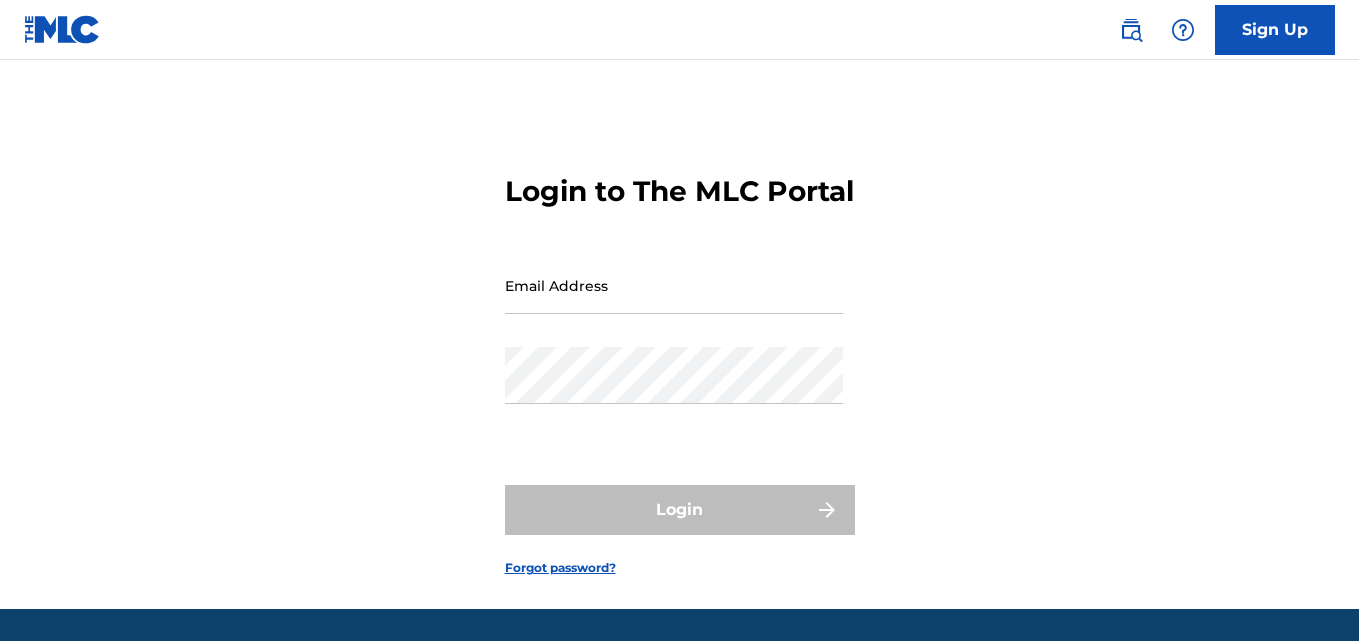 scroll, scrollTop: 0, scrollLeft: 0, axis: both 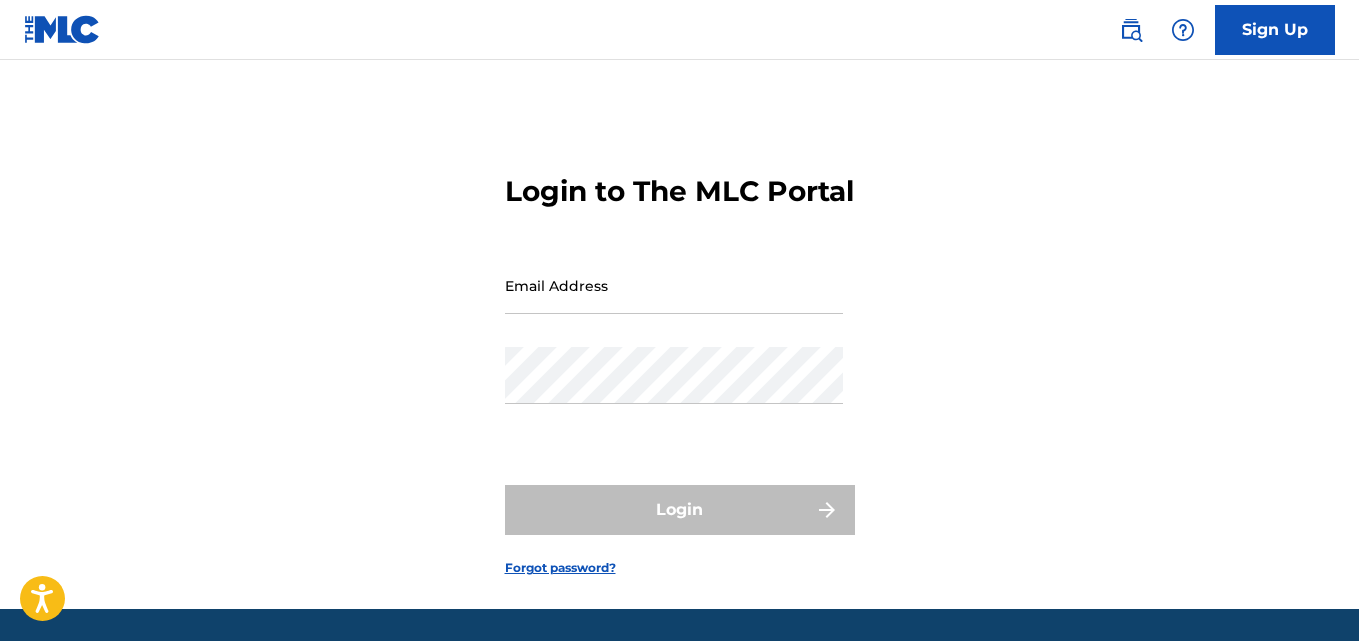 click on "Email Address" at bounding box center (674, 285) 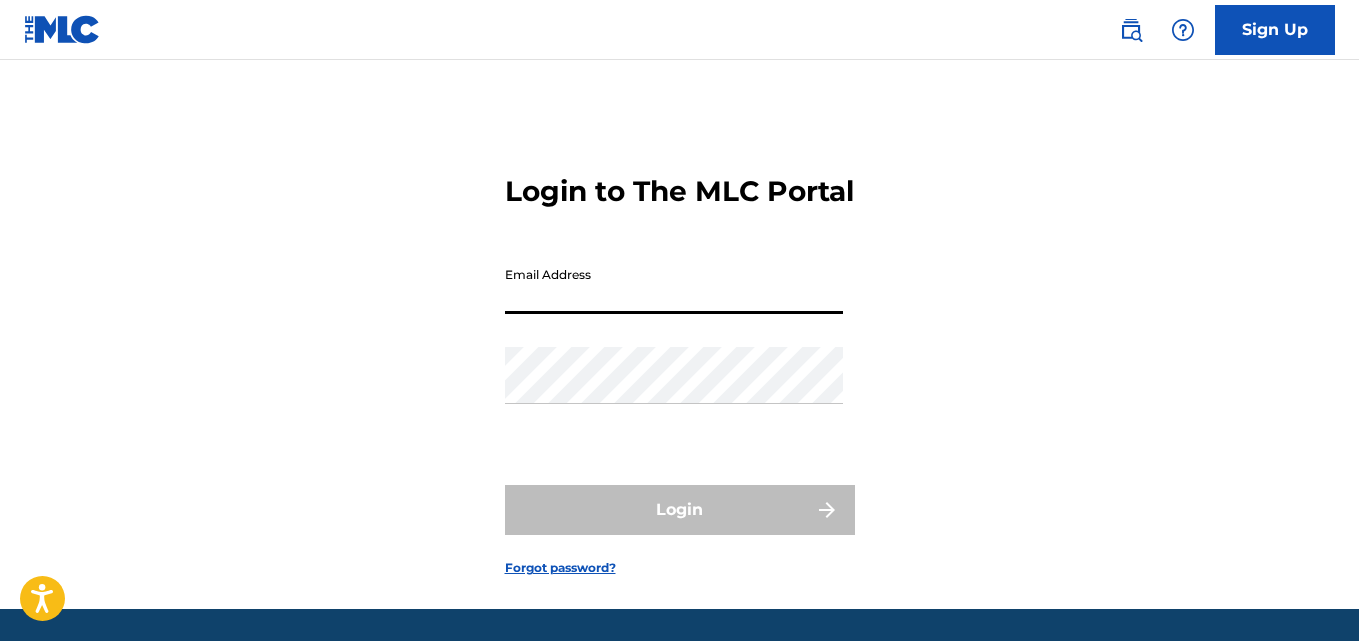 type on "A" 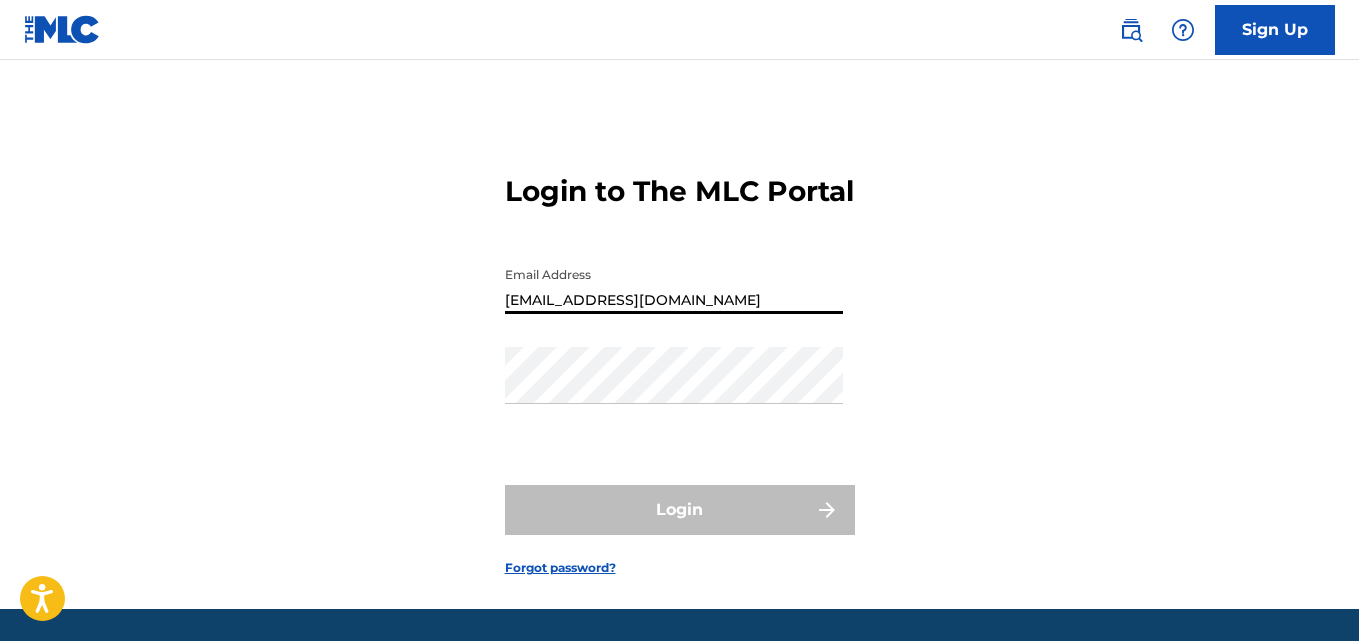 type on "[EMAIL_ADDRESS][DOMAIN_NAME]" 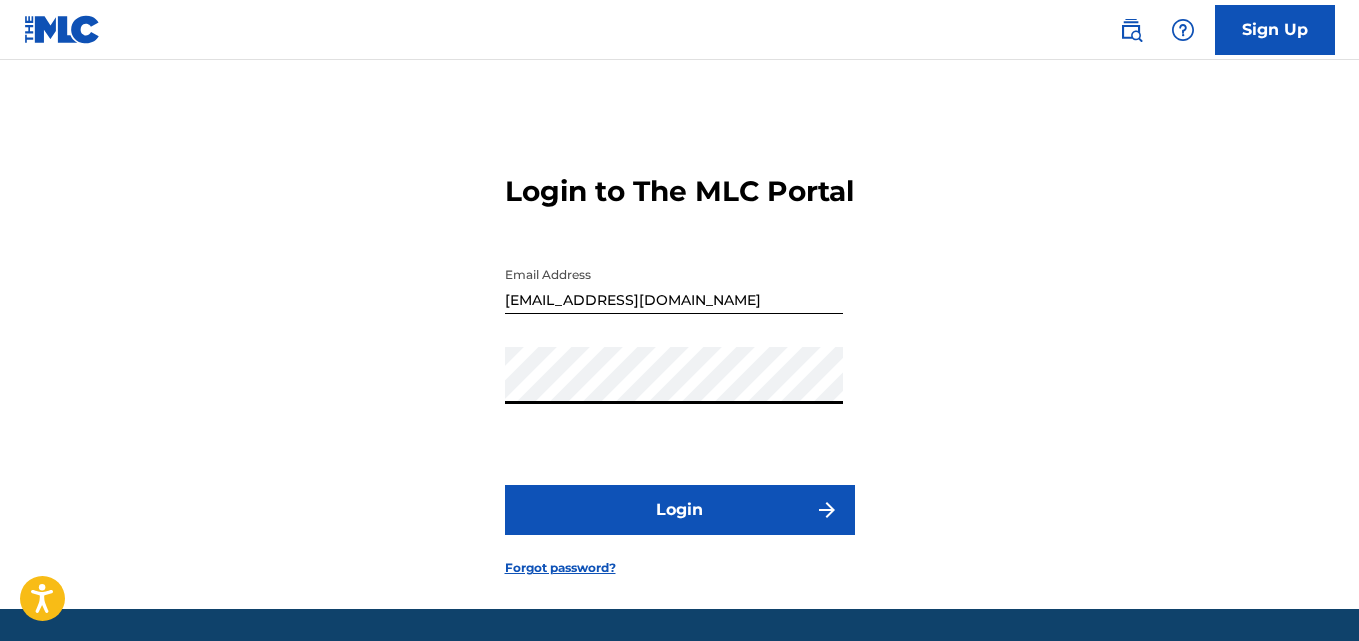 click on "Login" at bounding box center [680, 510] 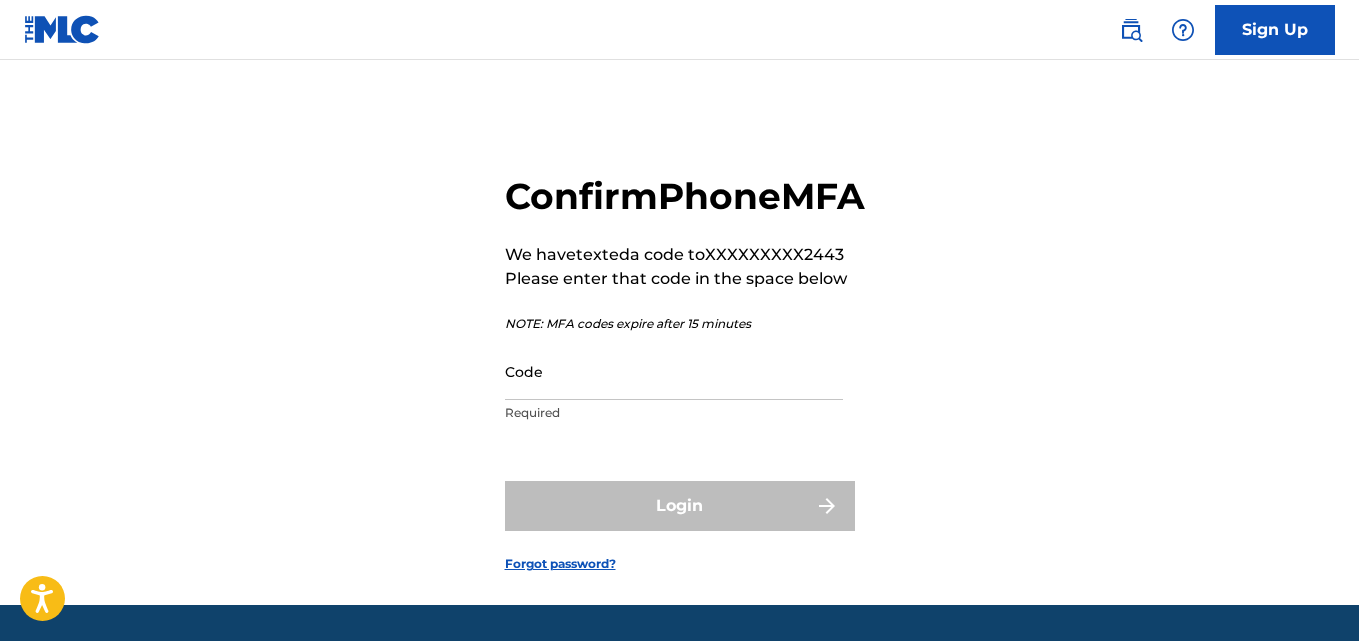 click on "Code" at bounding box center (674, 371) 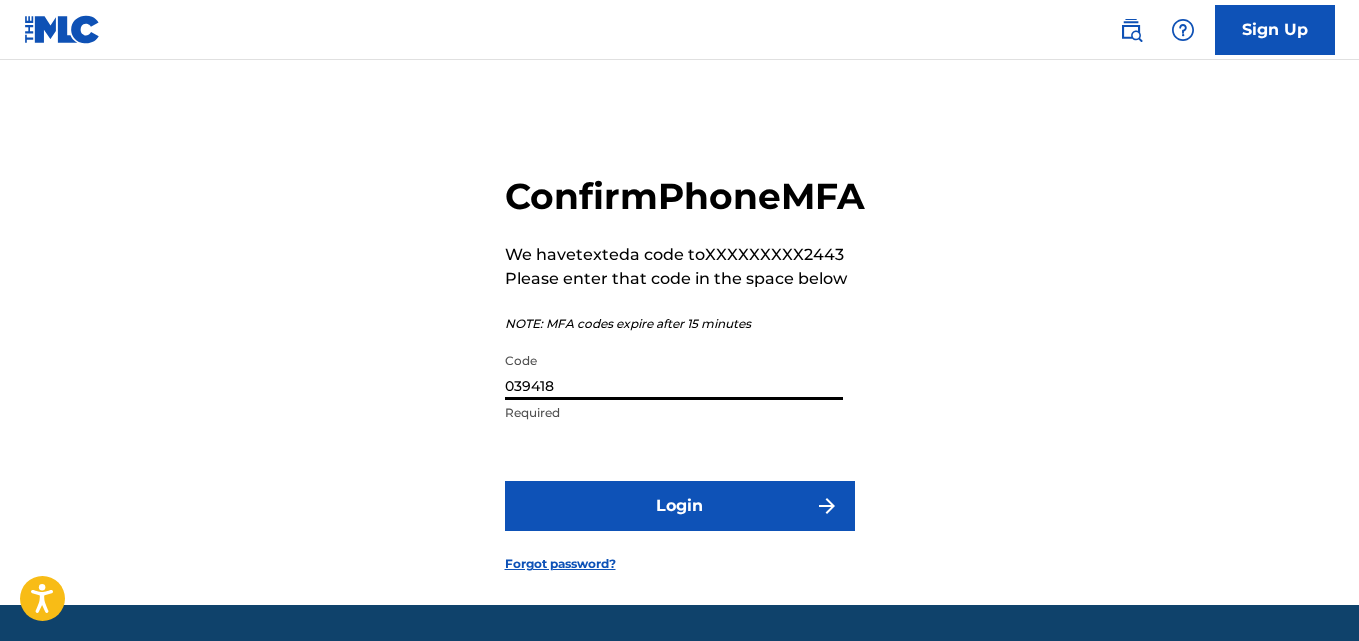 type on "039418" 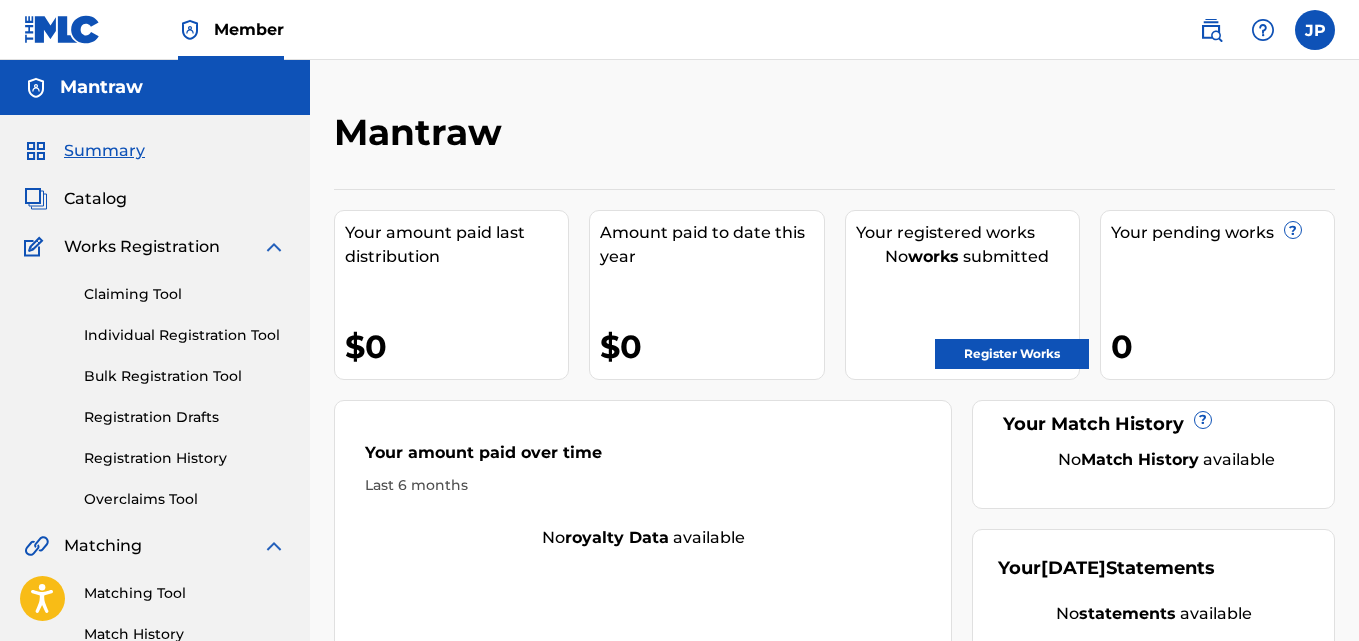scroll, scrollTop: 0, scrollLeft: 0, axis: both 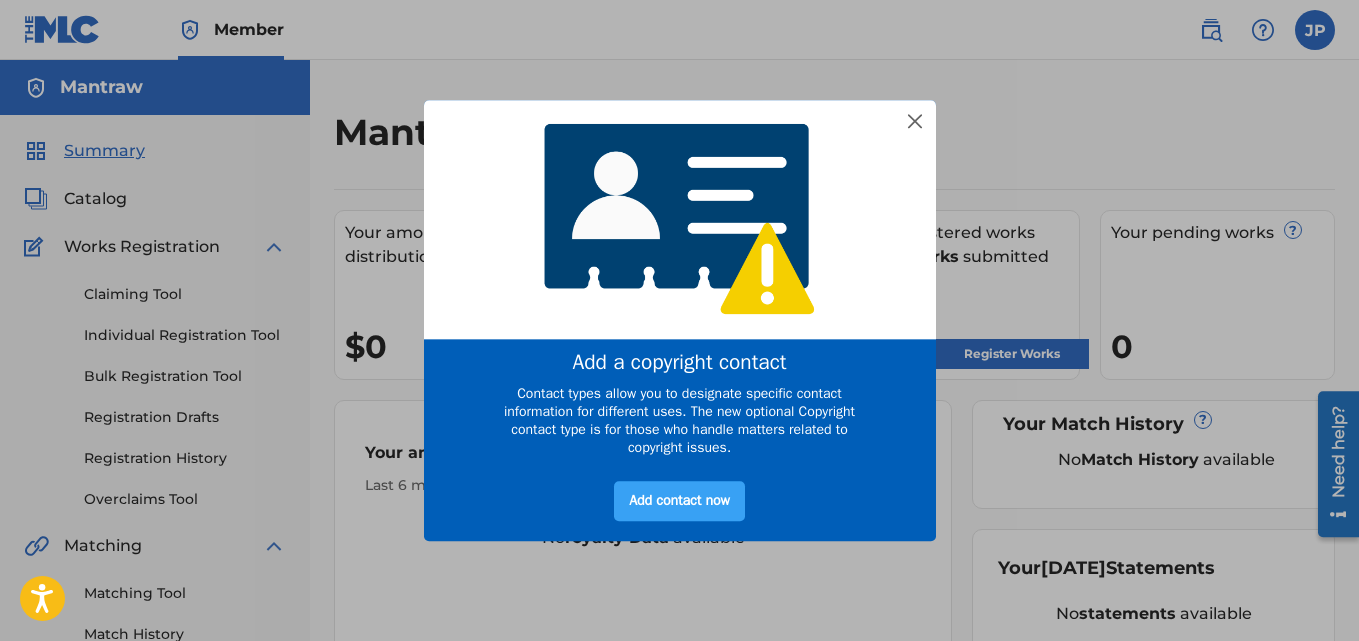 click on "Add contact now" at bounding box center [679, 502] 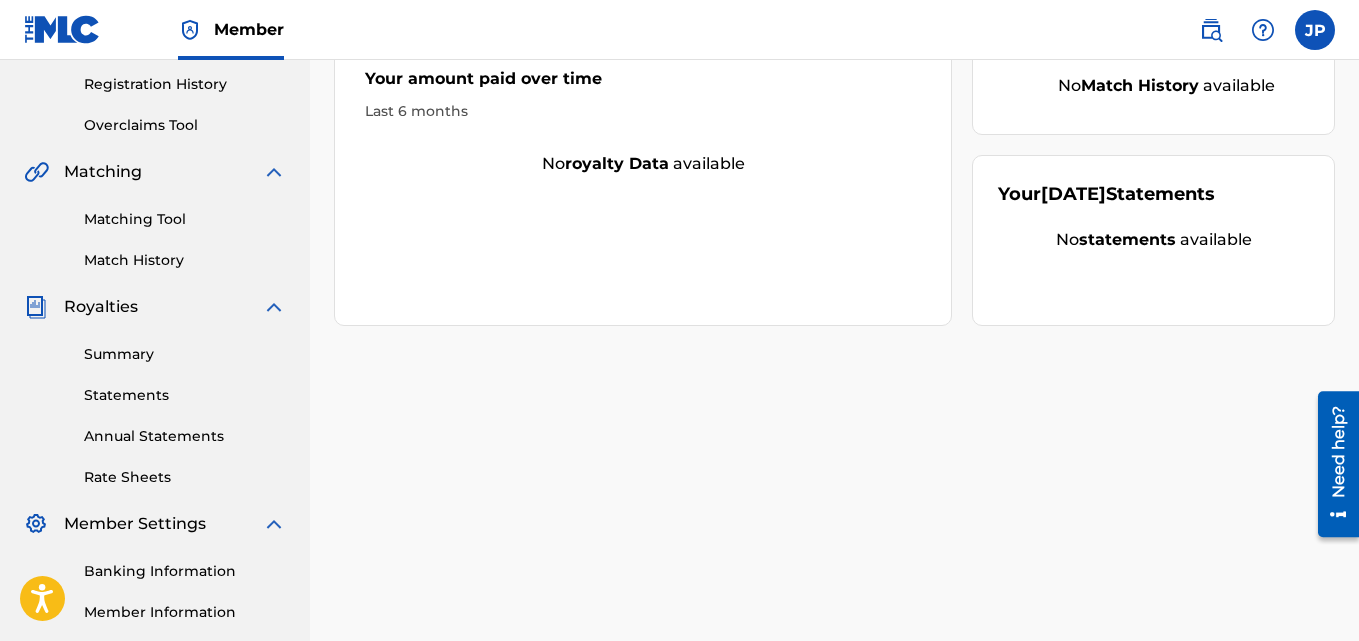 scroll, scrollTop: 484, scrollLeft: 0, axis: vertical 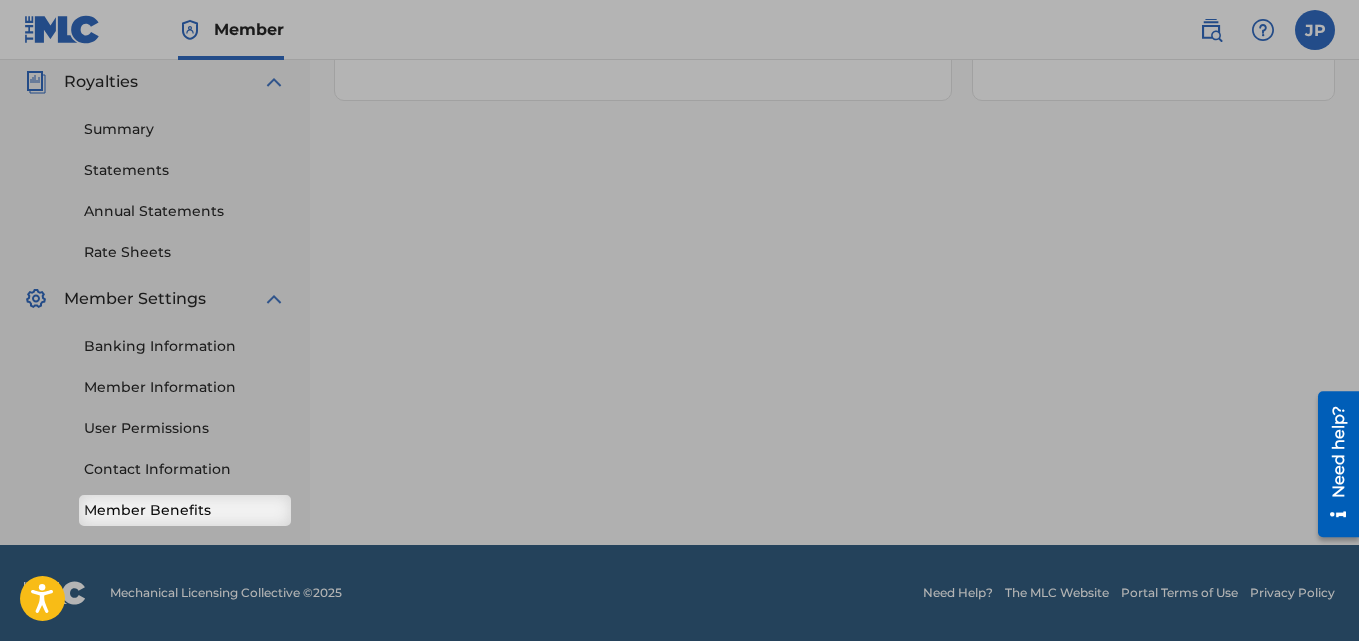 click on "Member Benefits" at bounding box center (185, 510) 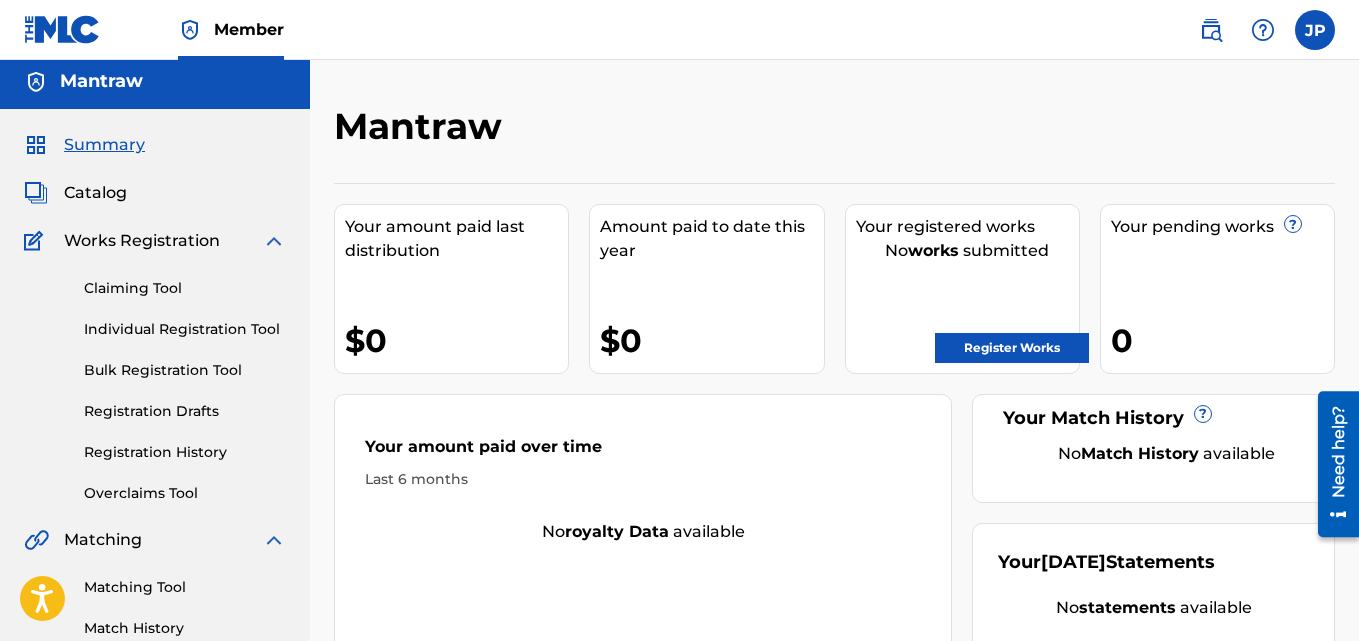 scroll, scrollTop: 0, scrollLeft: 0, axis: both 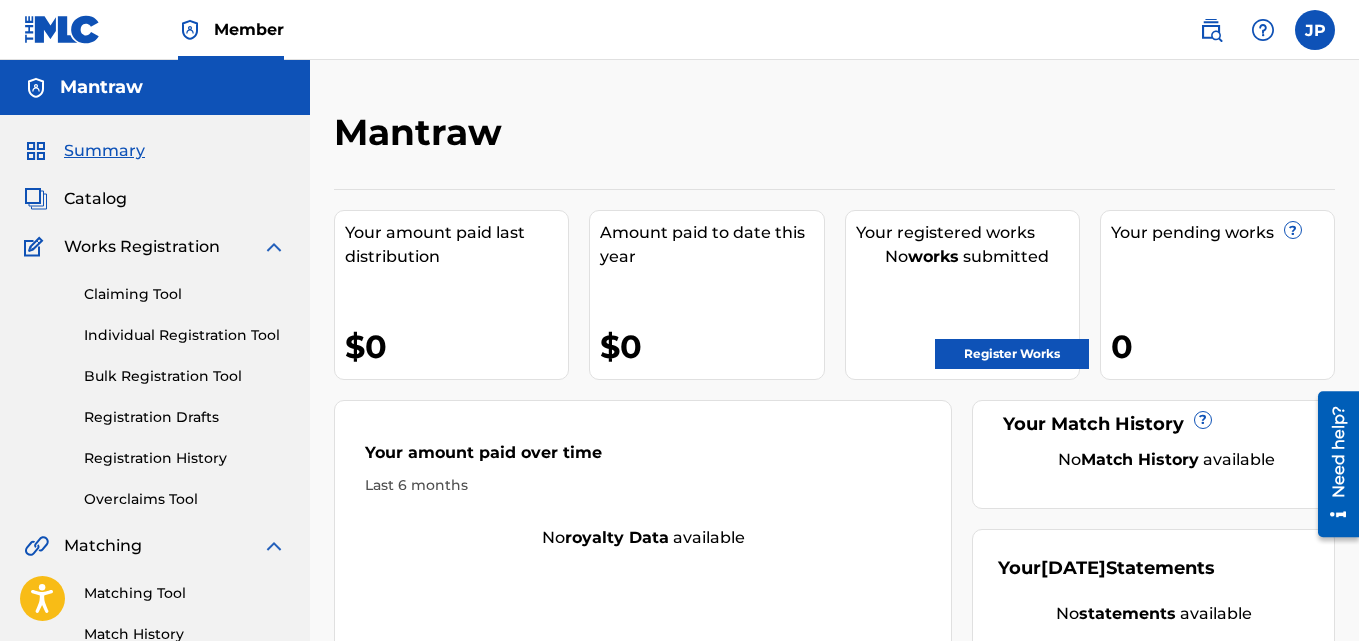 click on "Works Registration" at bounding box center [142, 247] 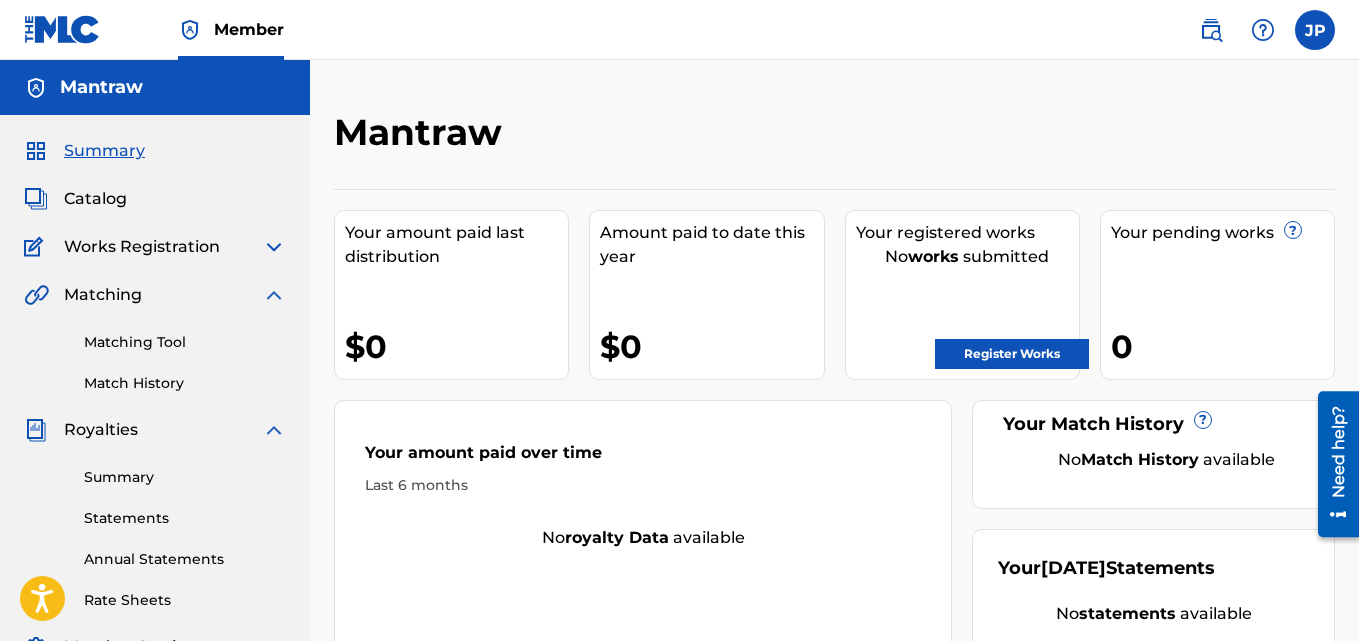 click at bounding box center (274, 247) 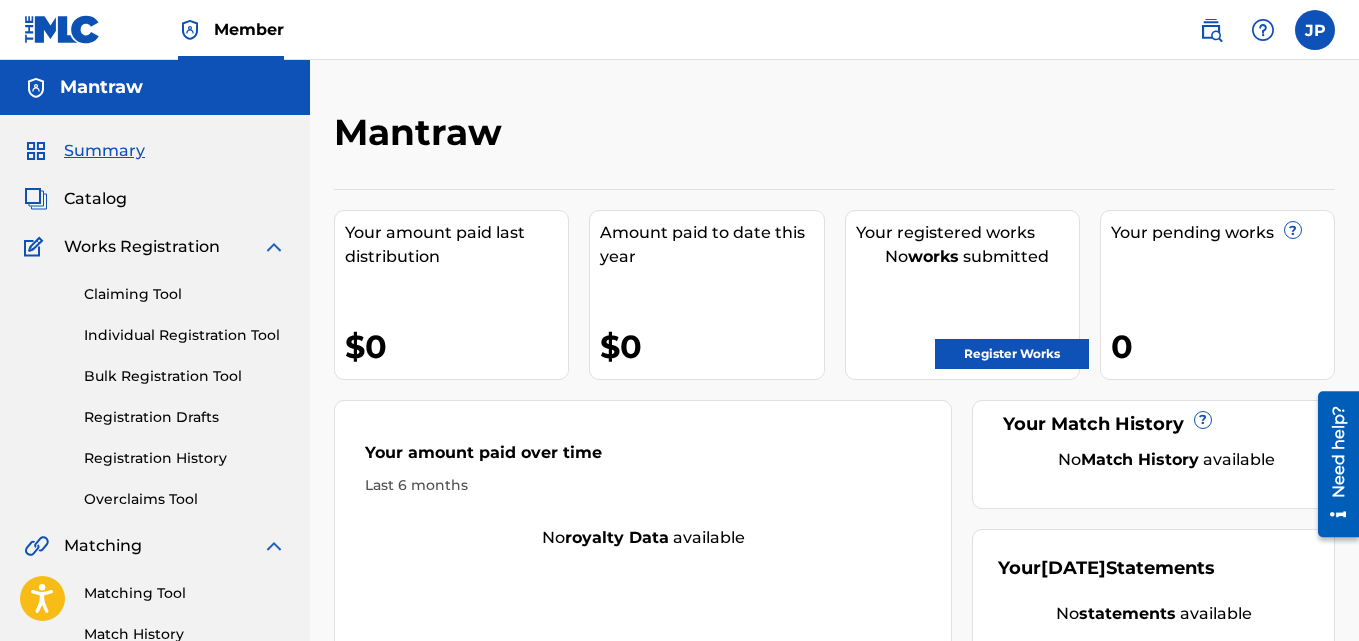 click at bounding box center (274, 247) 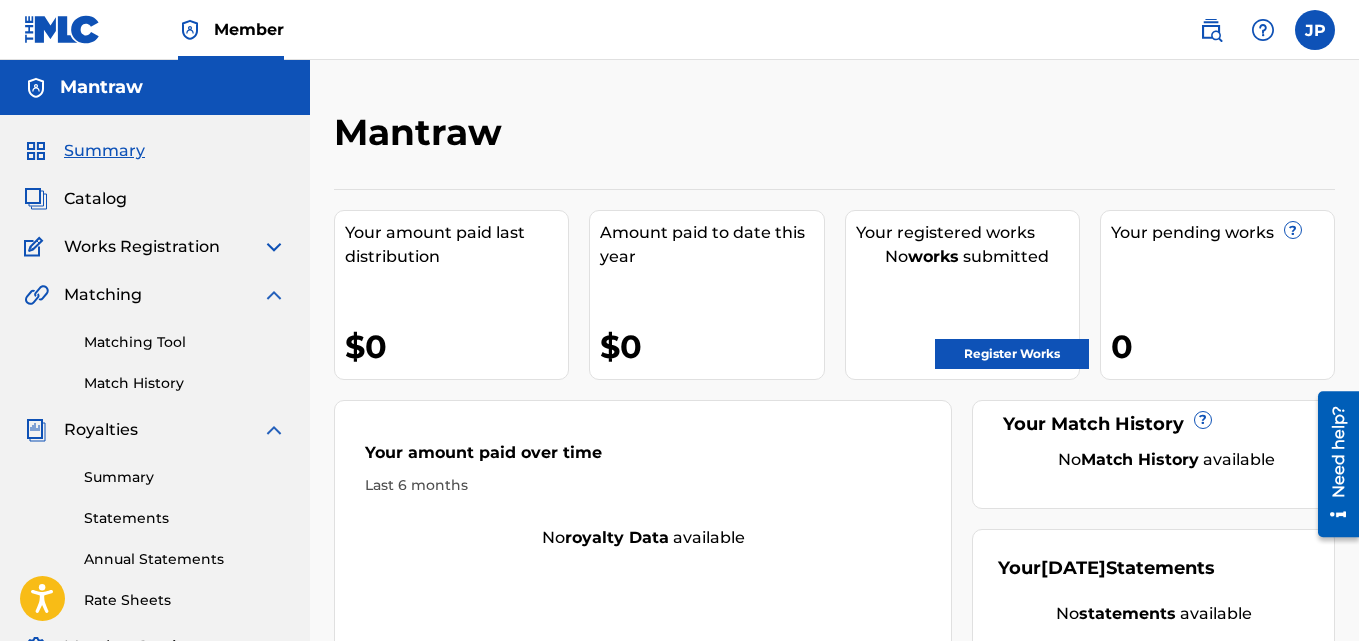 click at bounding box center (274, 295) 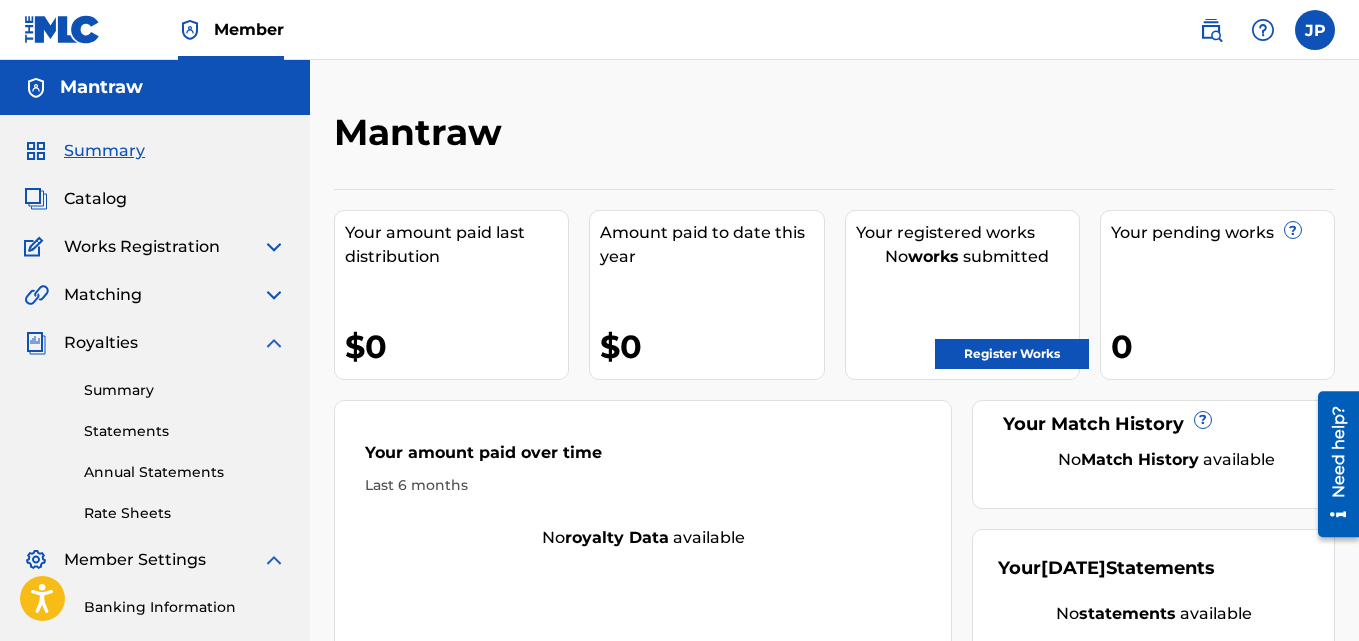 click at bounding box center (274, 343) 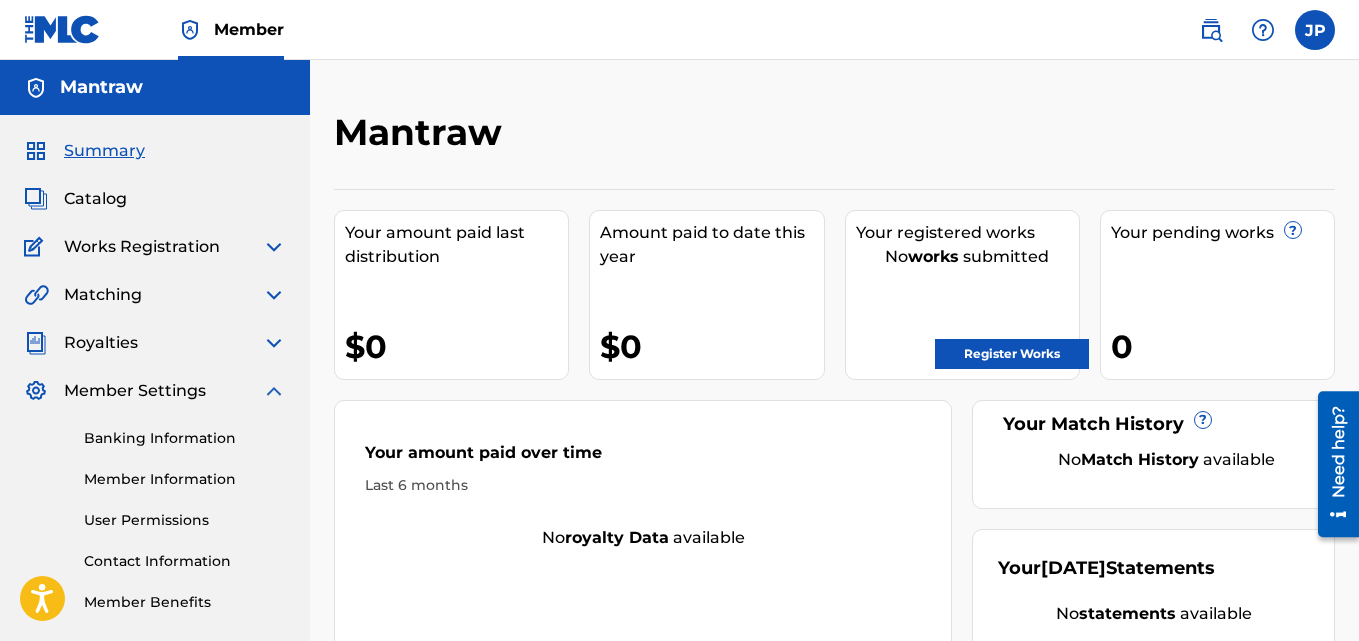 click at bounding box center (274, 391) 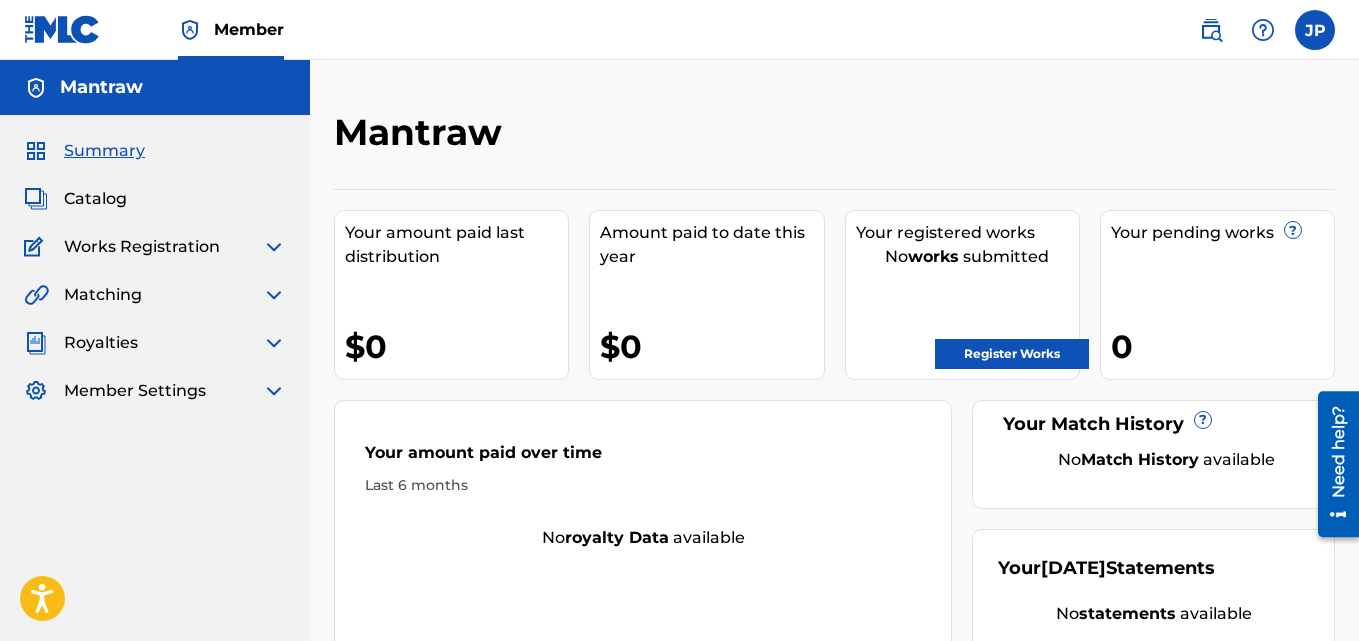 click at bounding box center (274, 343) 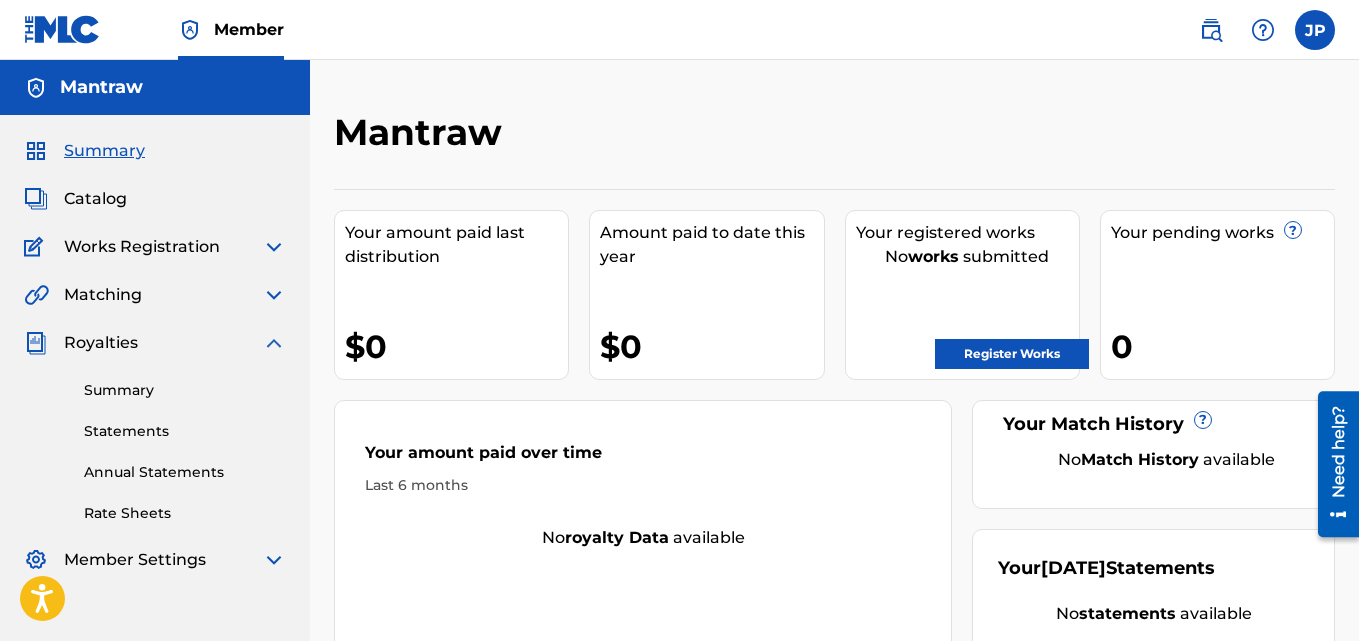 click at bounding box center (274, 343) 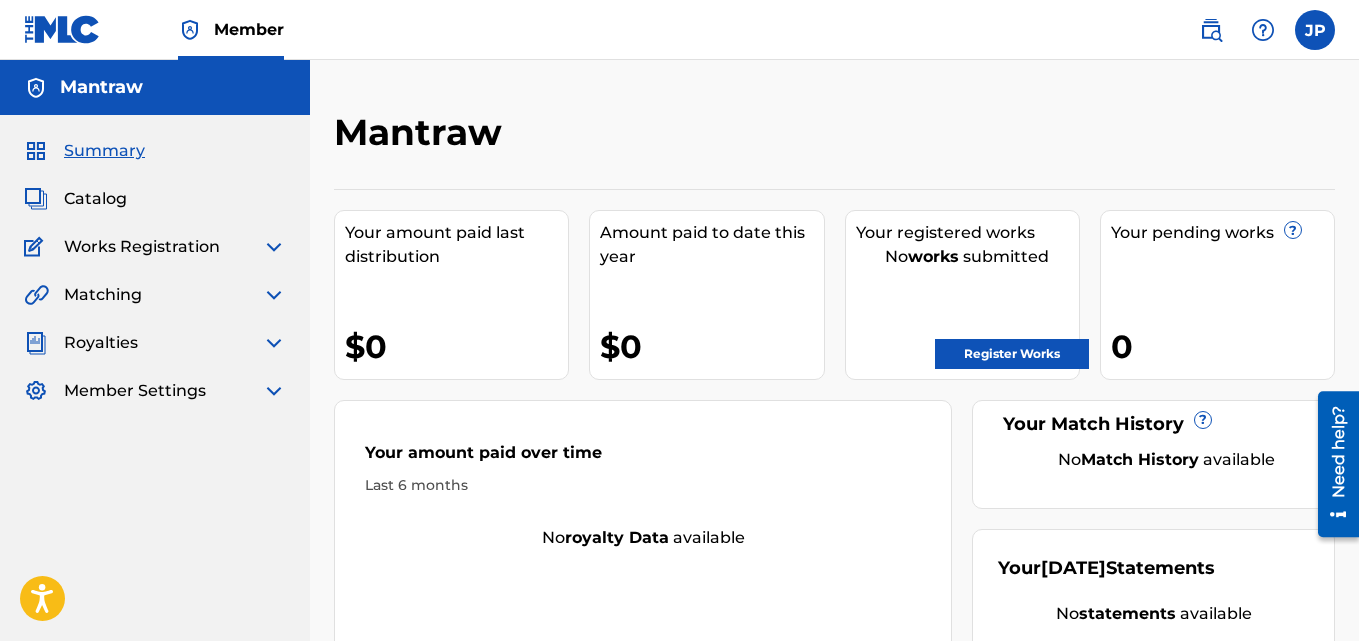 click at bounding box center (274, 295) 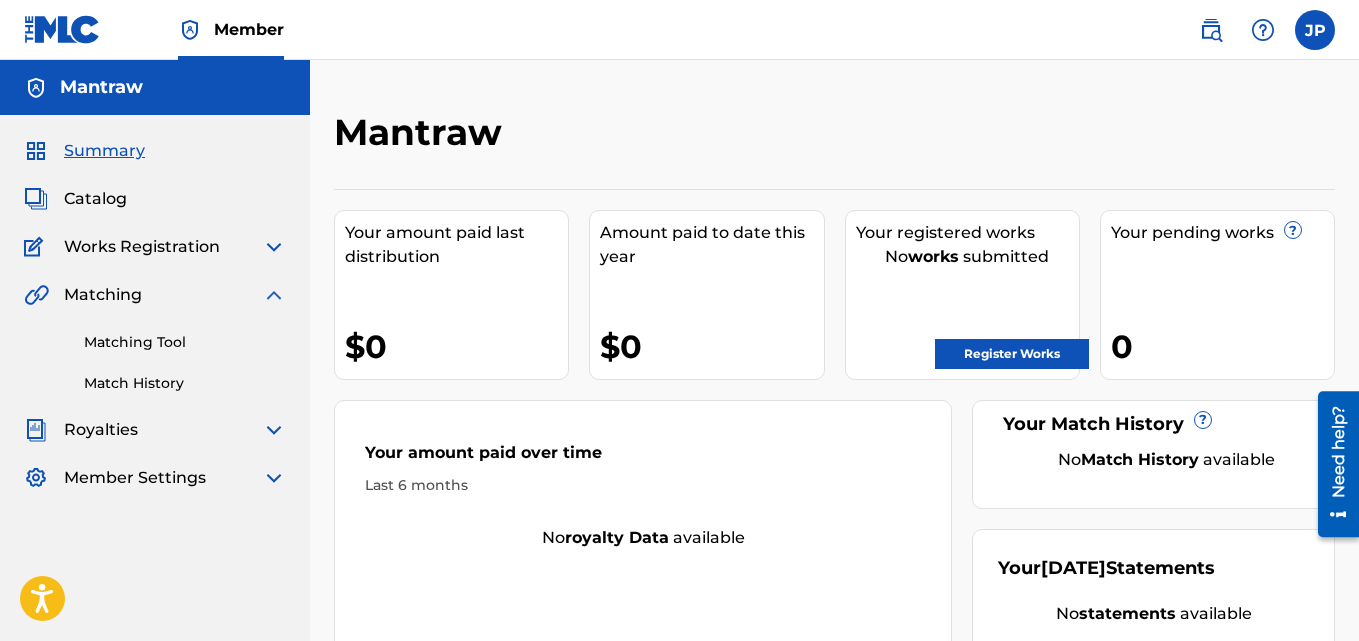 click on "Matching Tool Match History" at bounding box center (155, 350) 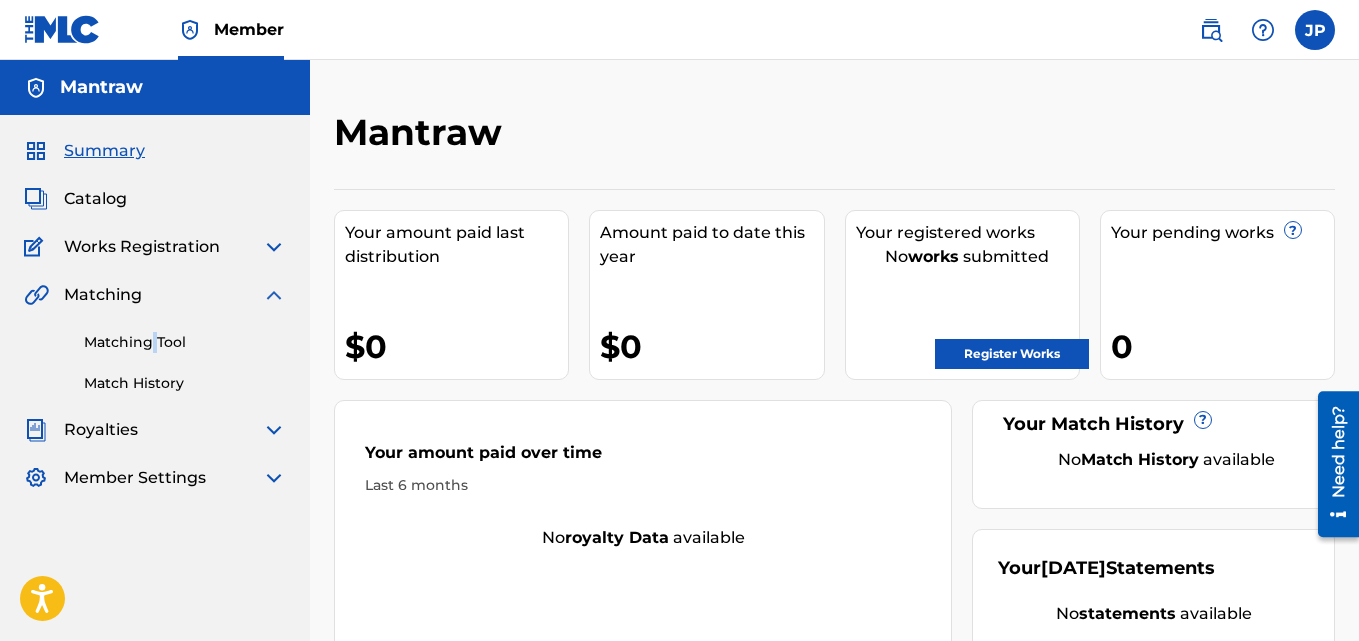 click on "Matching Tool Match History" at bounding box center [155, 350] 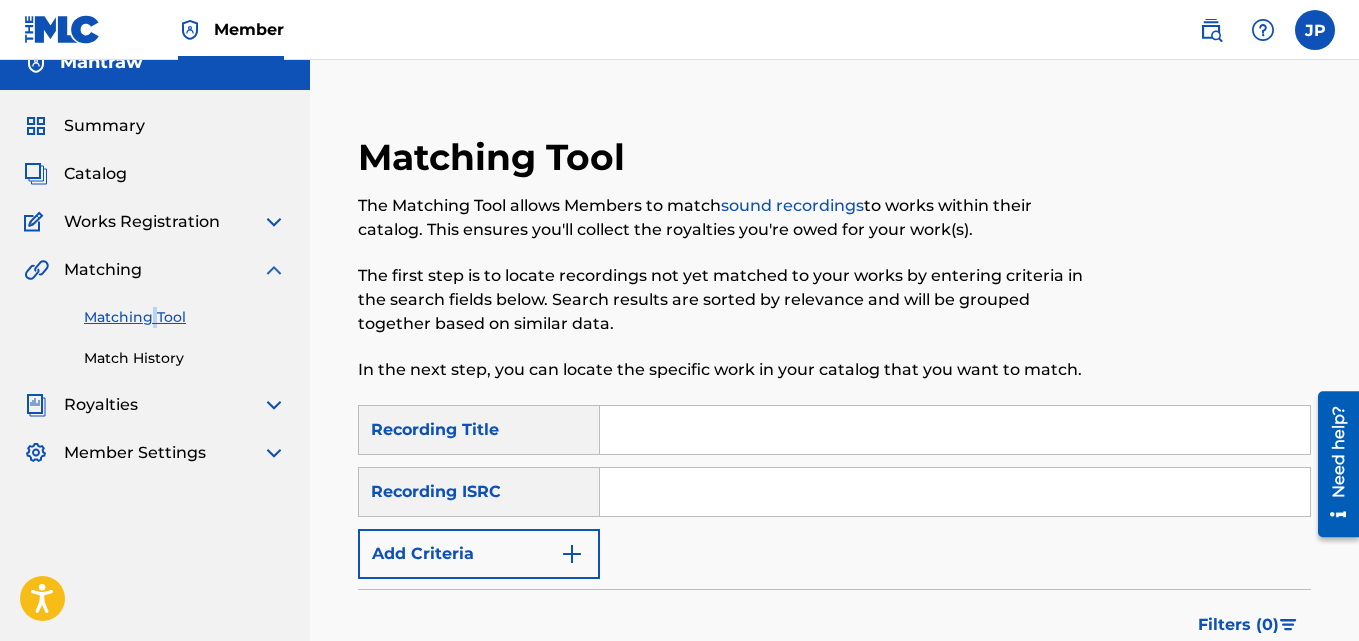 scroll, scrollTop: 100, scrollLeft: 0, axis: vertical 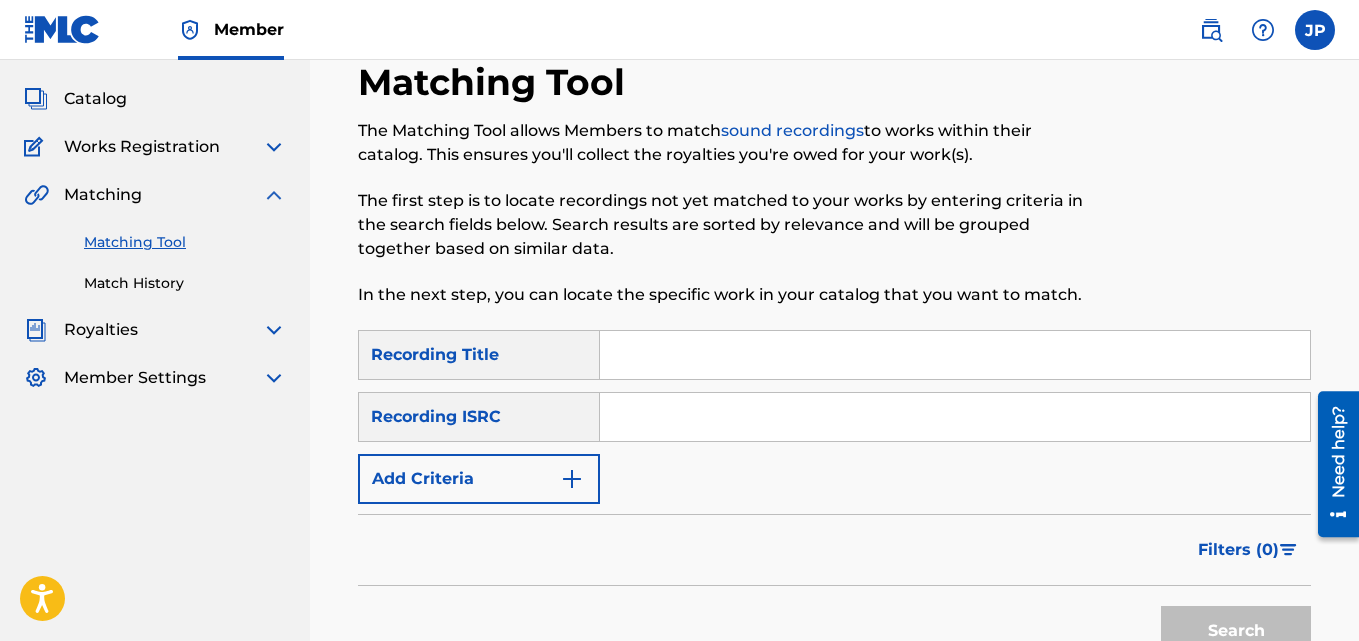 click on "Works Registration" at bounding box center [142, 147] 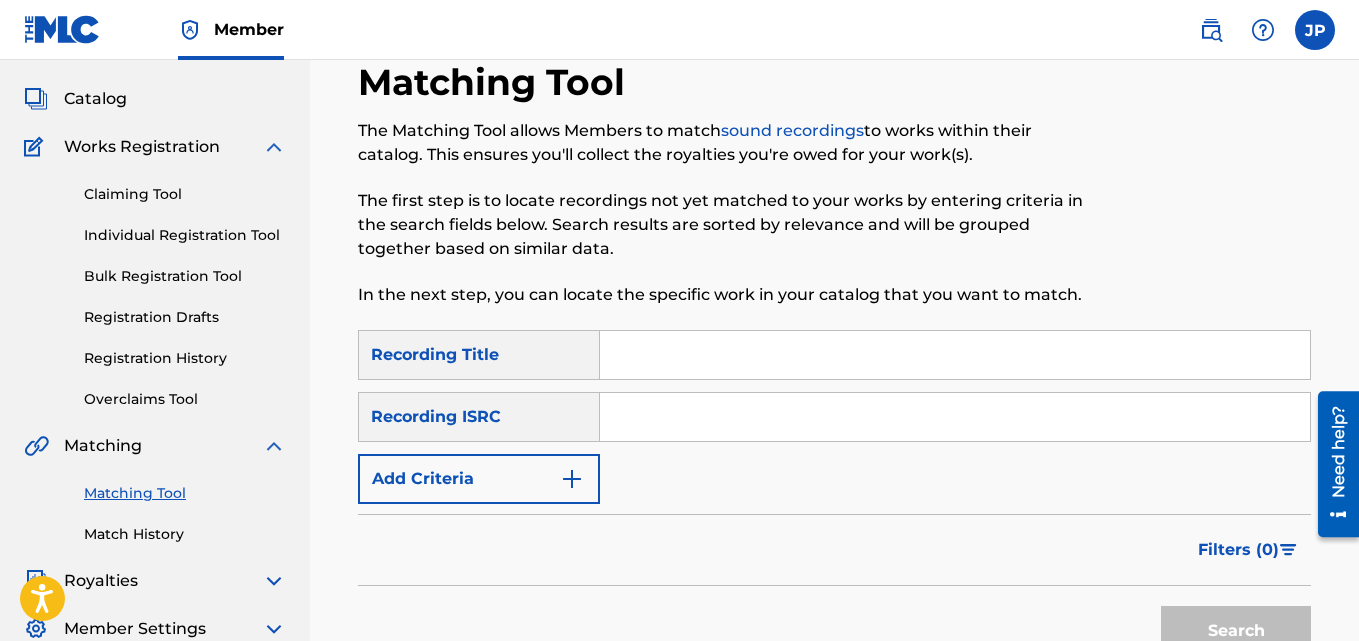 click on "Claiming Tool" at bounding box center [185, 194] 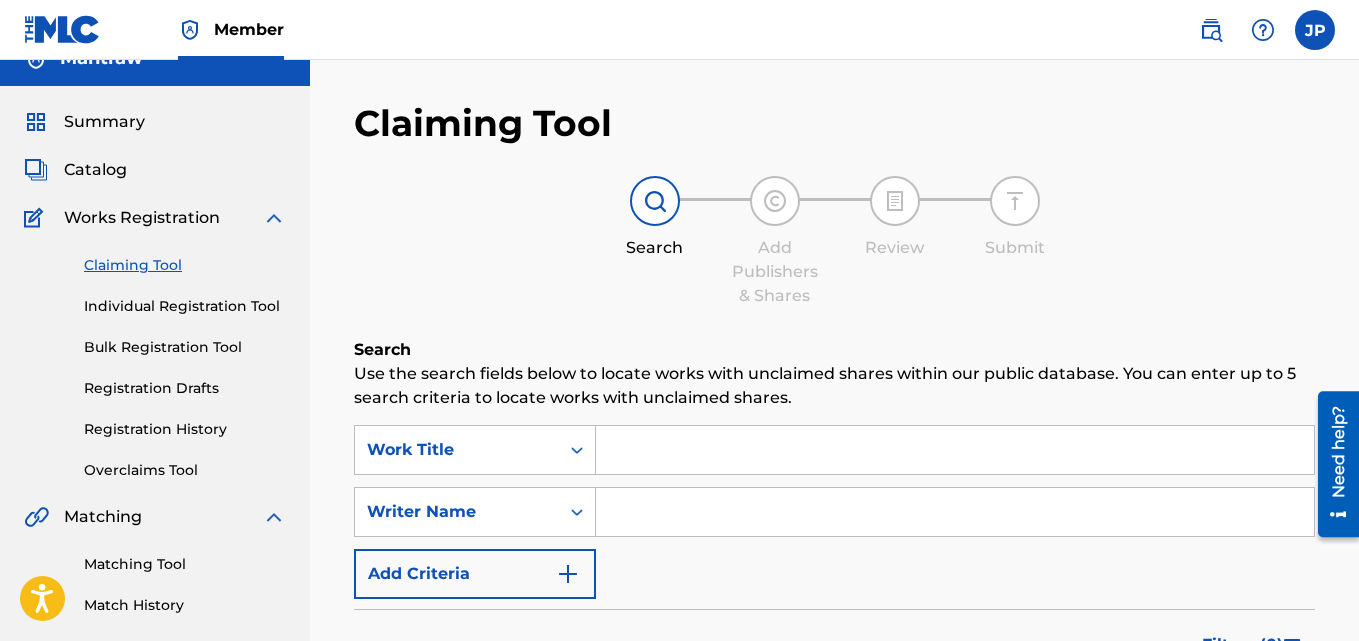 scroll, scrollTop: 0, scrollLeft: 0, axis: both 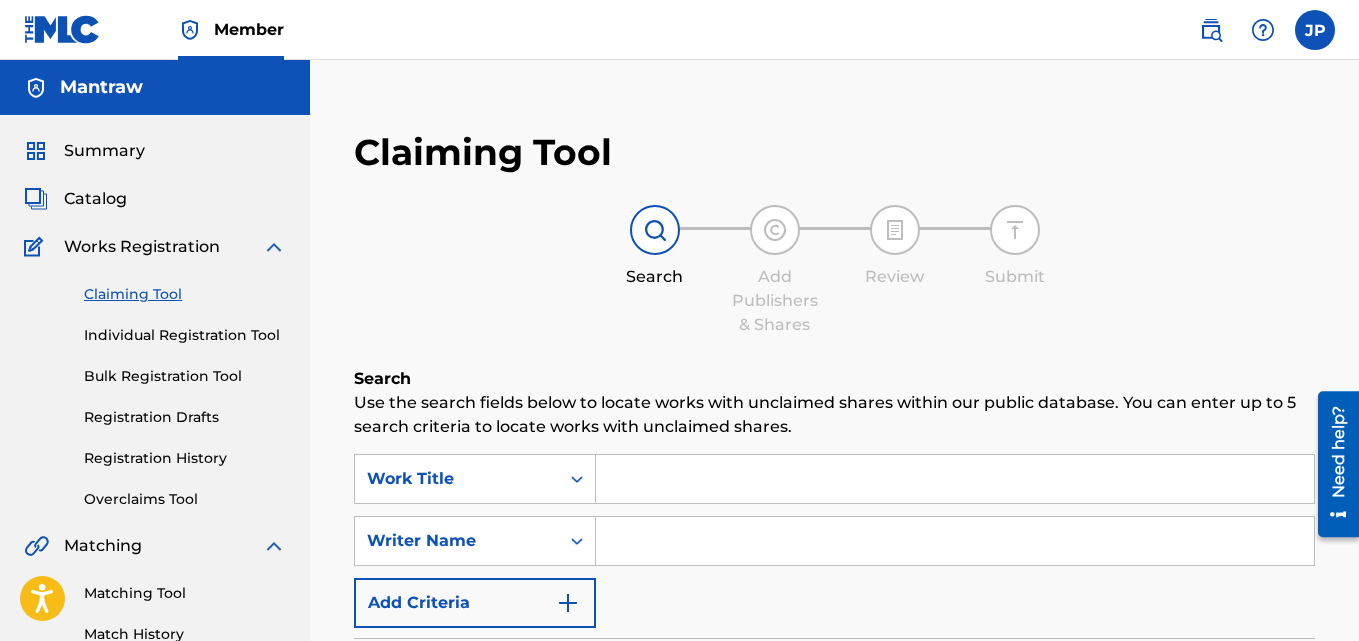 click on "Individual Registration Tool" at bounding box center (185, 335) 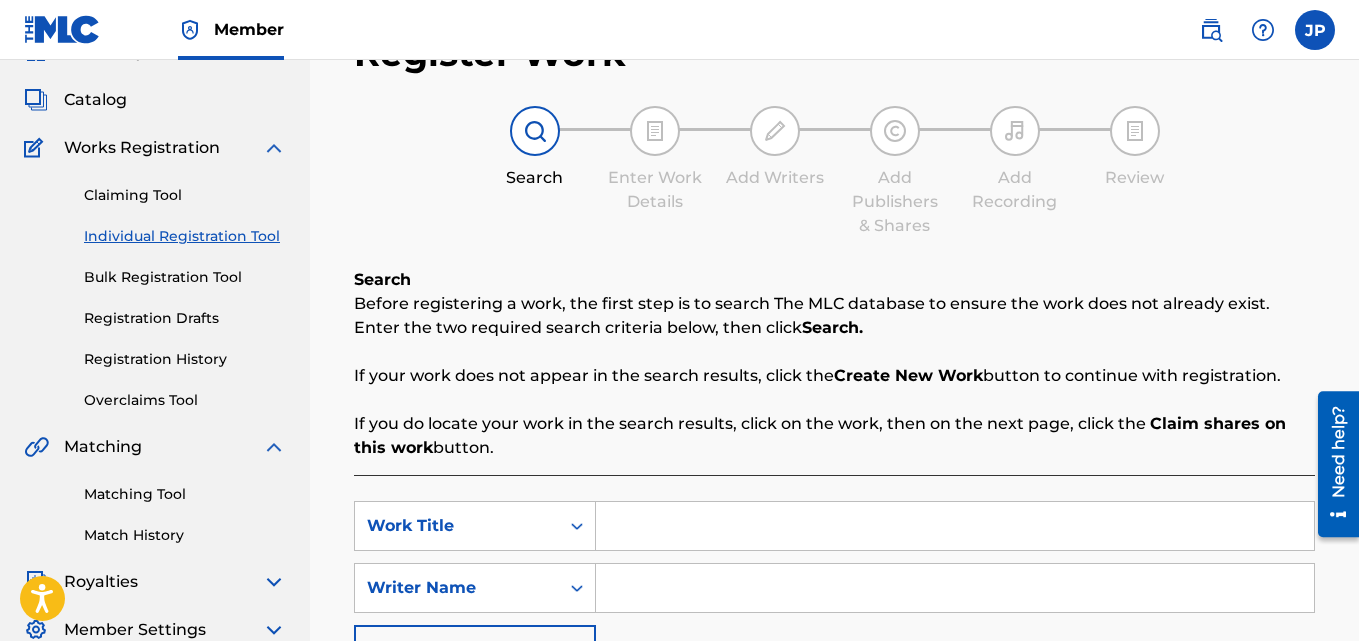 scroll, scrollTop: 100, scrollLeft: 0, axis: vertical 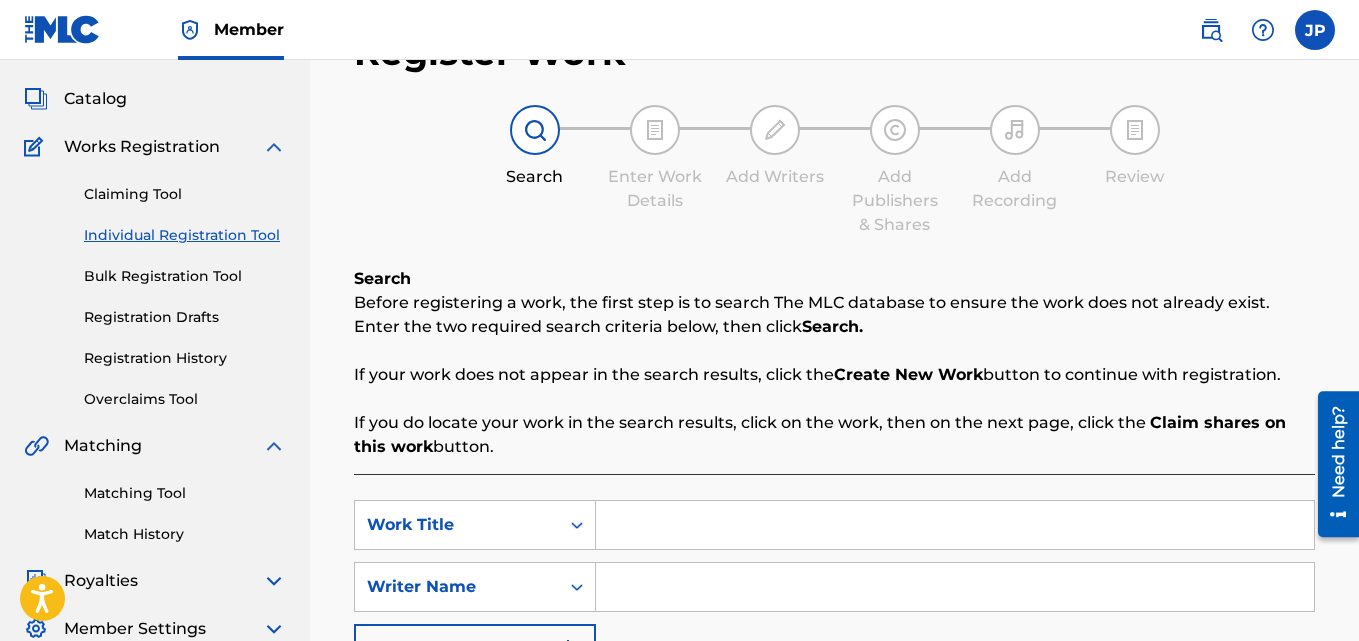 click on "Bulk Registration Tool" at bounding box center (185, 276) 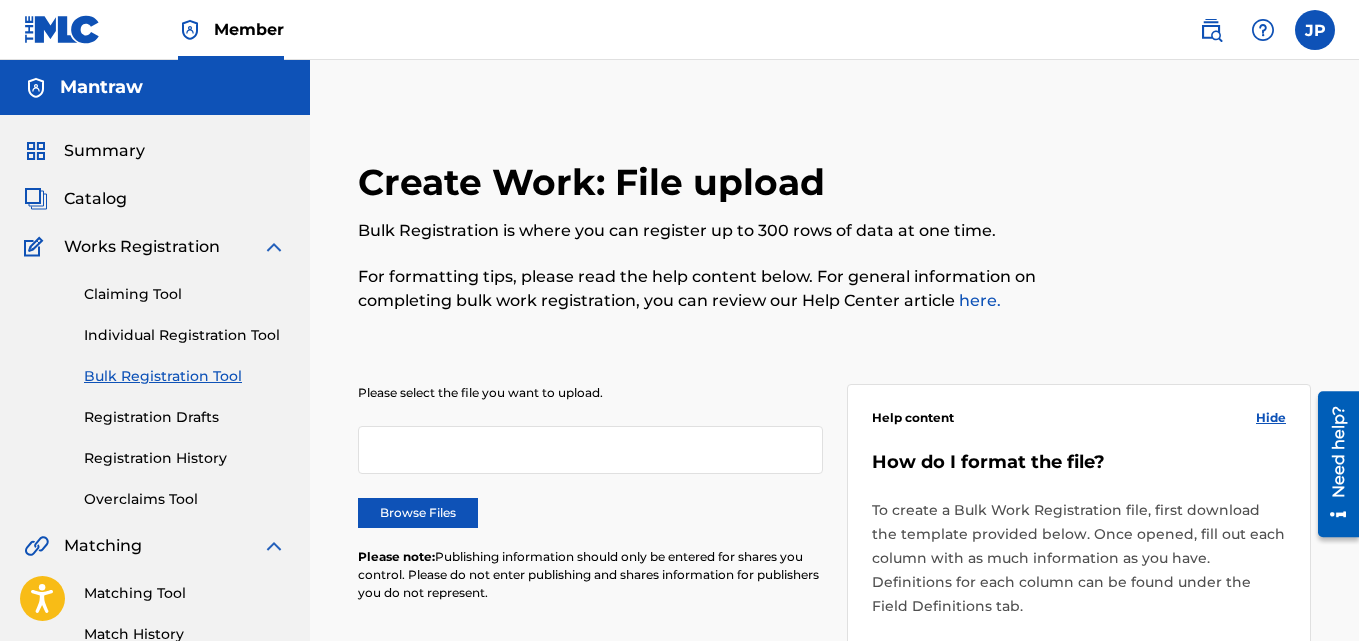 click on "Catalog" at bounding box center (95, 199) 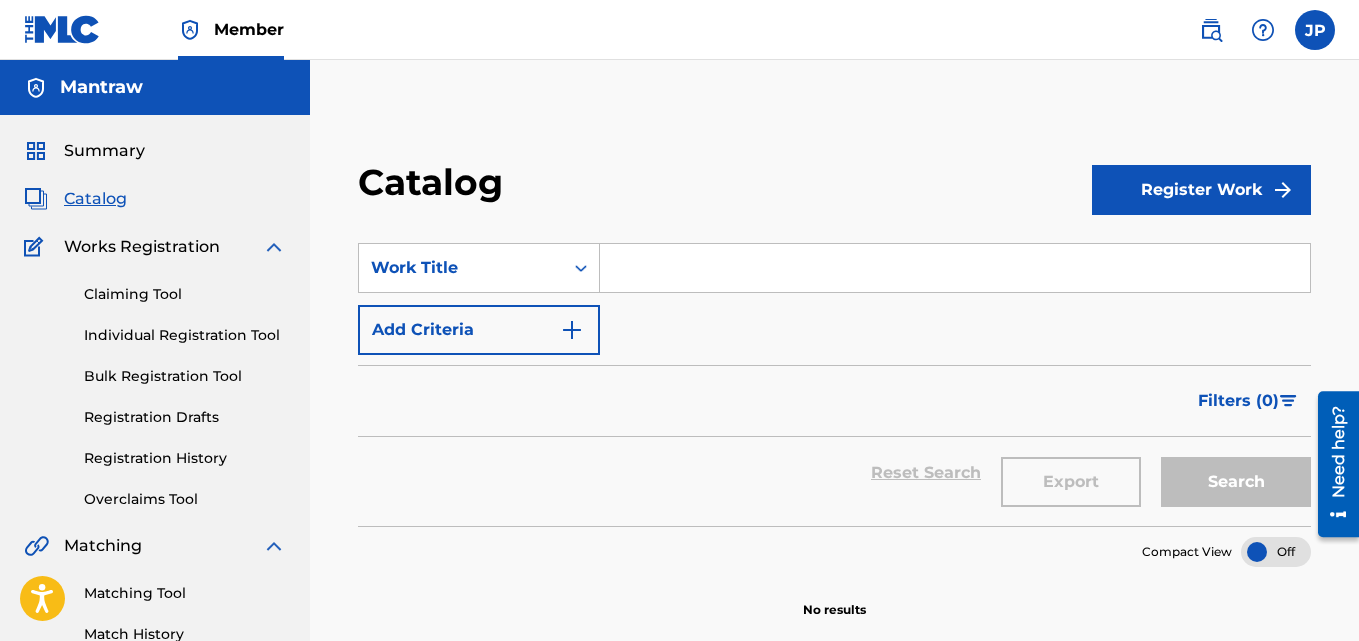 click on "Register Work" at bounding box center (1201, 190) 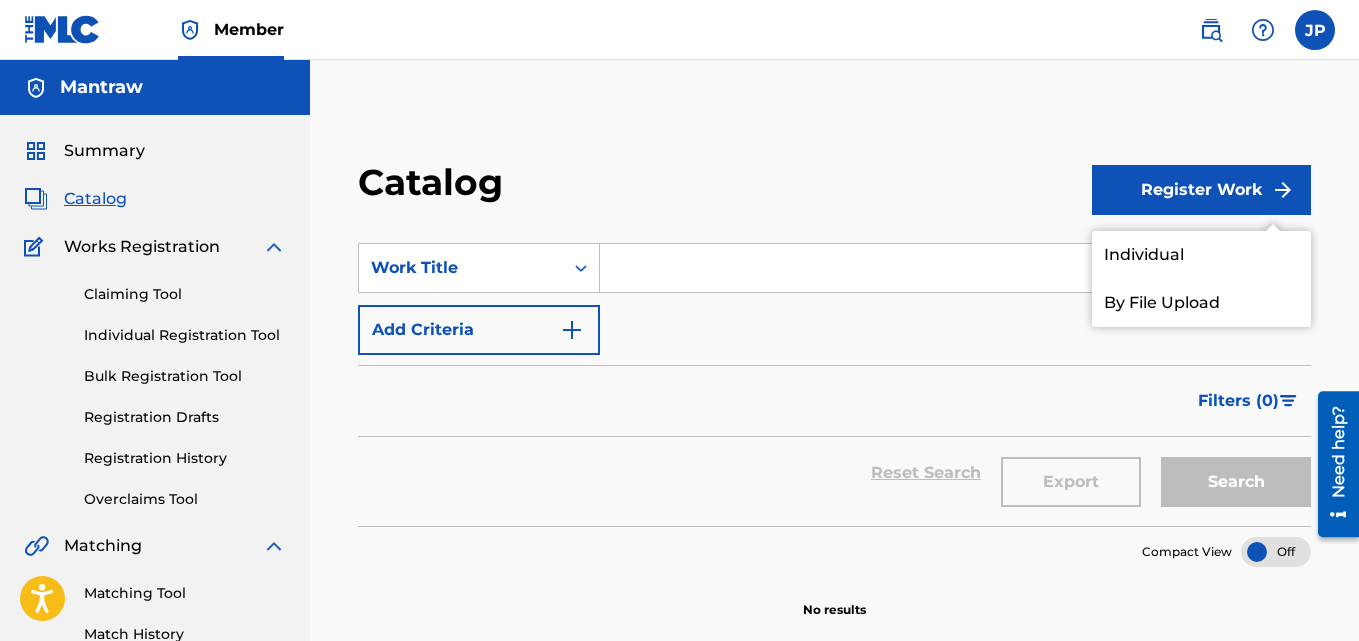 click on "Individual" at bounding box center (1201, 255) 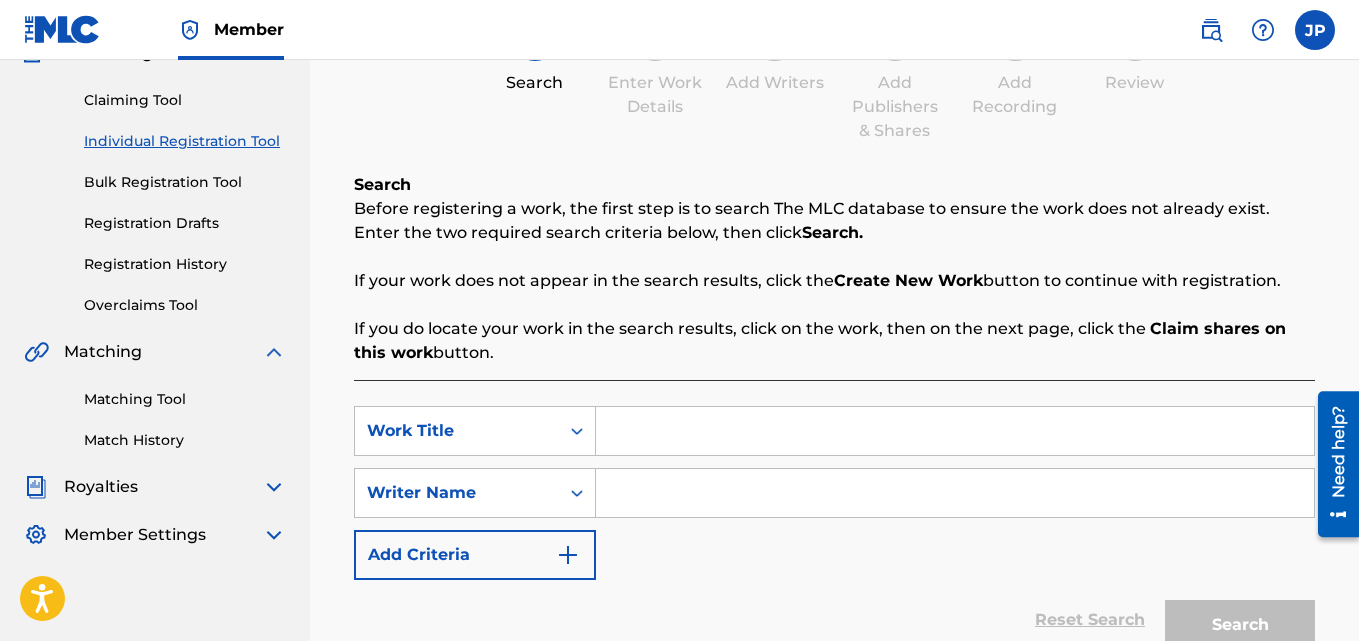 scroll, scrollTop: 200, scrollLeft: 0, axis: vertical 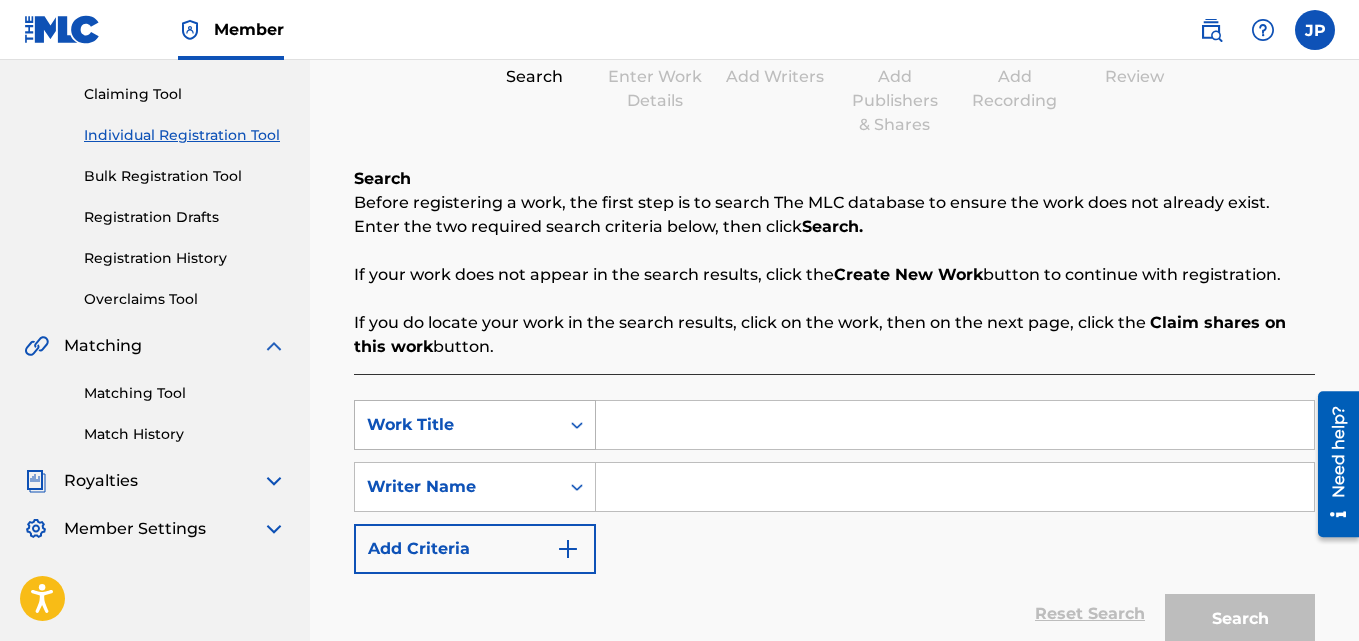 click at bounding box center [577, 425] 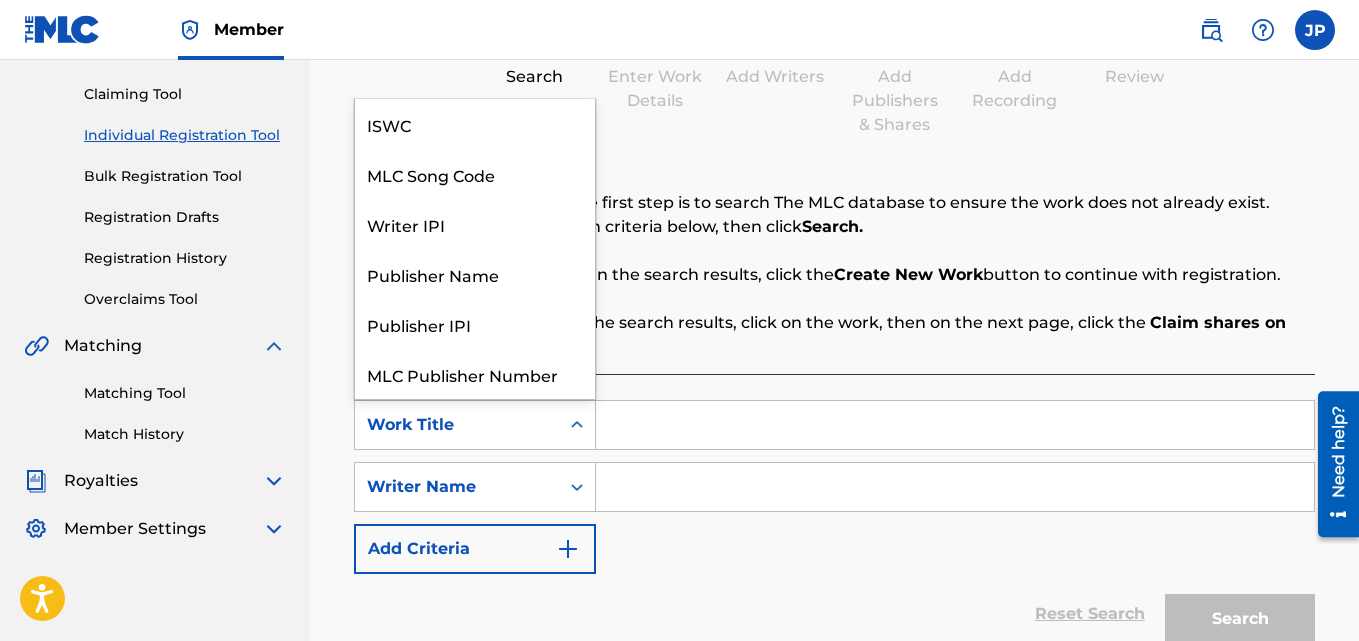 scroll, scrollTop: 50, scrollLeft: 0, axis: vertical 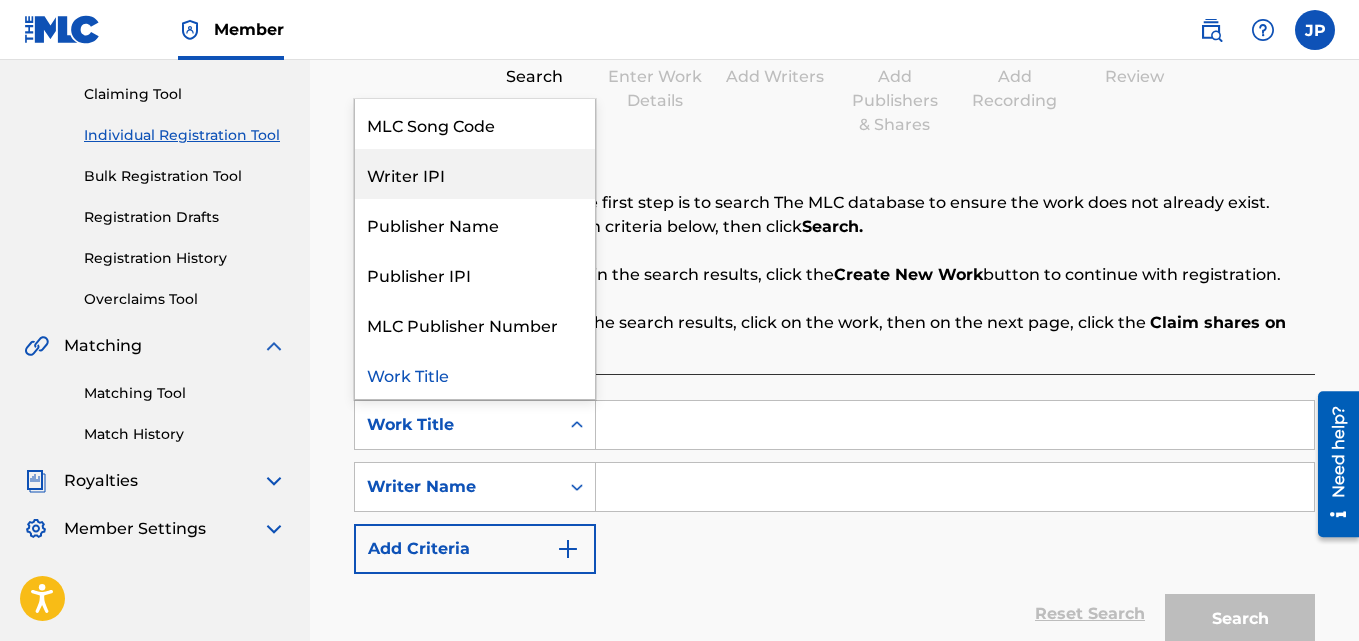 drag, startPoint x: 404, startPoint y: 173, endPoint x: 594, endPoint y: 375, distance: 277.3157 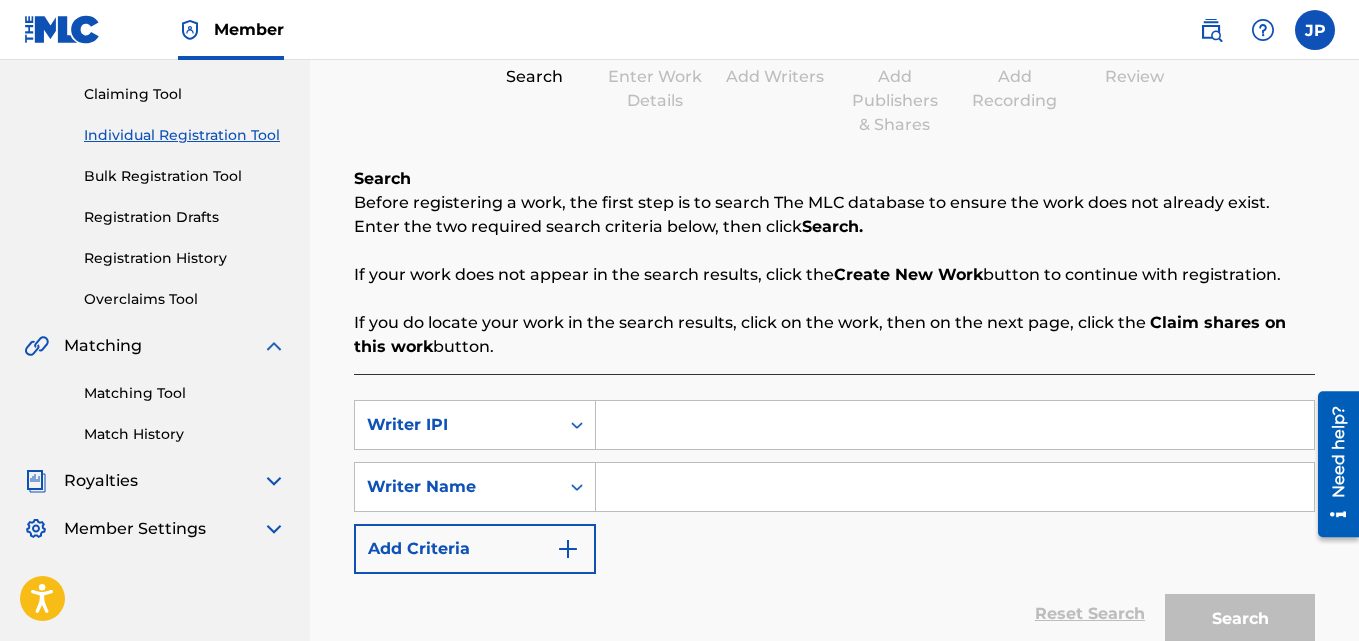 click at bounding box center (955, 425) 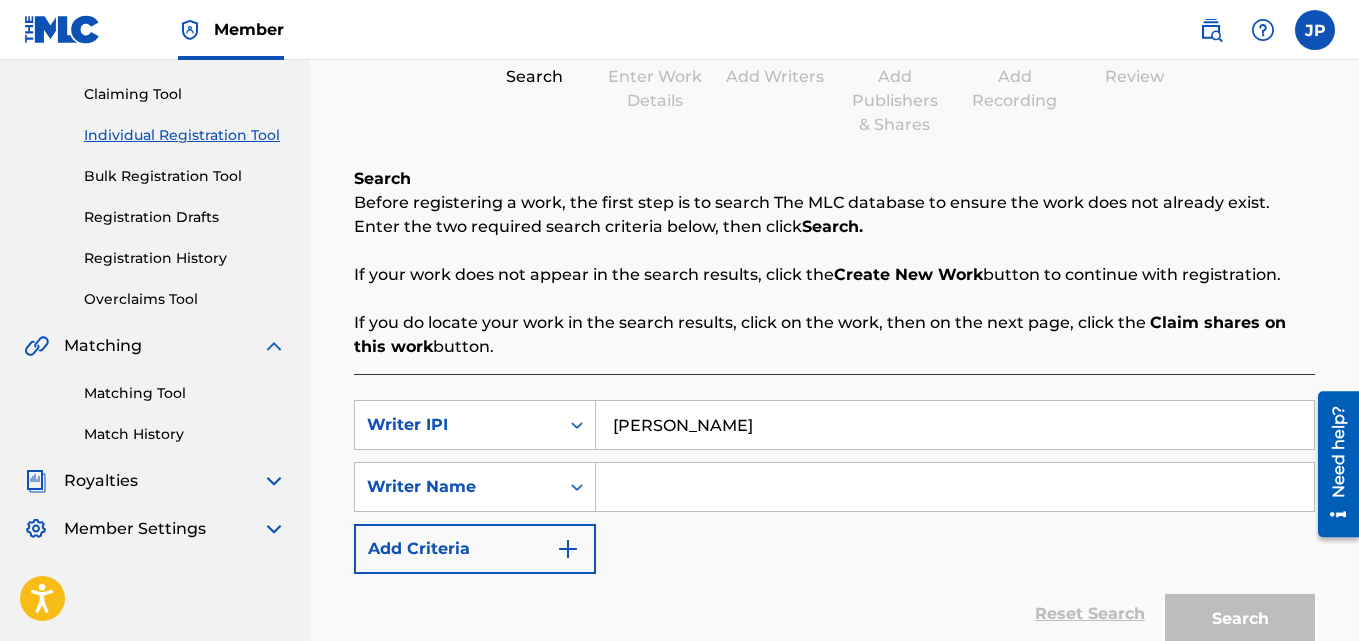 type on "[PERSON_NAME]" 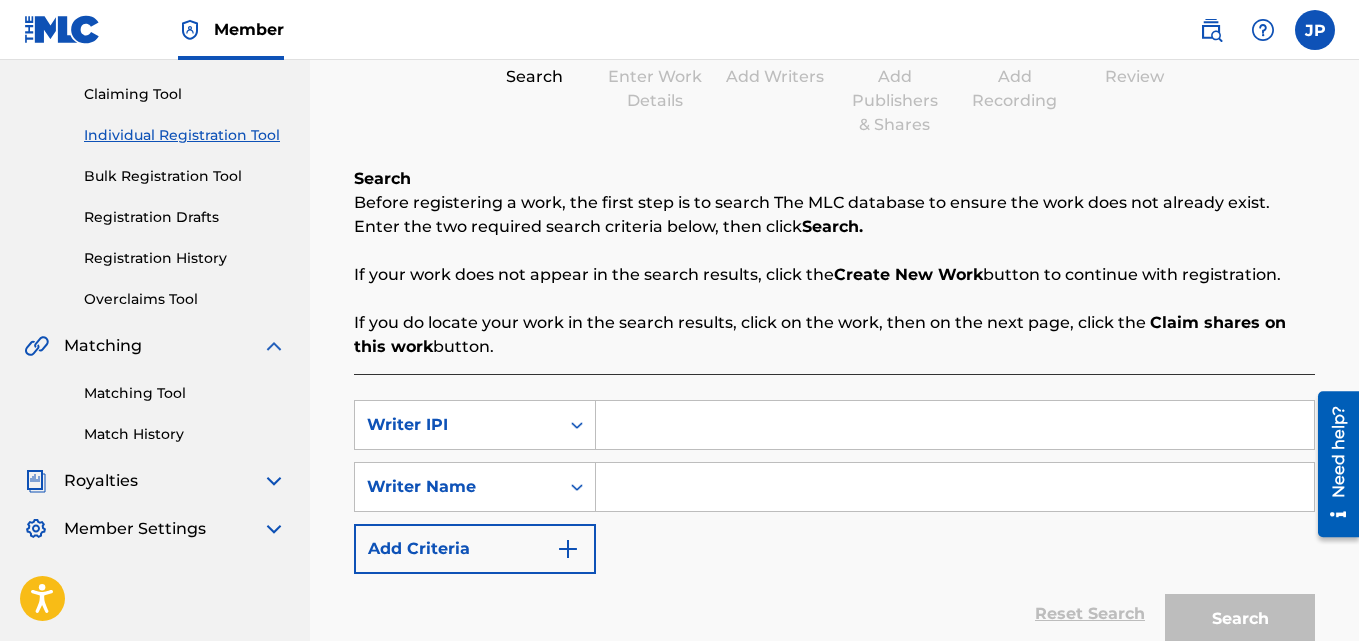 click at bounding box center [955, 487] 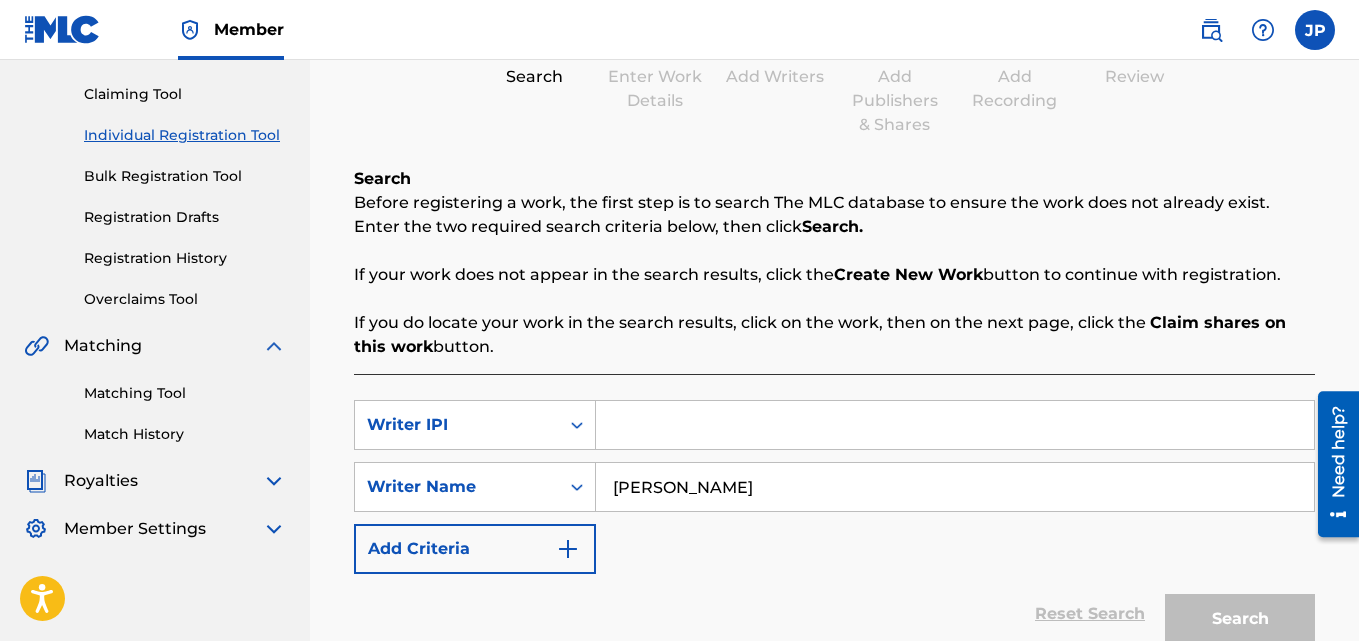 type on "[PERSON_NAME]" 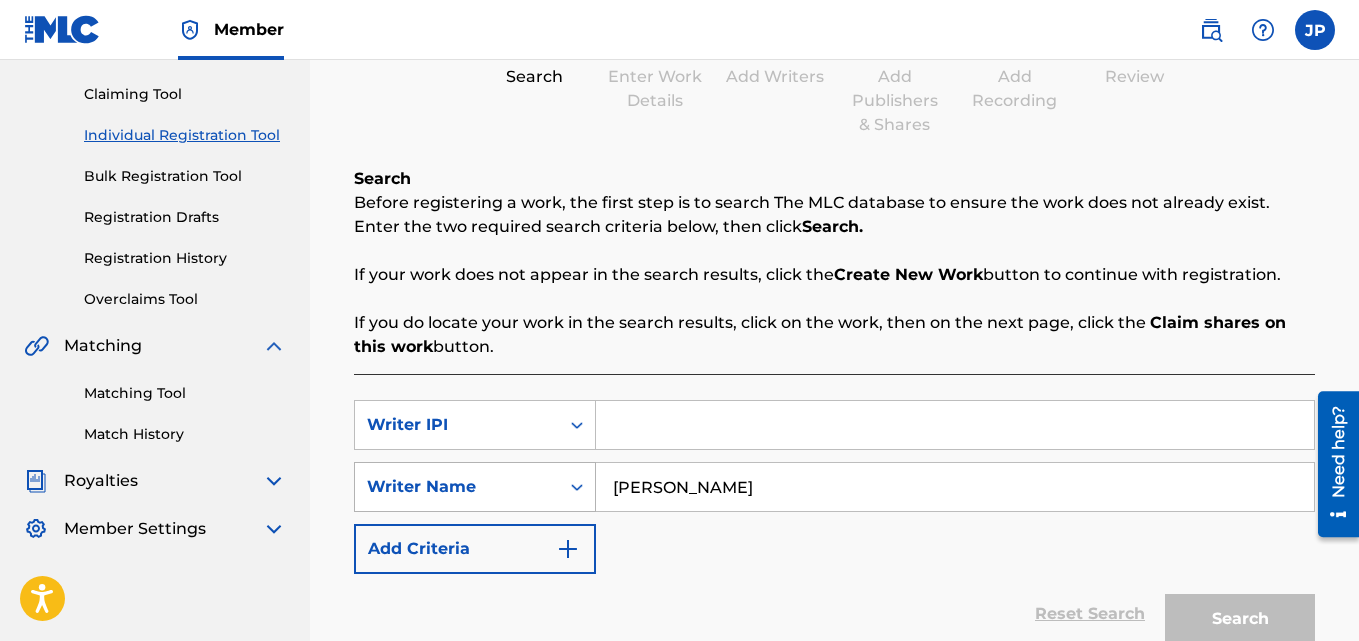 click 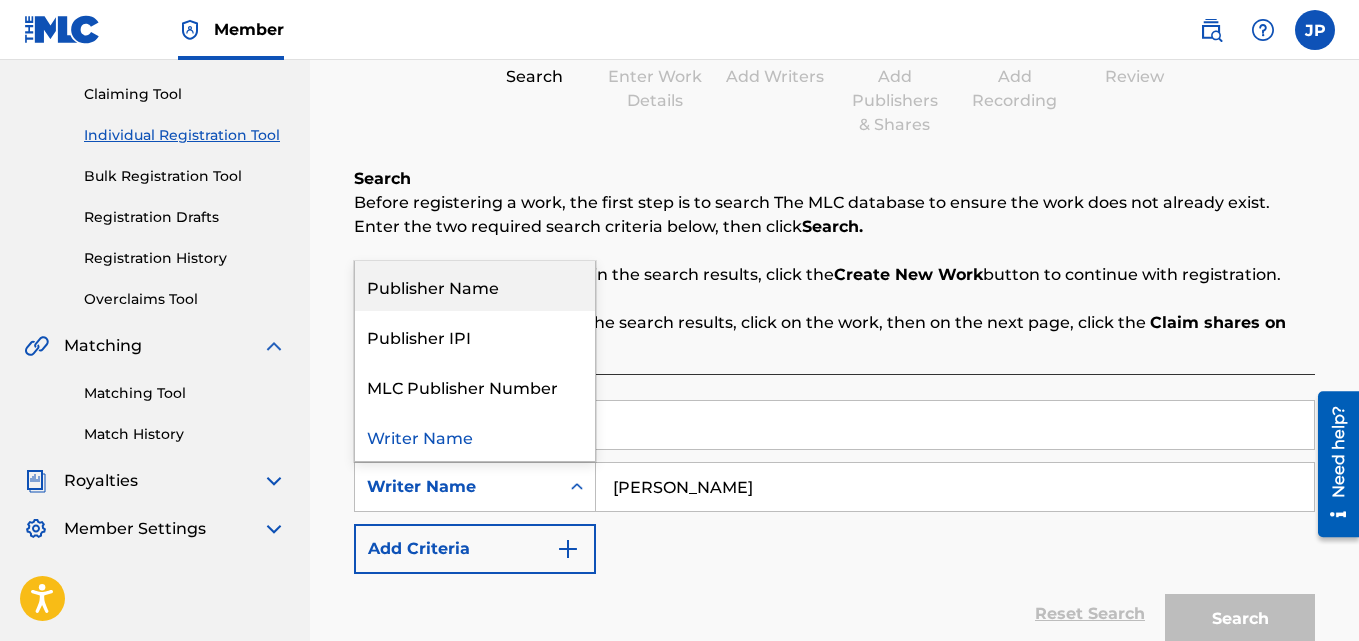 click on "Publisher Name" at bounding box center [475, 286] 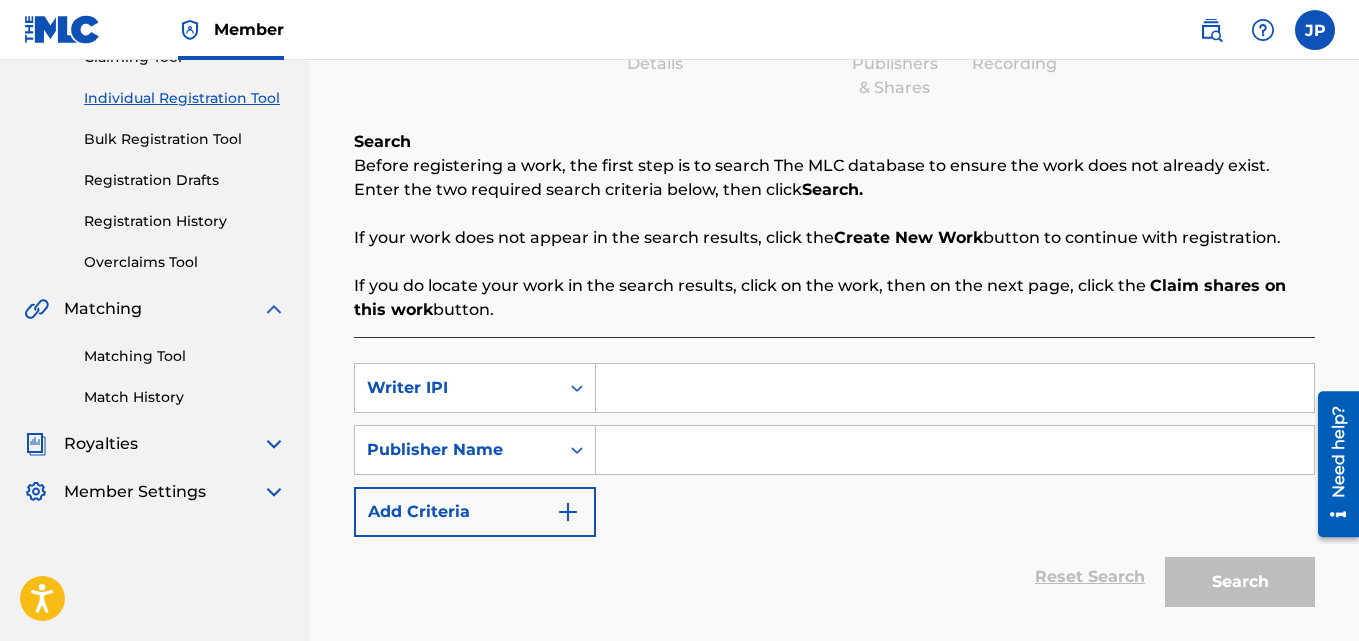 scroll, scrollTop: 300, scrollLeft: 0, axis: vertical 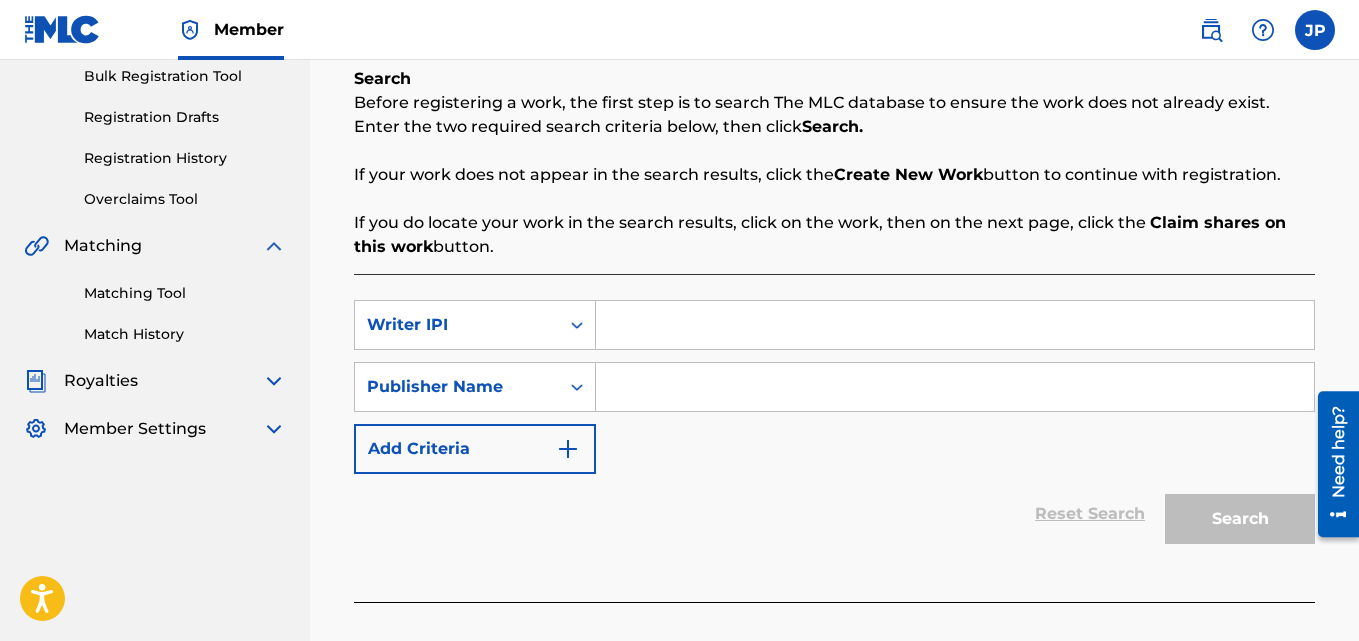 click on "SearchWithCriteria63bb8b10-cd85-475b-af70-739229ee00ca Writer IPI SearchWithCriteriafe850057-4b0a-4984-8887-1d6e149ddee9 Publisher Name Add Criteria" at bounding box center [834, 387] 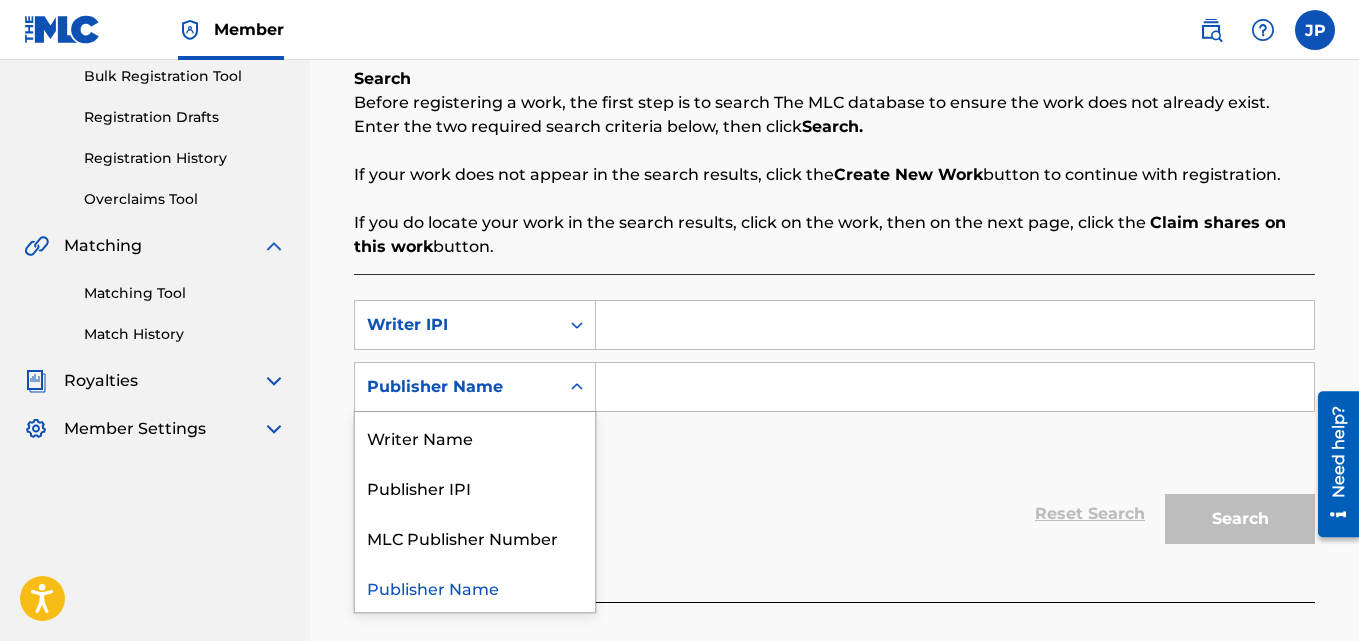 drag, startPoint x: 590, startPoint y: 377, endPoint x: 579, endPoint y: 379, distance: 11.18034 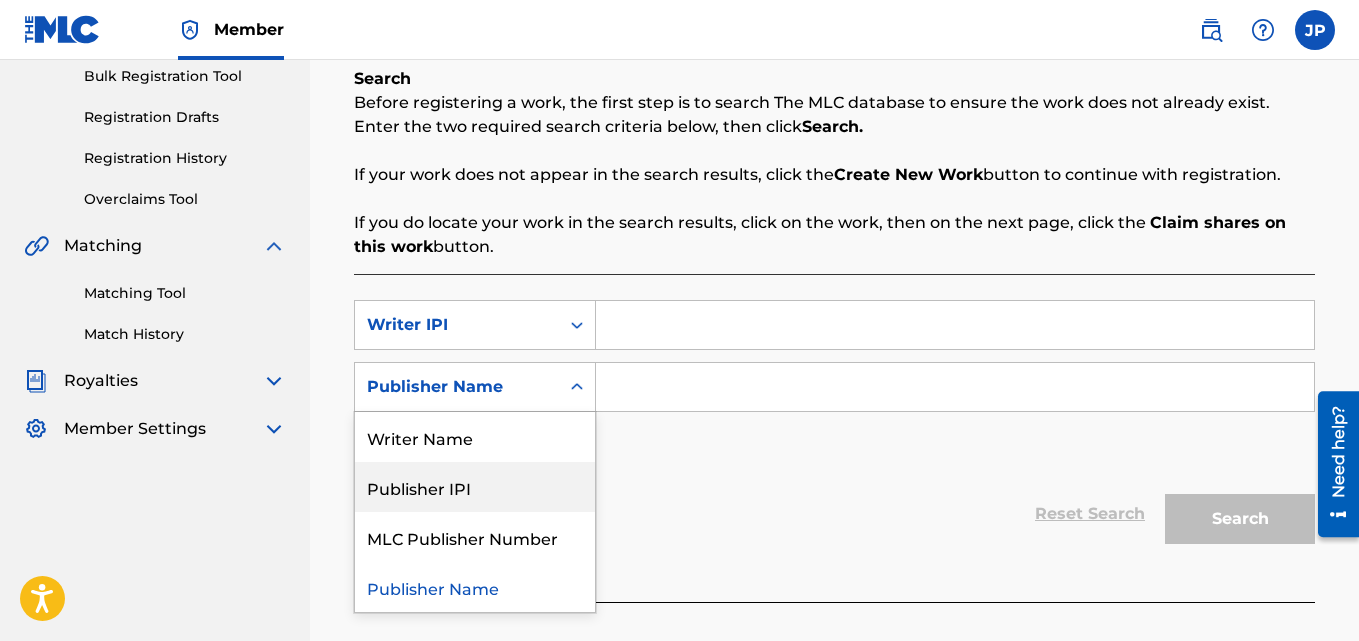 click on "Publisher IPI" at bounding box center (475, 487) 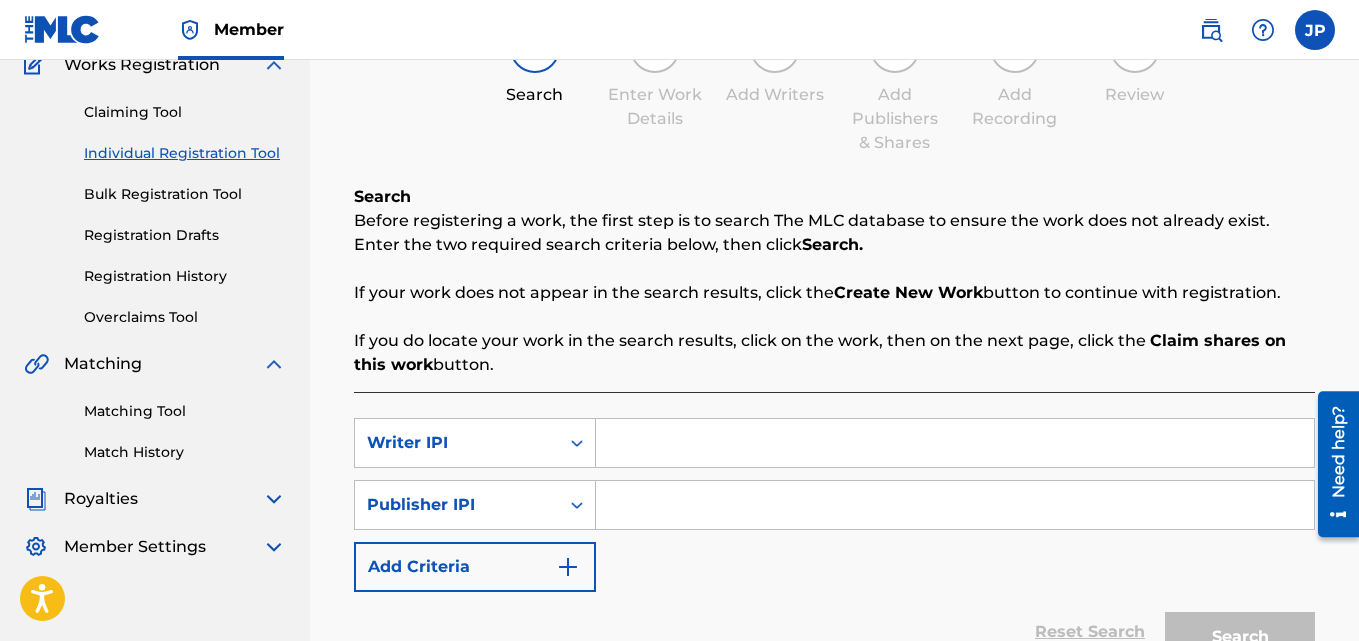 scroll, scrollTop: 0, scrollLeft: 0, axis: both 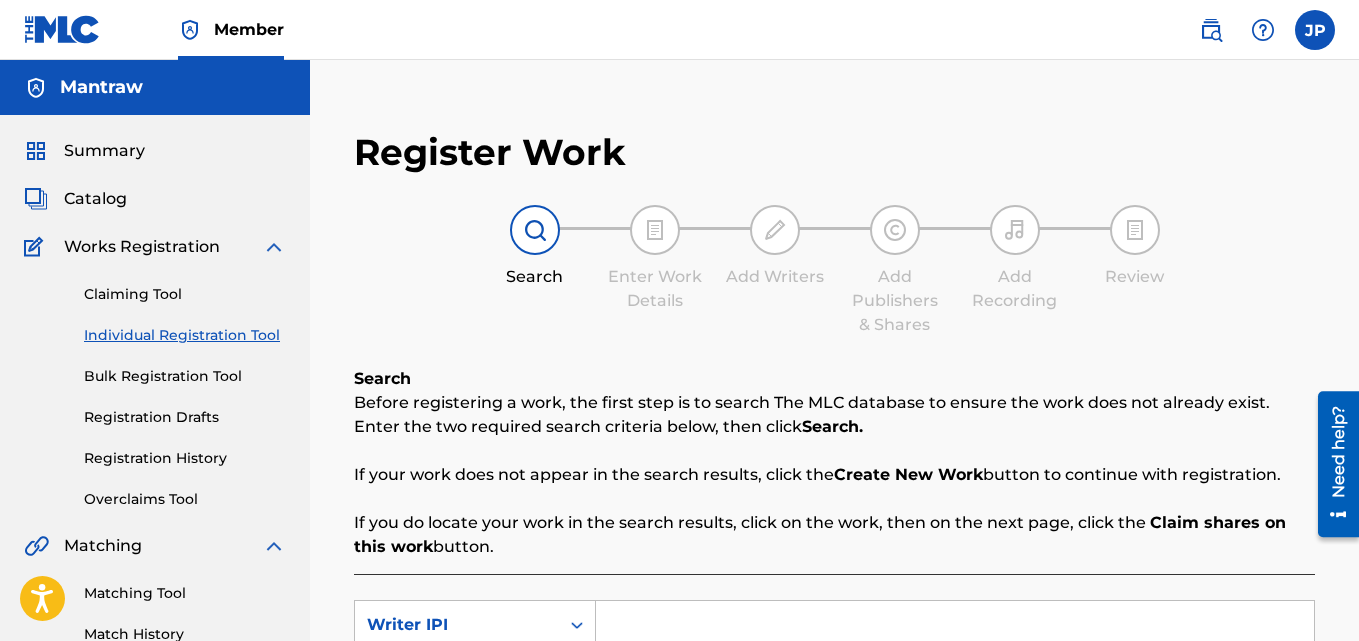 click on "Summary" at bounding box center (104, 151) 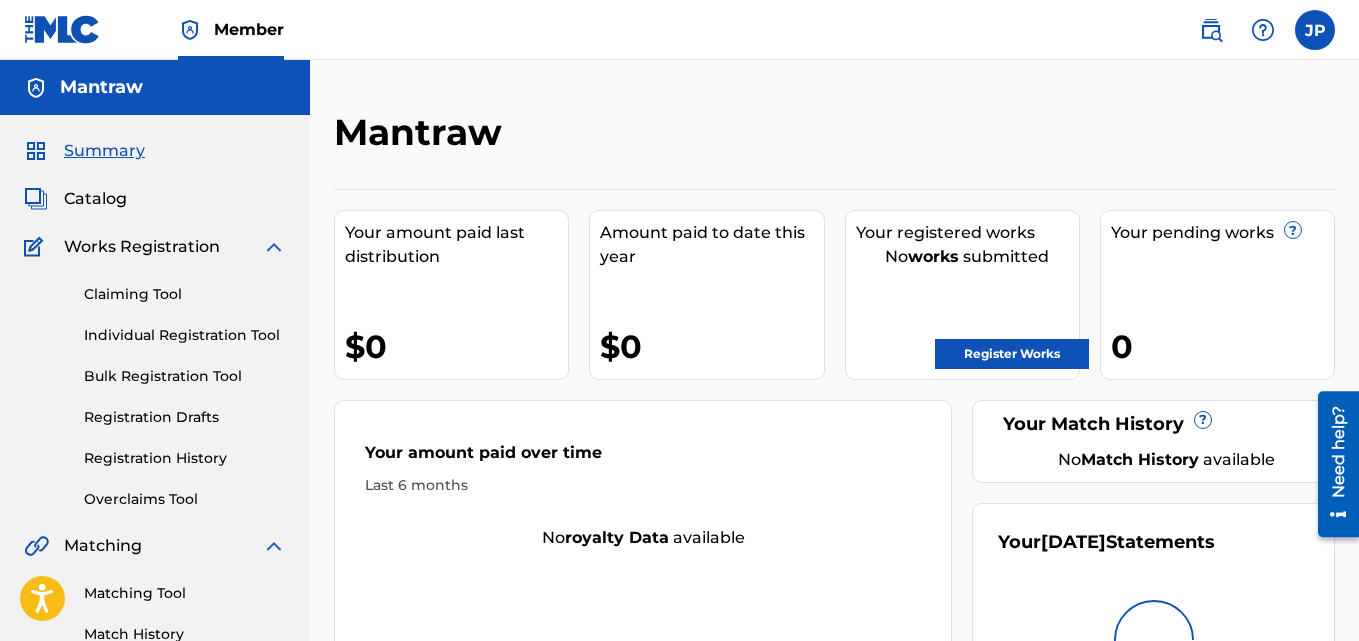 drag, startPoint x: 111, startPoint y: 100, endPoint x: 115, endPoint y: 75, distance: 25.317978 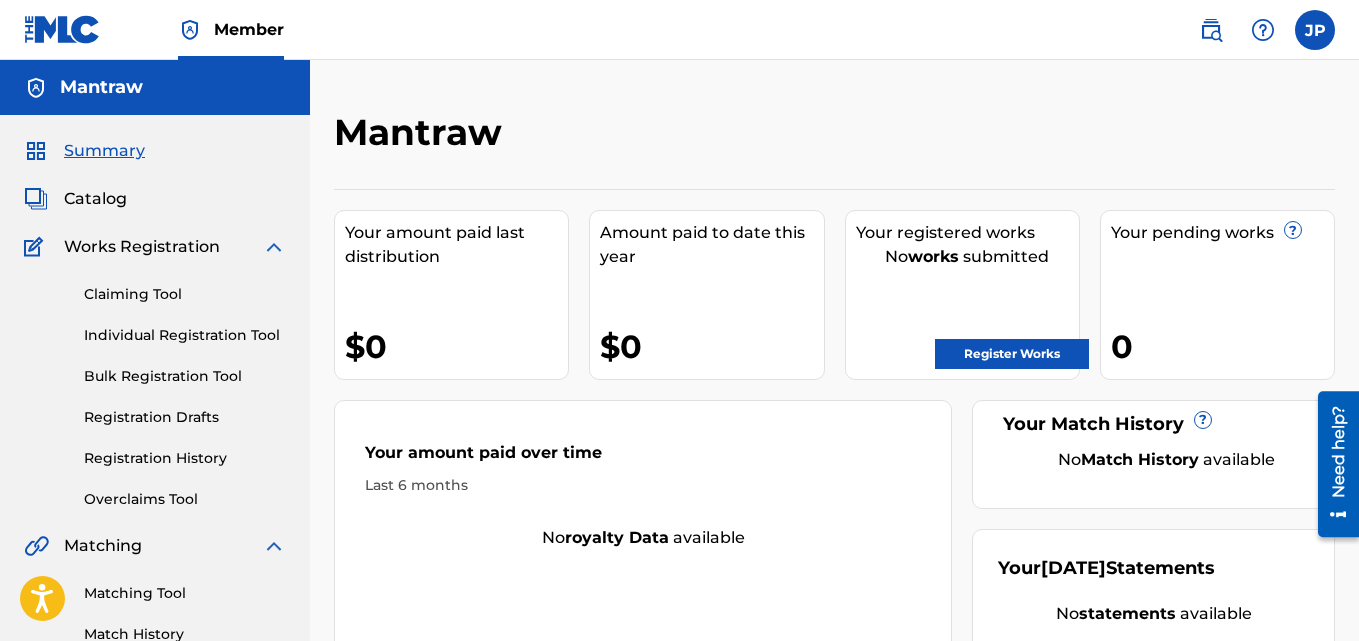 click on "Mantraw" at bounding box center (155, 87) 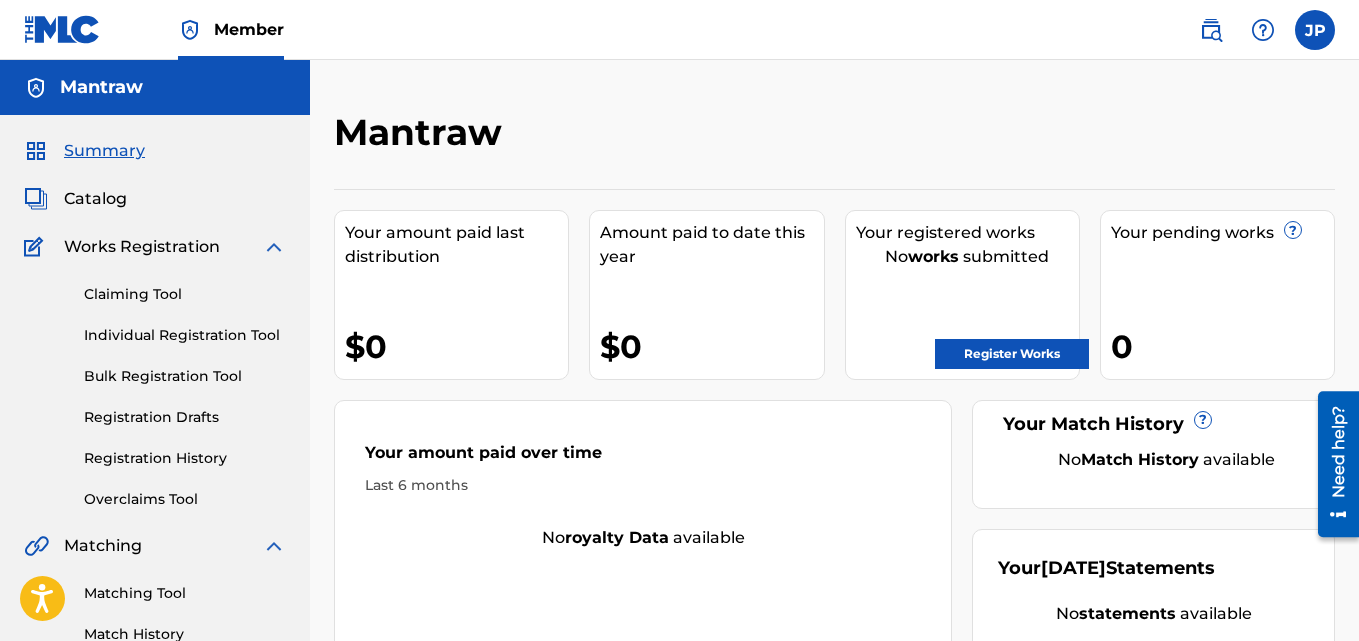 click on "Mantraw" at bounding box center (423, 132) 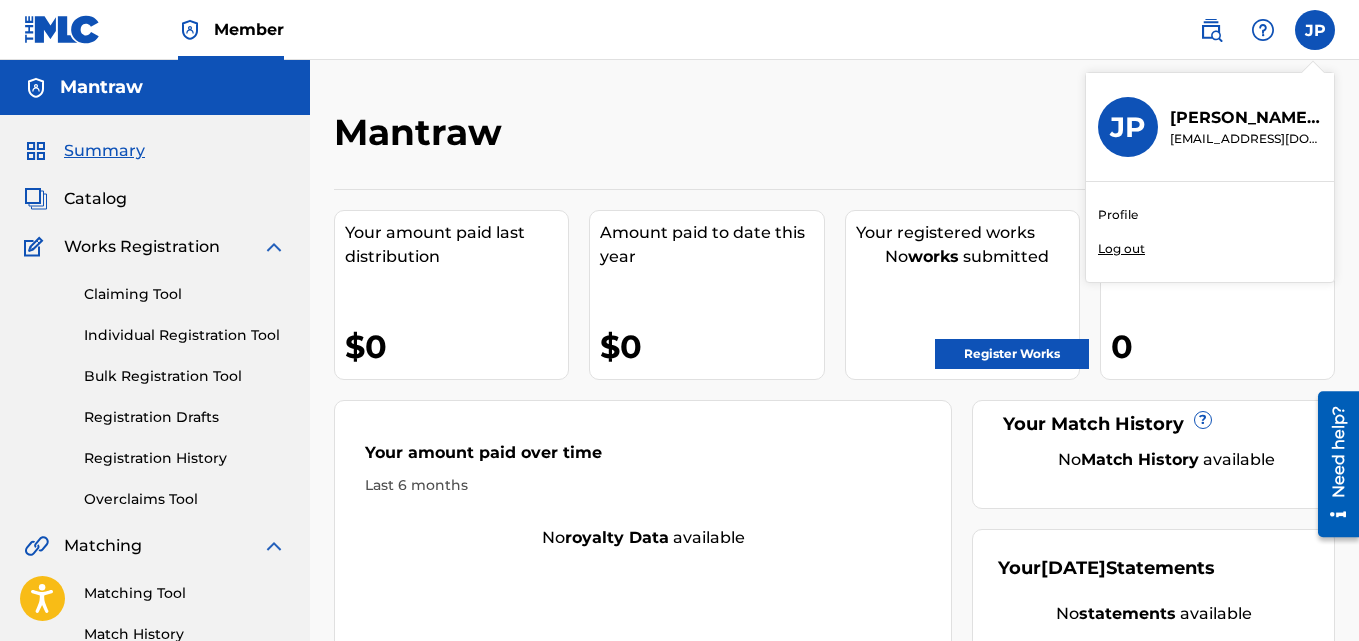 click on "Profile" at bounding box center (1118, 215) 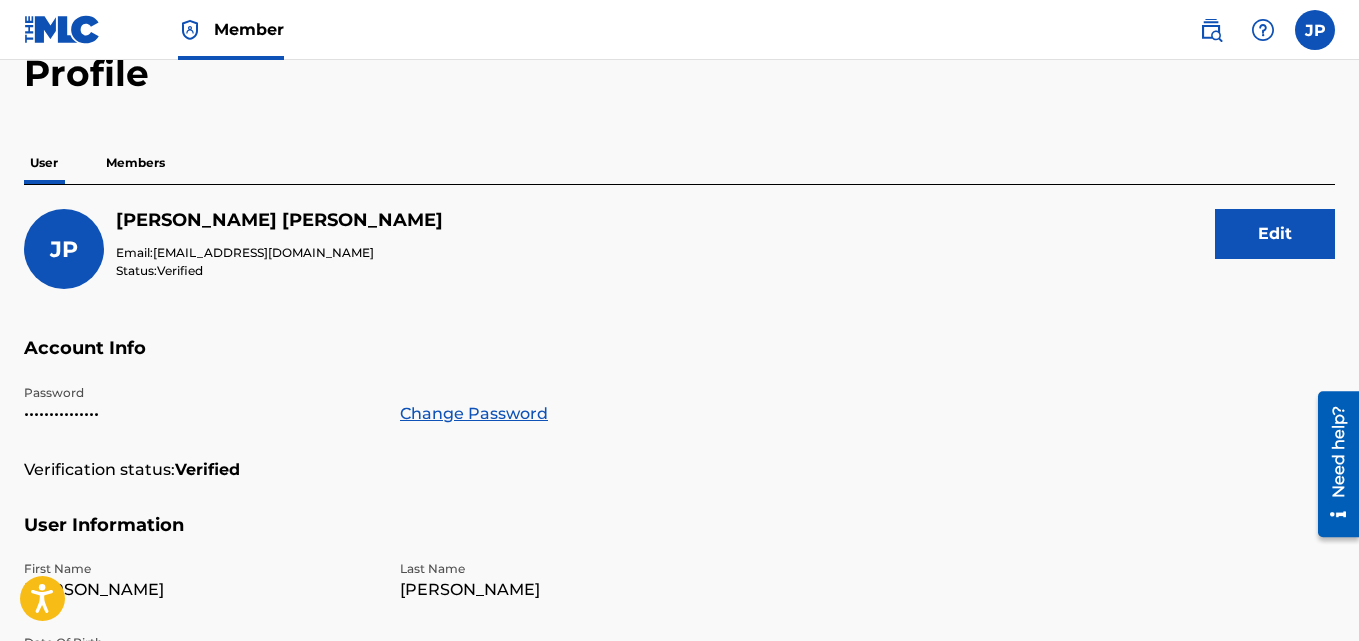 scroll, scrollTop: 5, scrollLeft: 0, axis: vertical 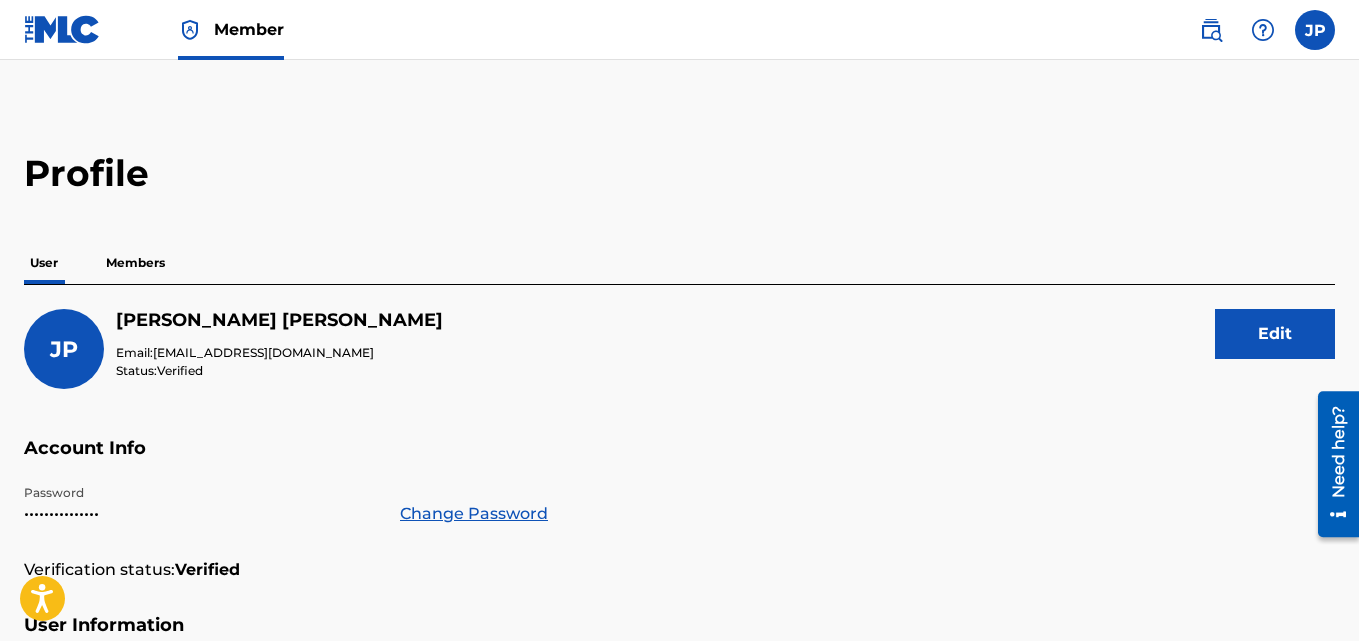 click on "Members" at bounding box center (135, 263) 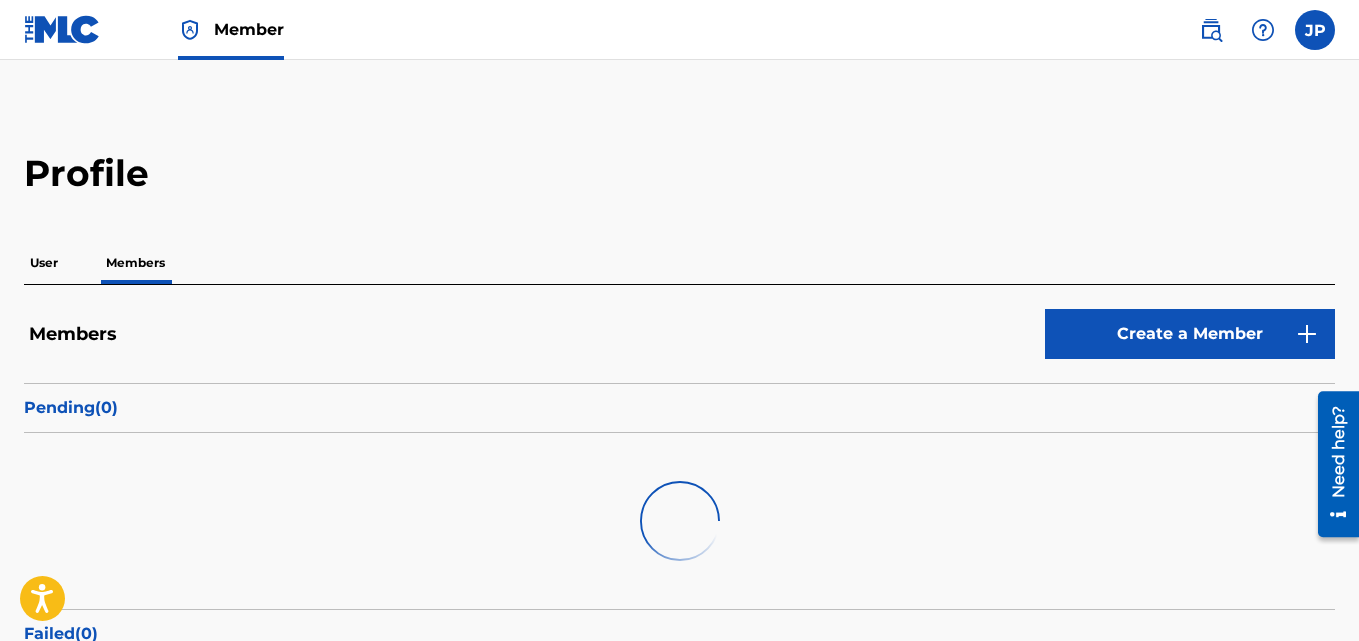 scroll, scrollTop: 0, scrollLeft: 0, axis: both 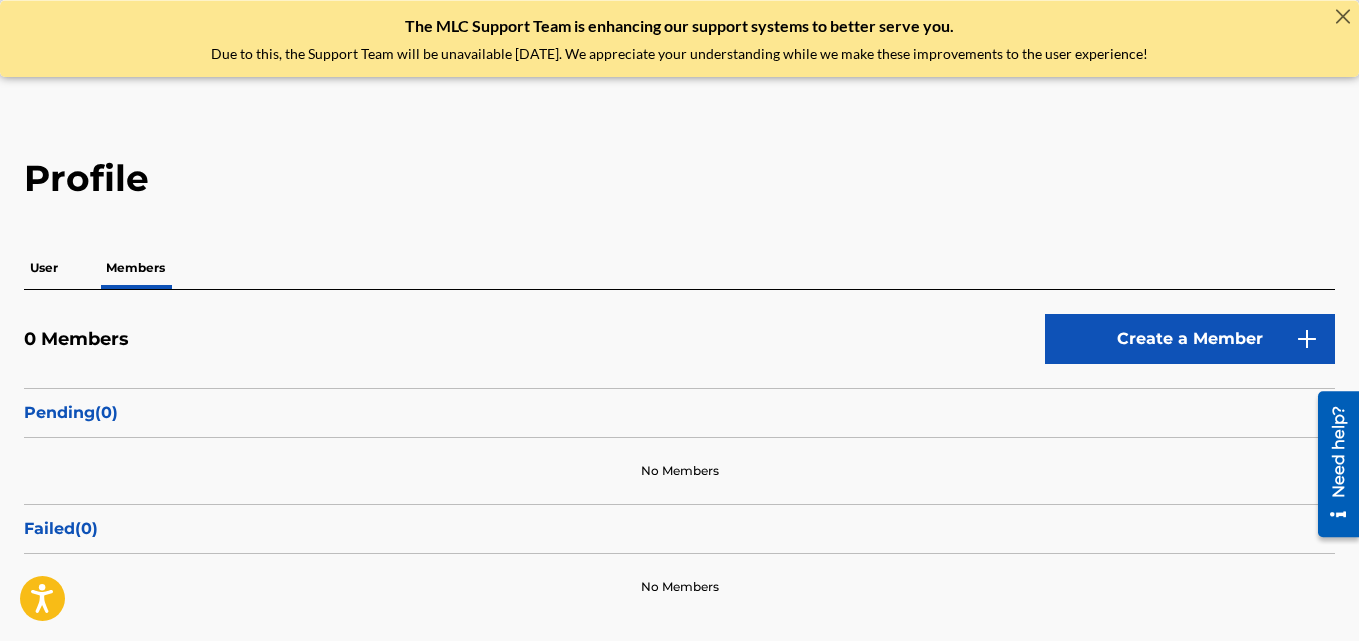 click on "Create a Member" at bounding box center [1190, 339] 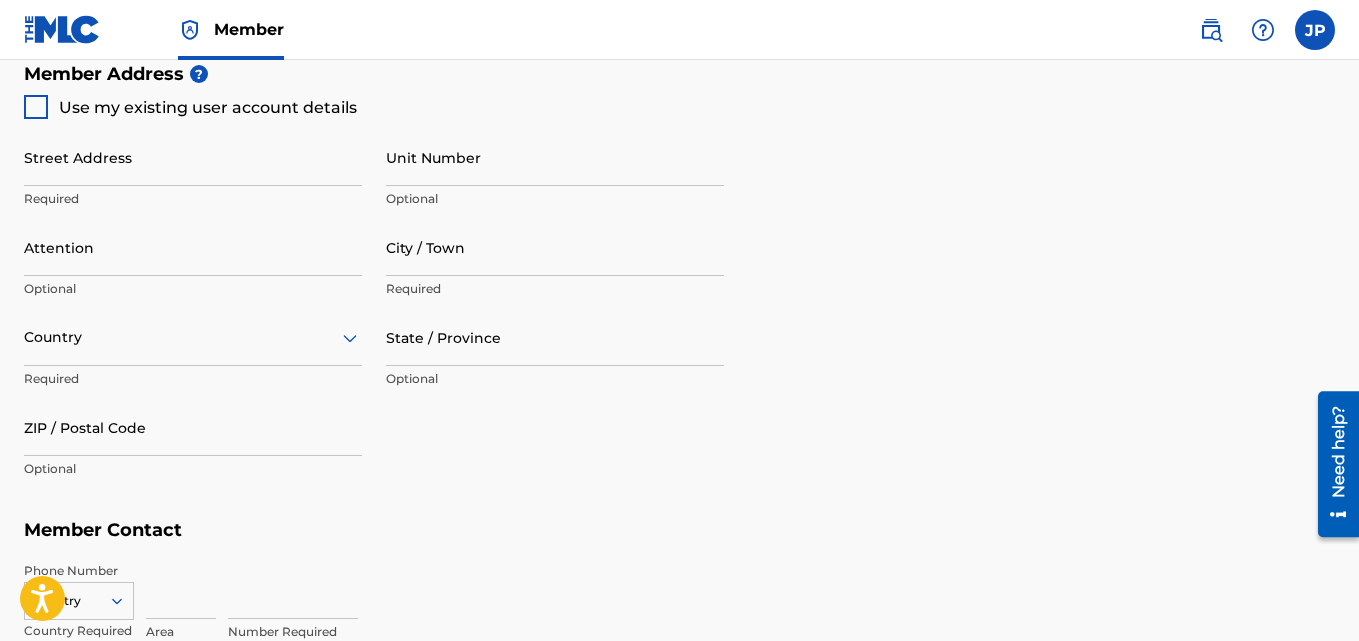 scroll, scrollTop: 600, scrollLeft: 0, axis: vertical 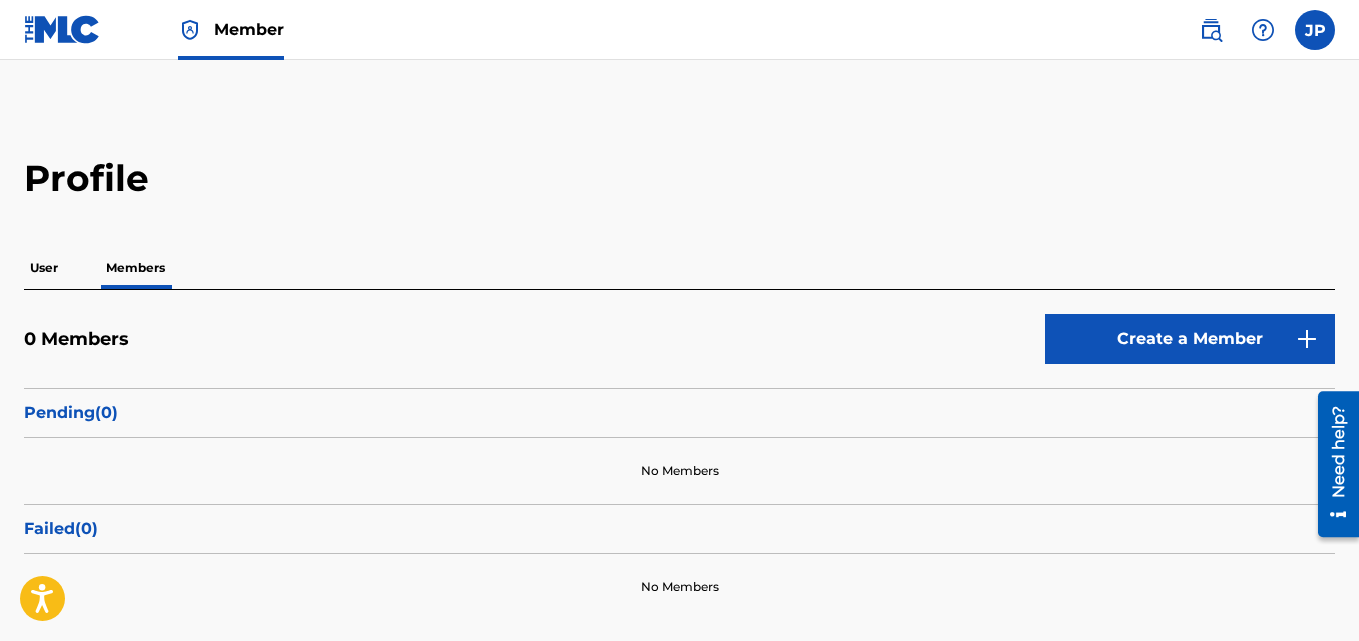 click on "Member JP JP [PERSON_NAME] [PERSON_NAME] [PERSON_NAME] [EMAIL_ADDRESS][DOMAIN_NAME] Profile Log out" at bounding box center [679, 30] 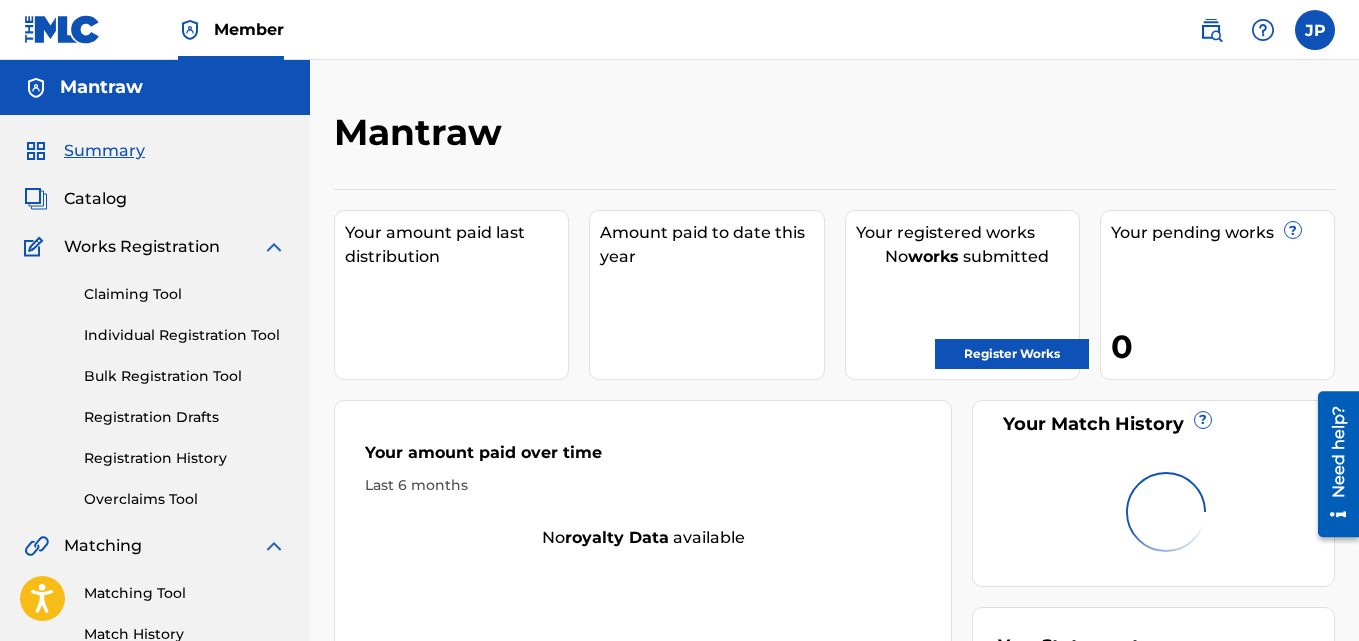 click at bounding box center (62, 29) 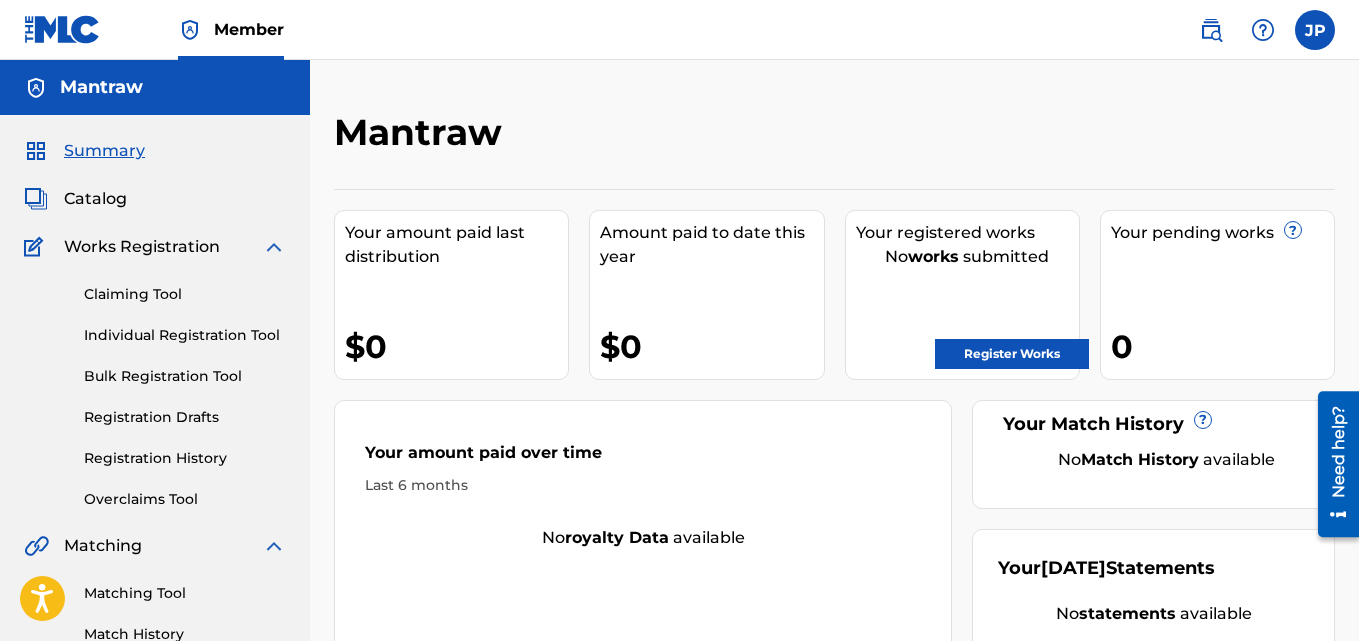 click on "Member" at bounding box center [249, 29] 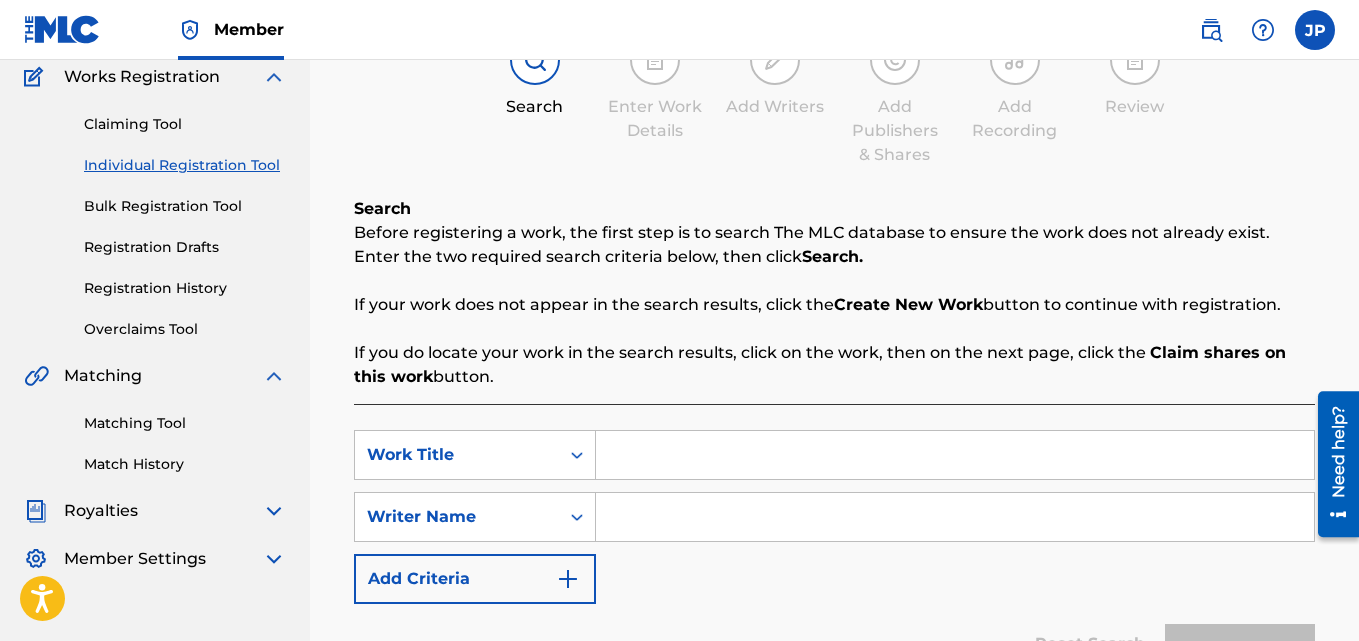 scroll, scrollTop: 398, scrollLeft: 0, axis: vertical 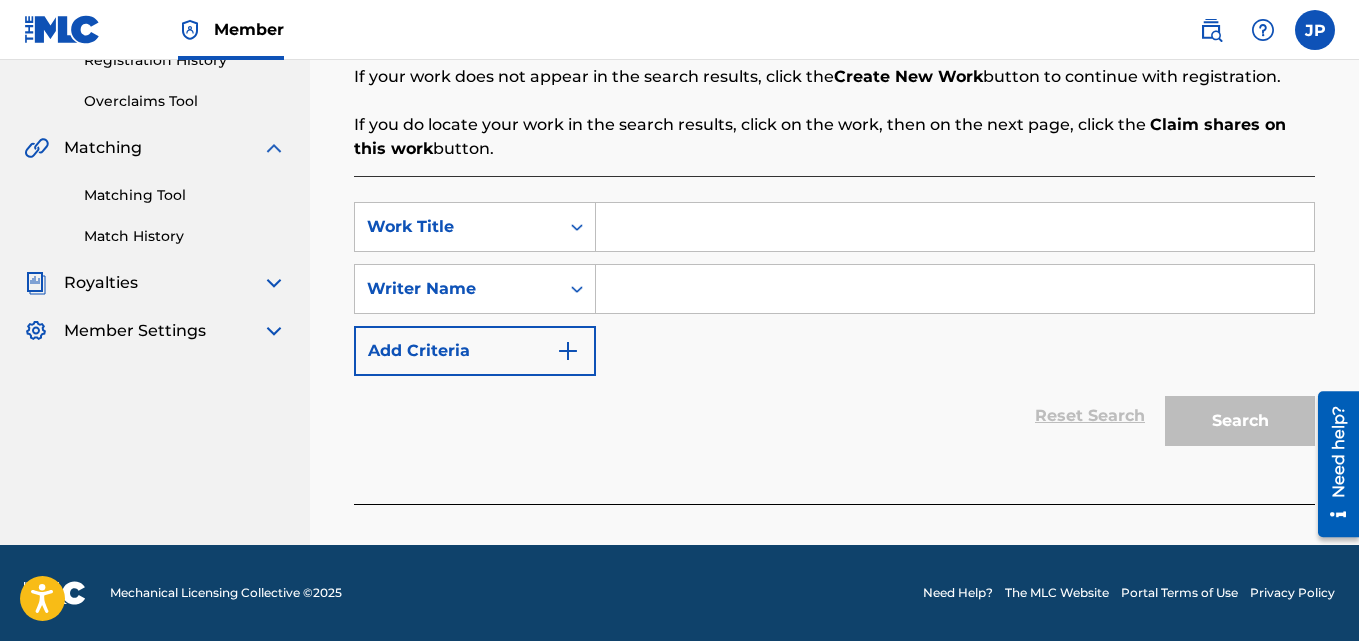 click at bounding box center [955, 289] 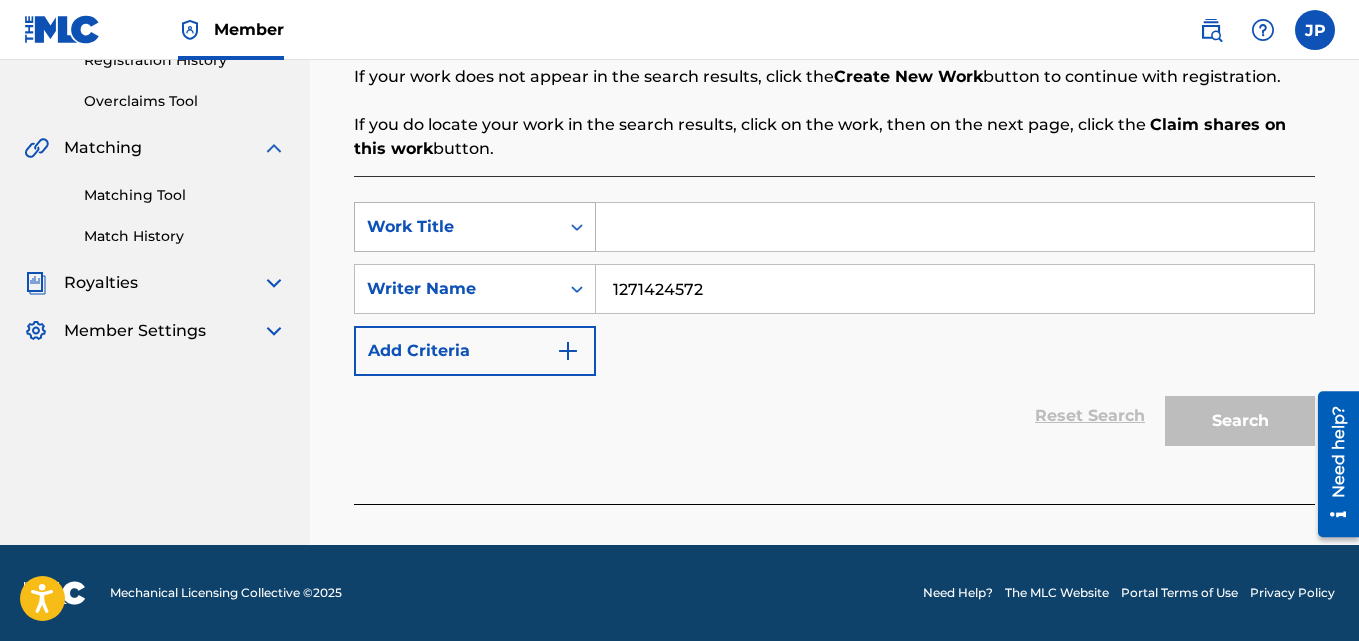 type on "1271424572" 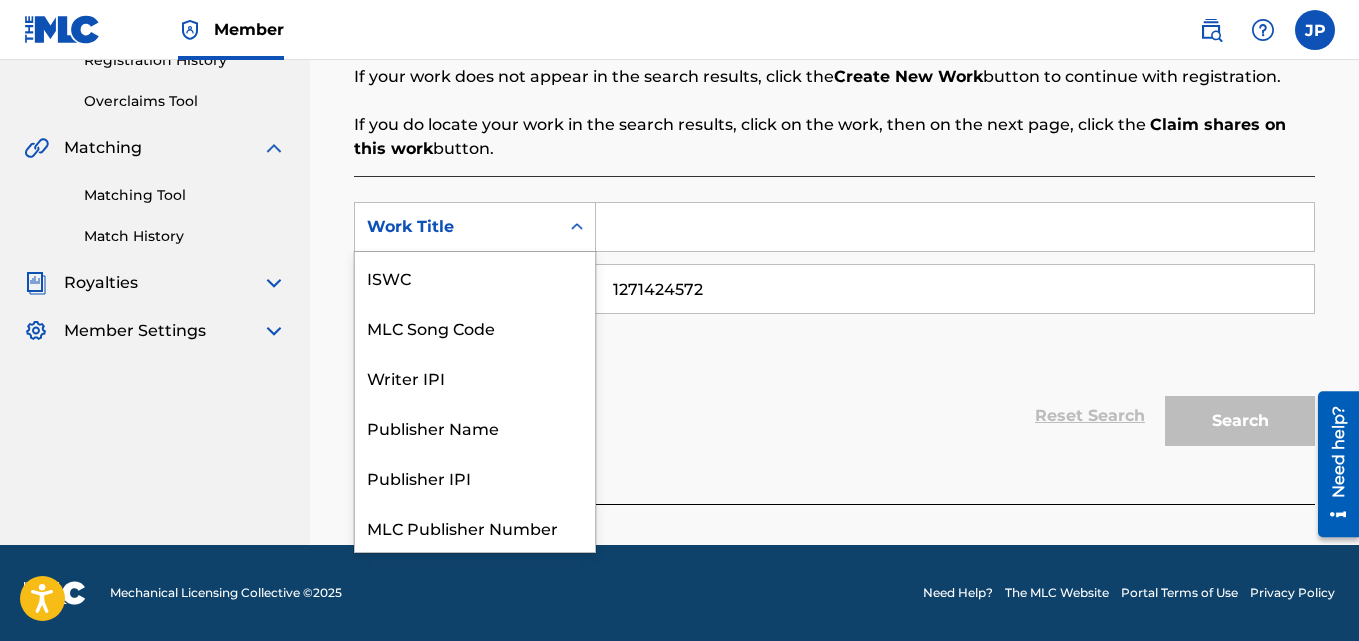 scroll, scrollTop: 50, scrollLeft: 0, axis: vertical 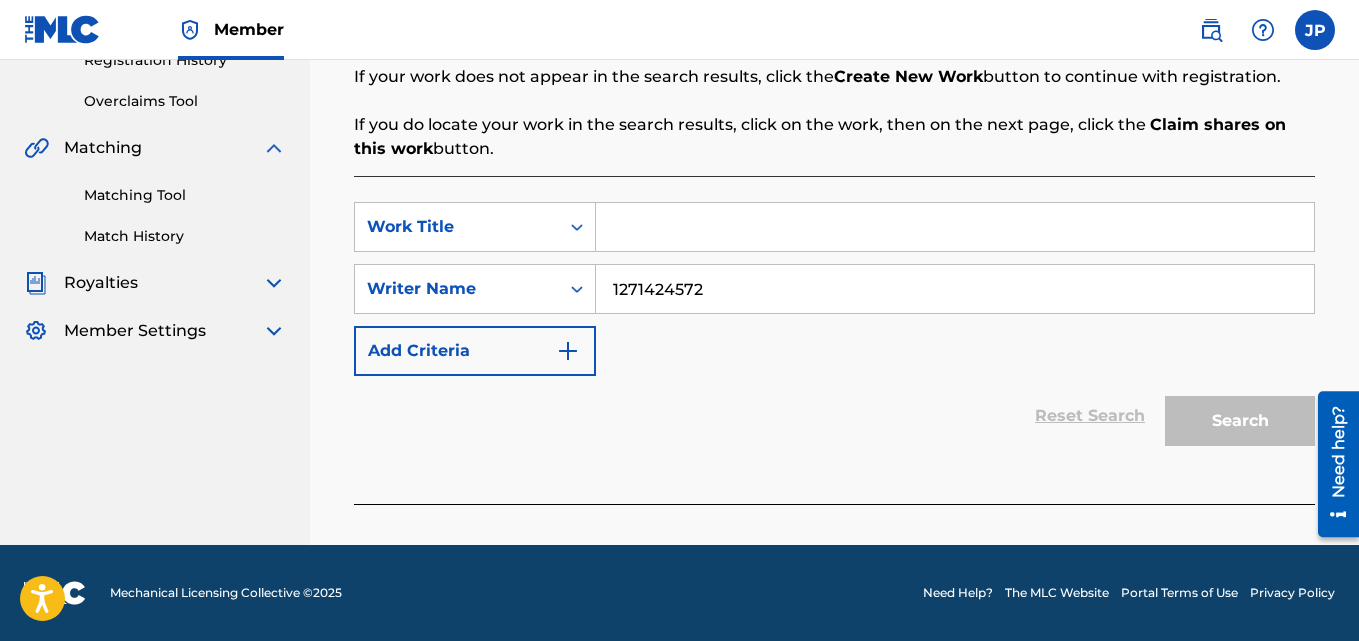 click at bounding box center [955, 227] 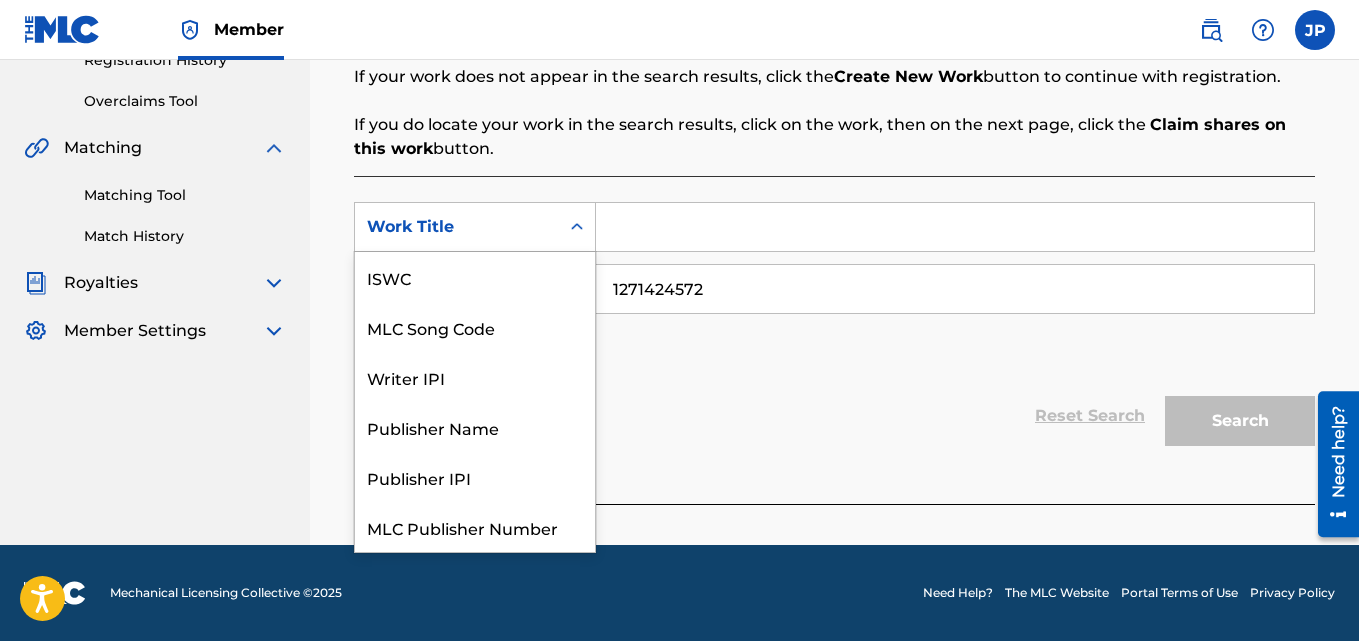 click on "Work Title" at bounding box center (457, 227) 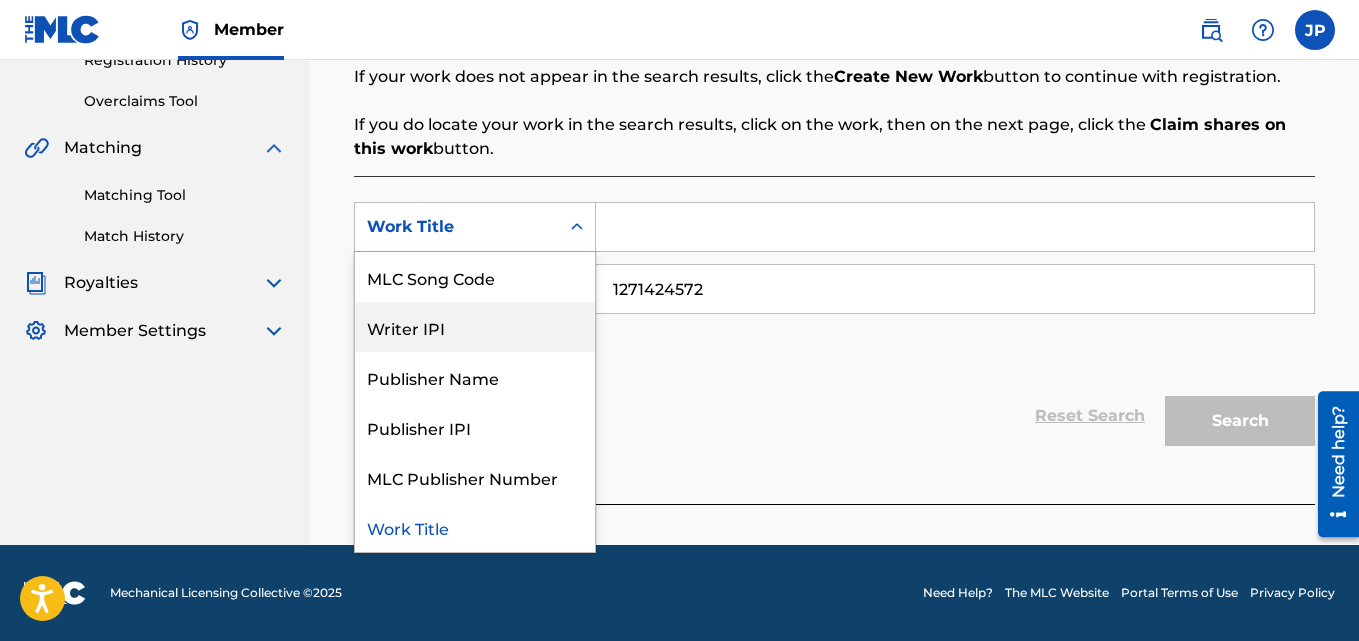 click on "Writer IPI" at bounding box center [475, 327] 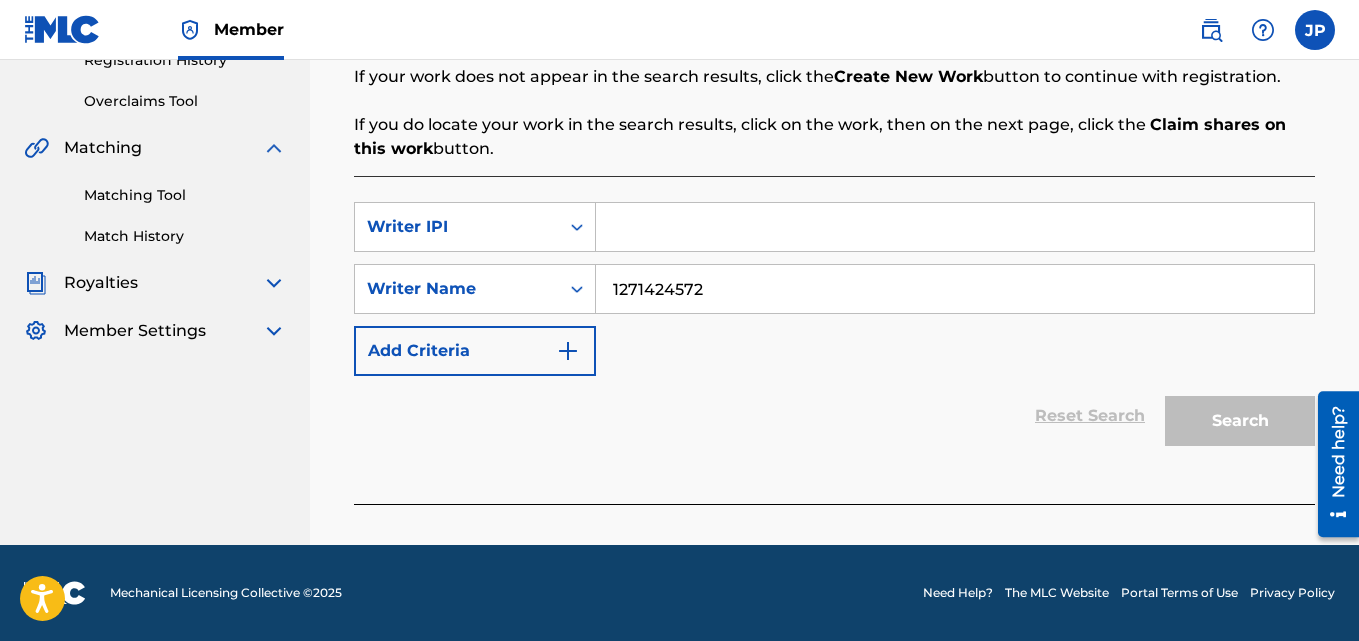 click at bounding box center (955, 227) 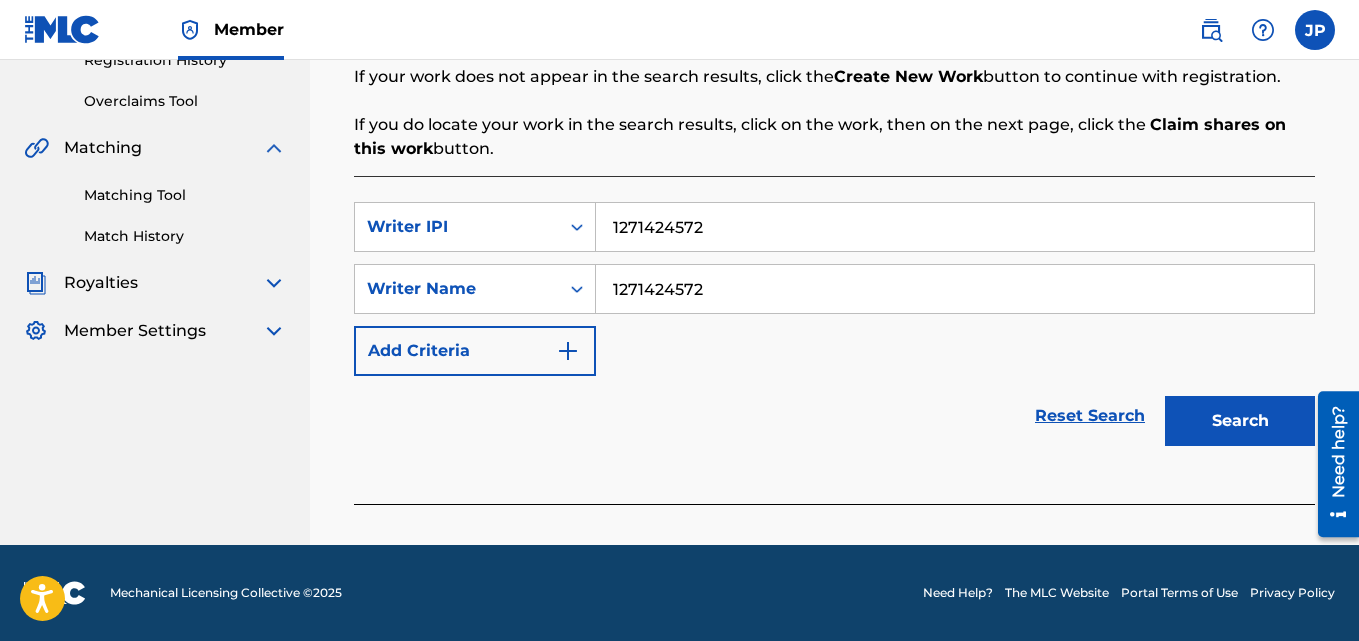 type on "1271424572" 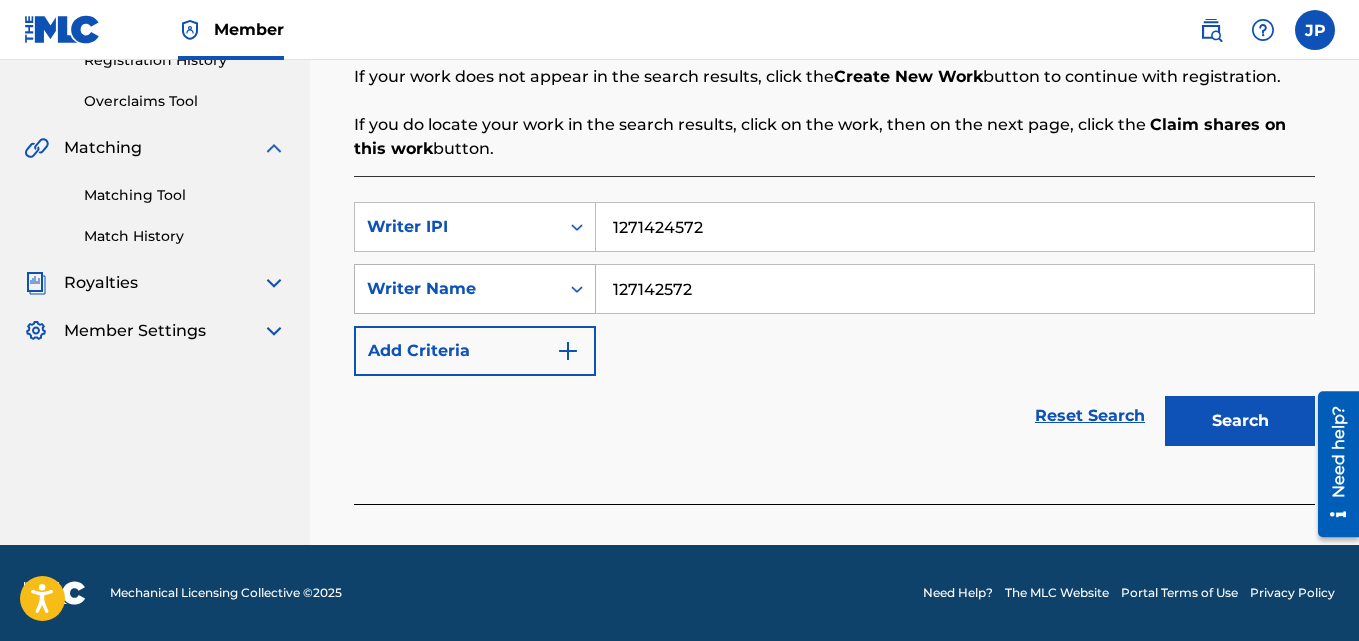 drag, startPoint x: 757, startPoint y: 288, endPoint x: 541, endPoint y: 300, distance: 216.33308 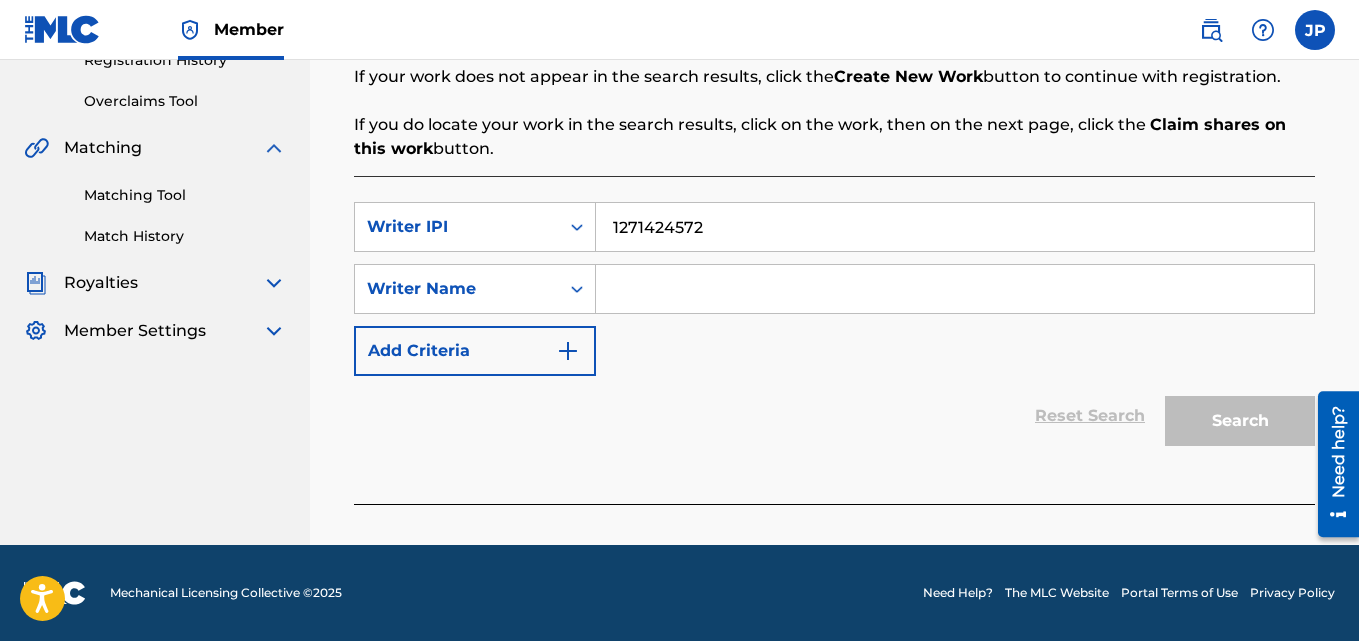 click on "SearchWithCriteriaab693af6-64dc-4514-b6ca-64d9910161ab Writer IPI 1271424572 SearchWithCriteria6b0edbe0-e9de-4af4-93e3-493b38bd5738 Writer Name Add Criteria" at bounding box center [834, 289] 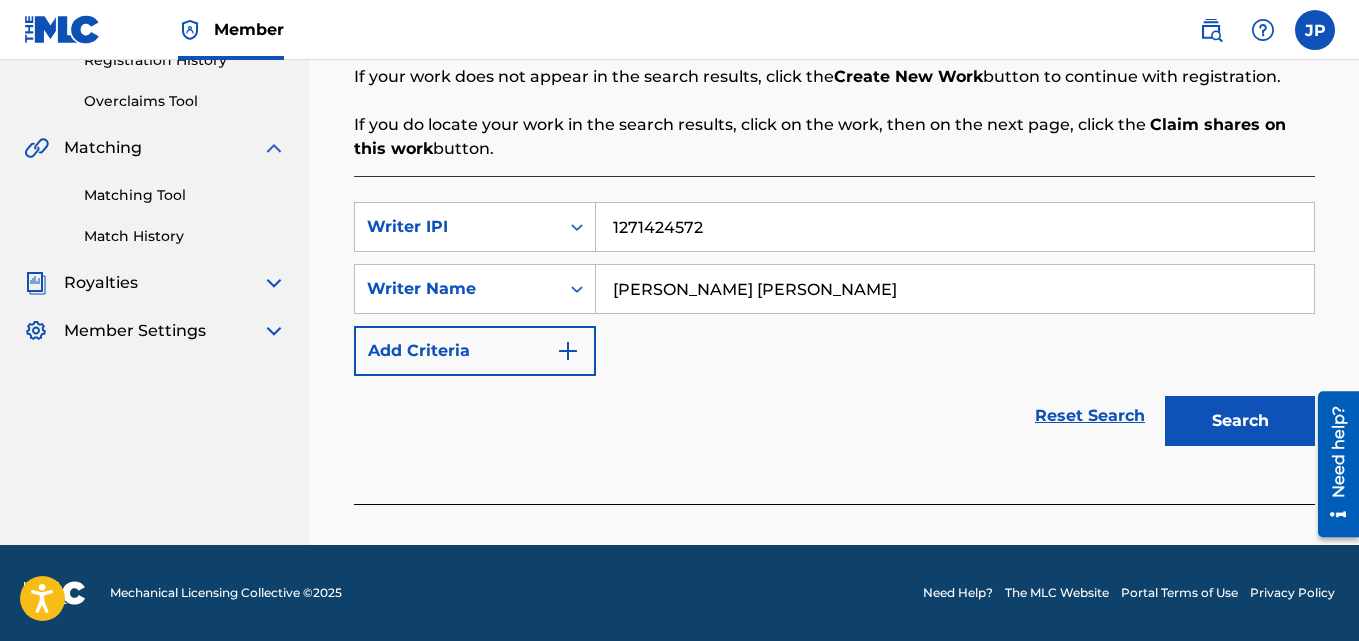 click on "Search" at bounding box center (1240, 421) 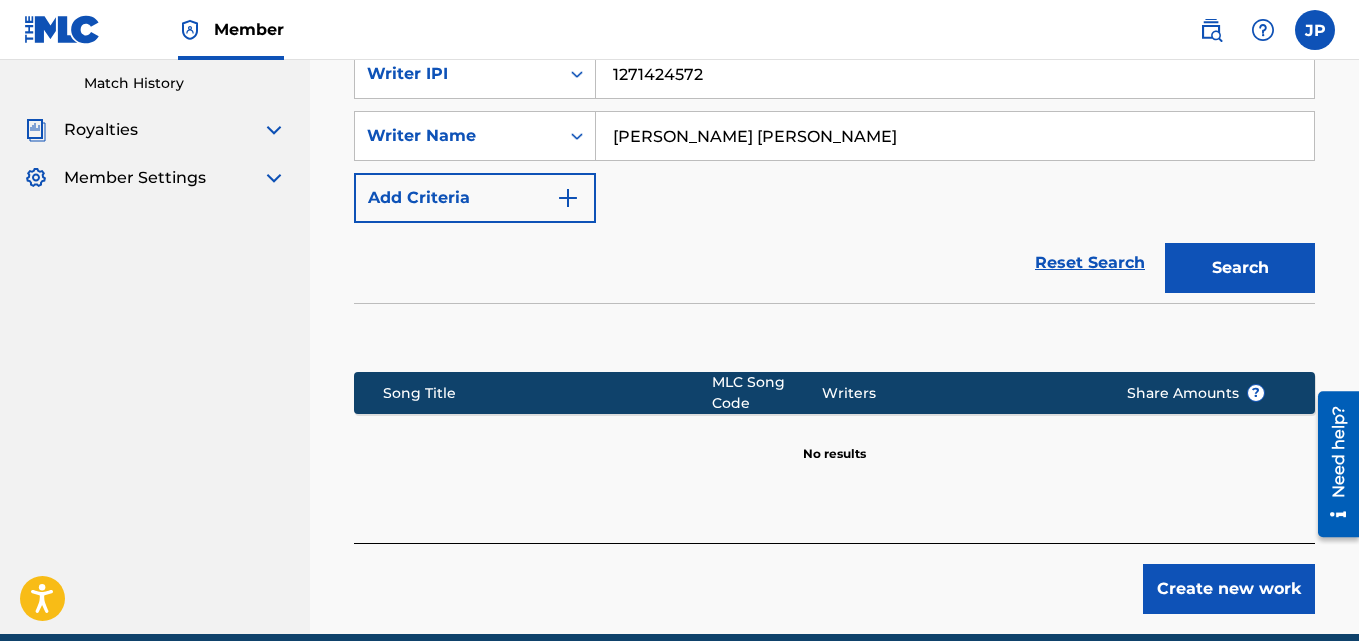 scroll, scrollTop: 440, scrollLeft: 0, axis: vertical 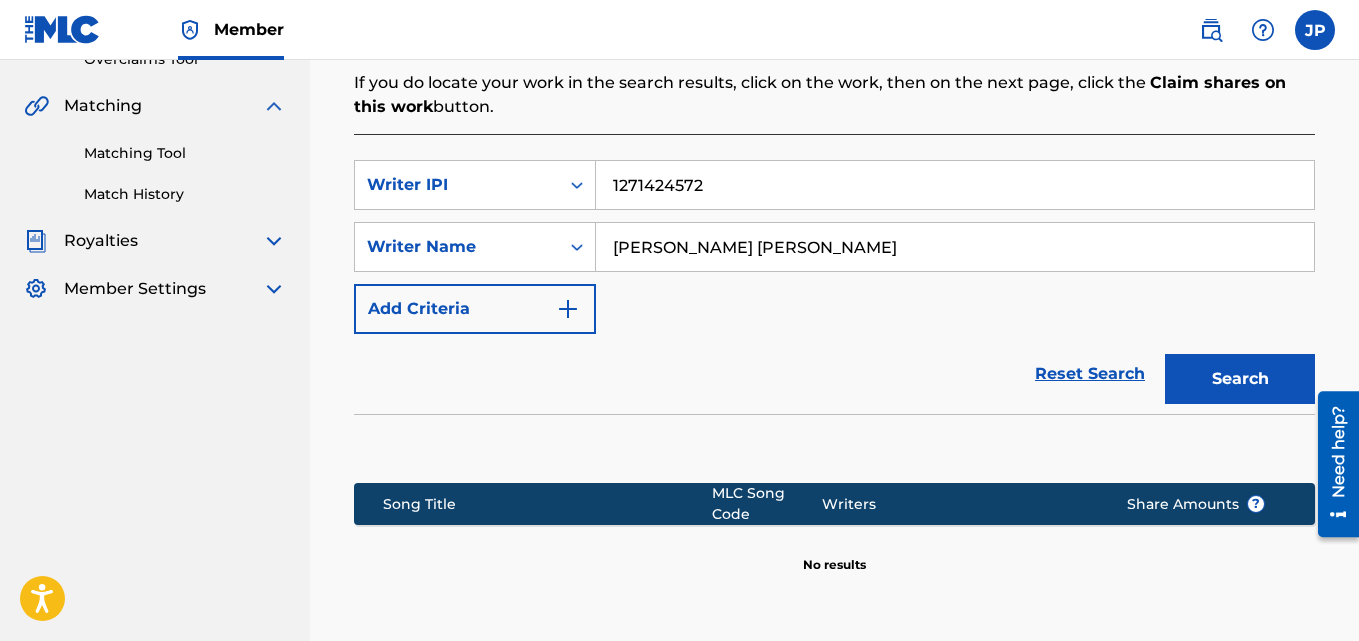 click on "[PERSON_NAME] [PERSON_NAME]" at bounding box center (955, 247) 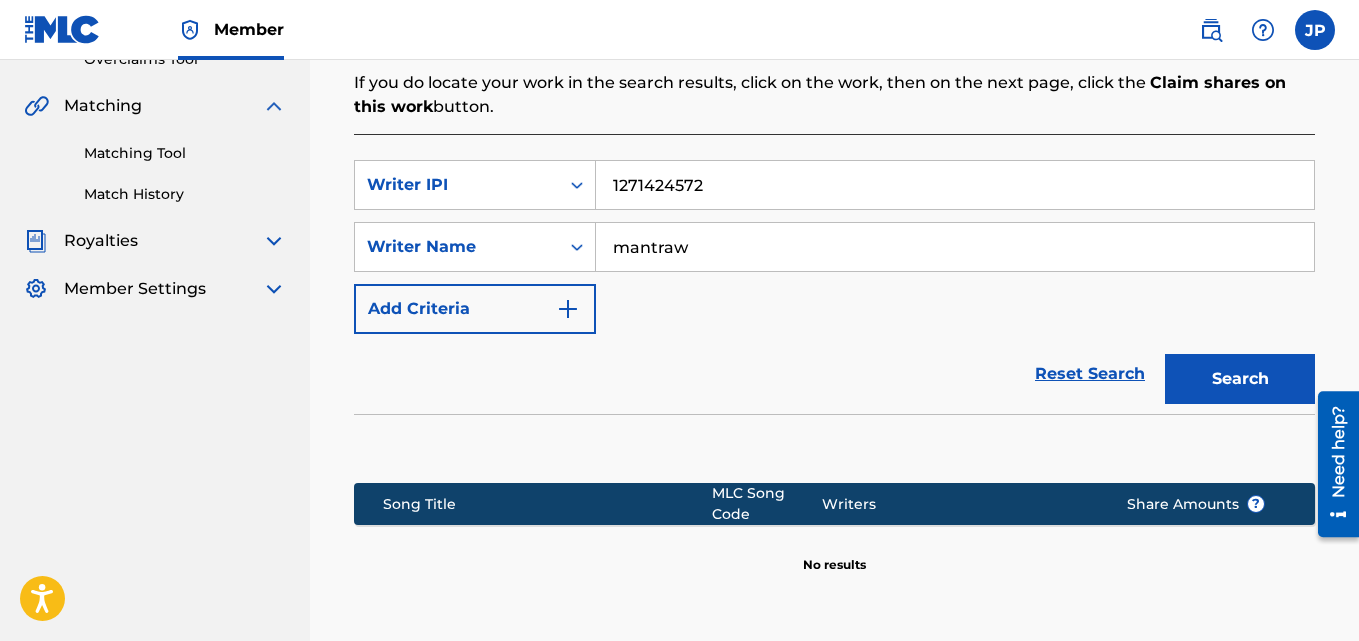 type on "mantraw" 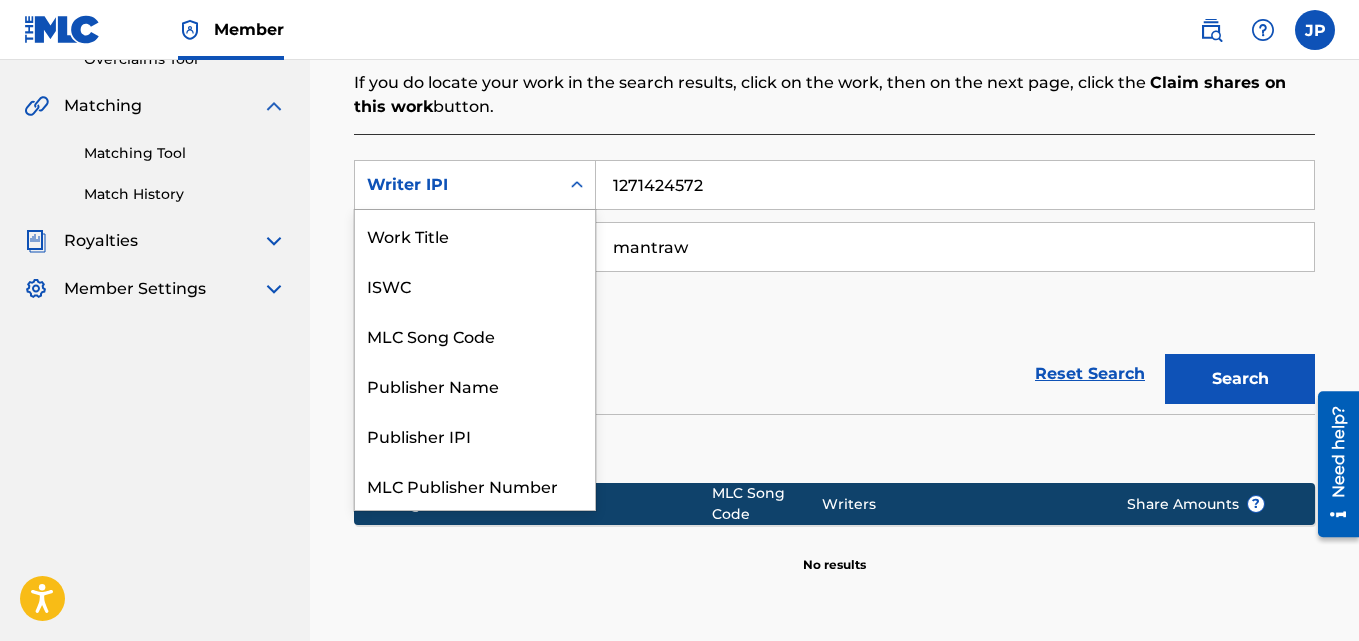 click on "Writer IPI" at bounding box center (457, 185) 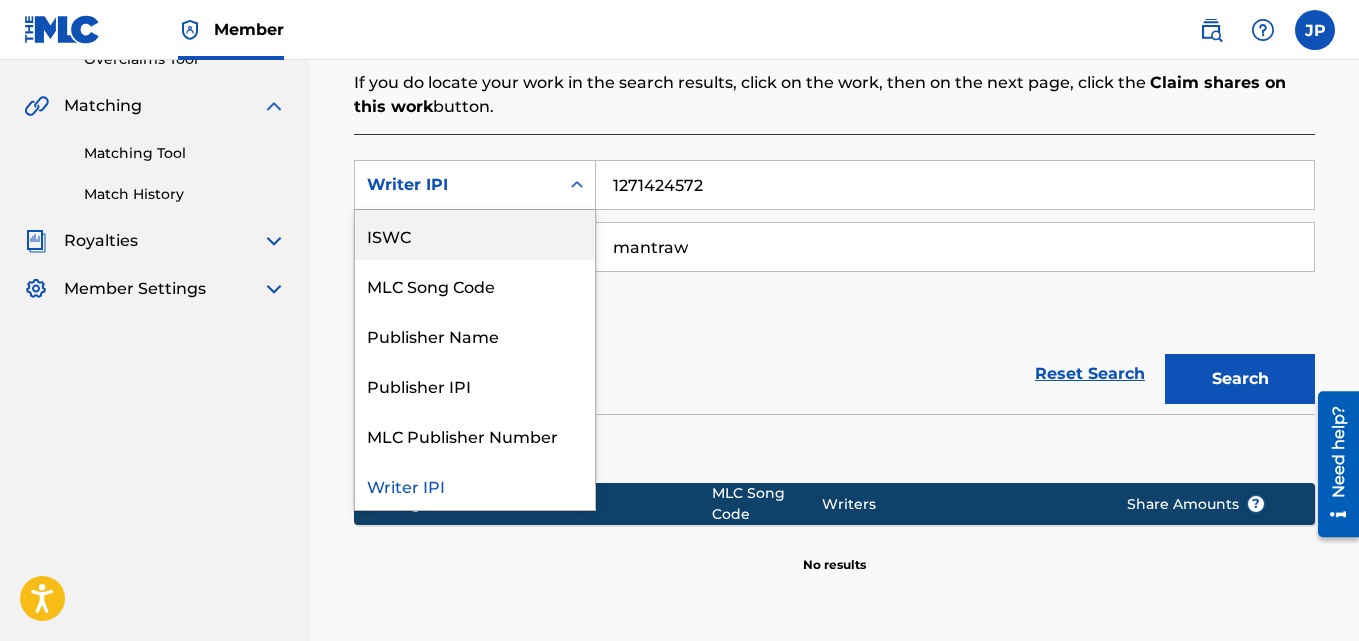 click on "ISWC" at bounding box center [475, 235] 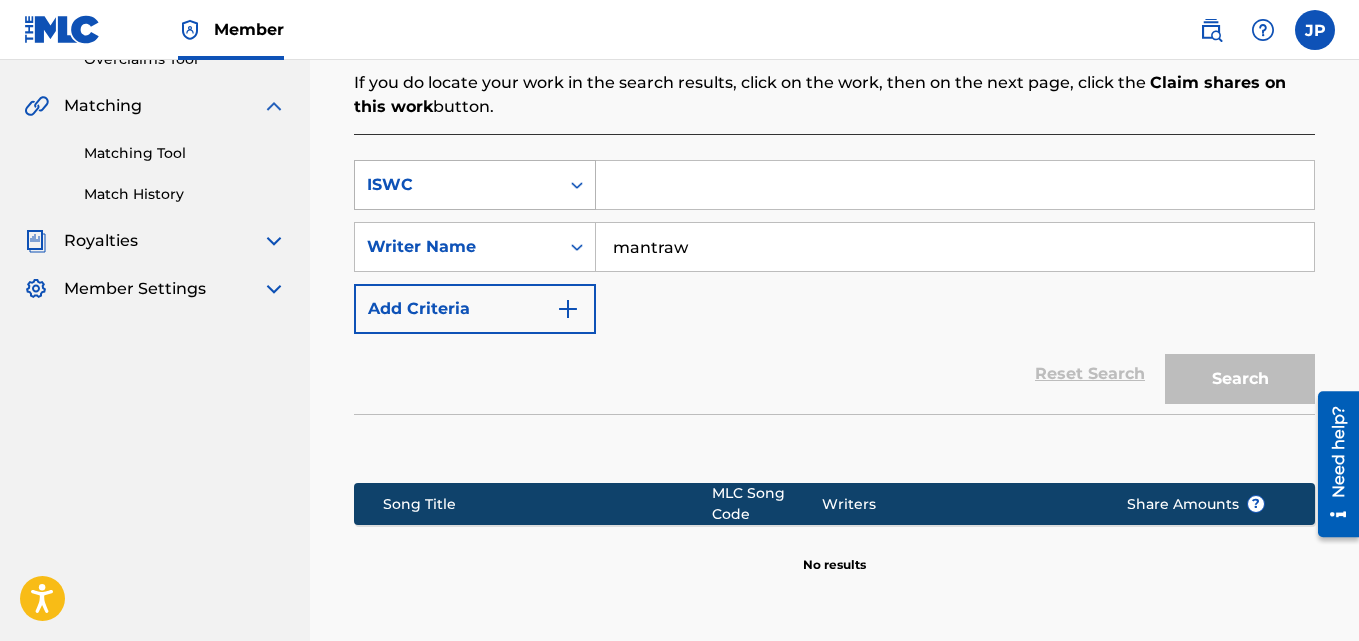 click on "ISWC" at bounding box center (457, 185) 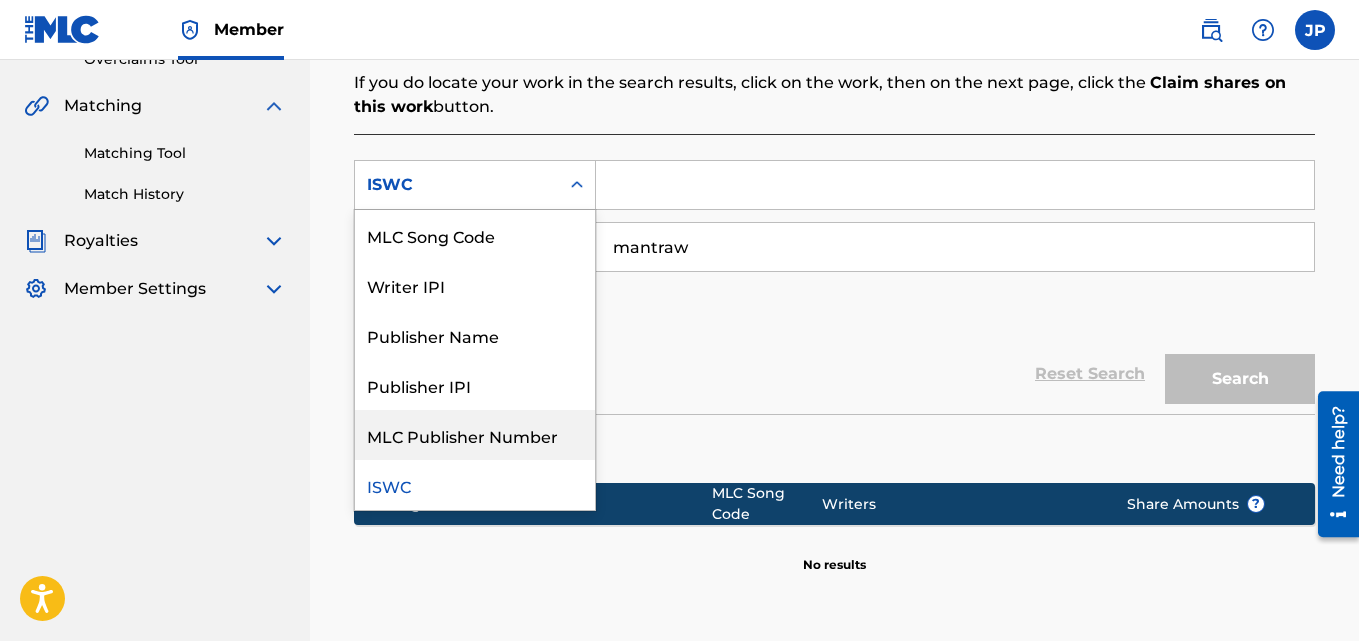 scroll, scrollTop: 0, scrollLeft: 0, axis: both 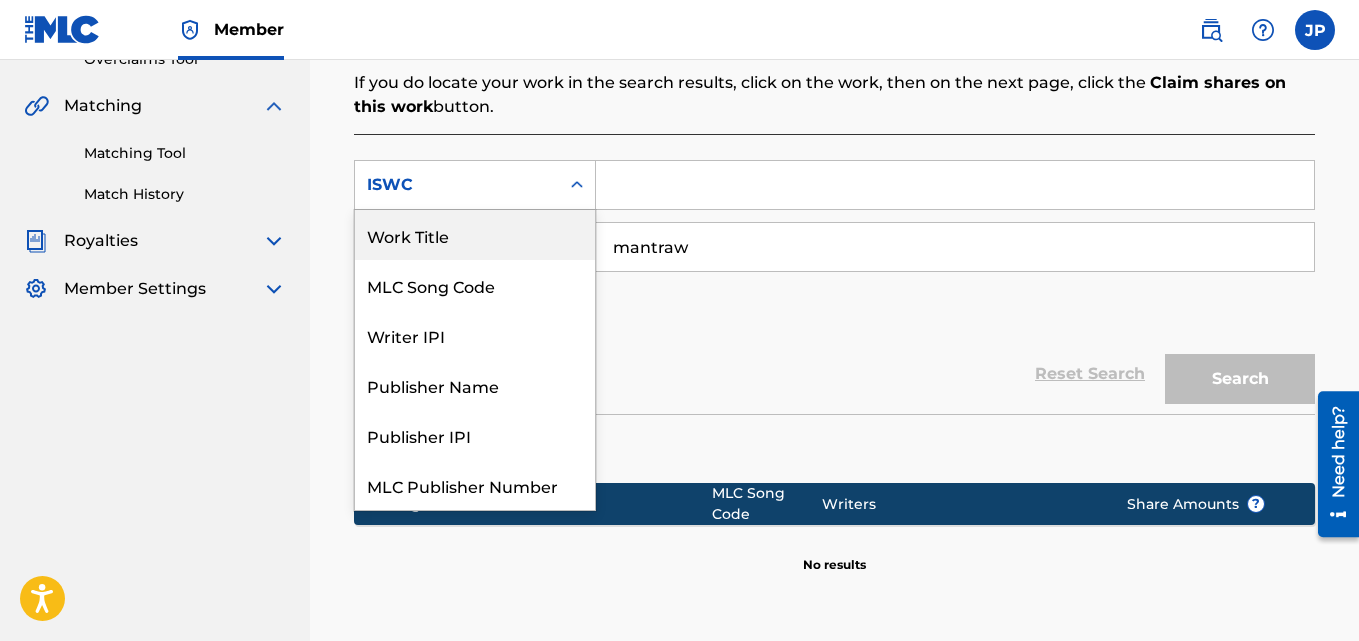 click on "Work Title" at bounding box center (475, 235) 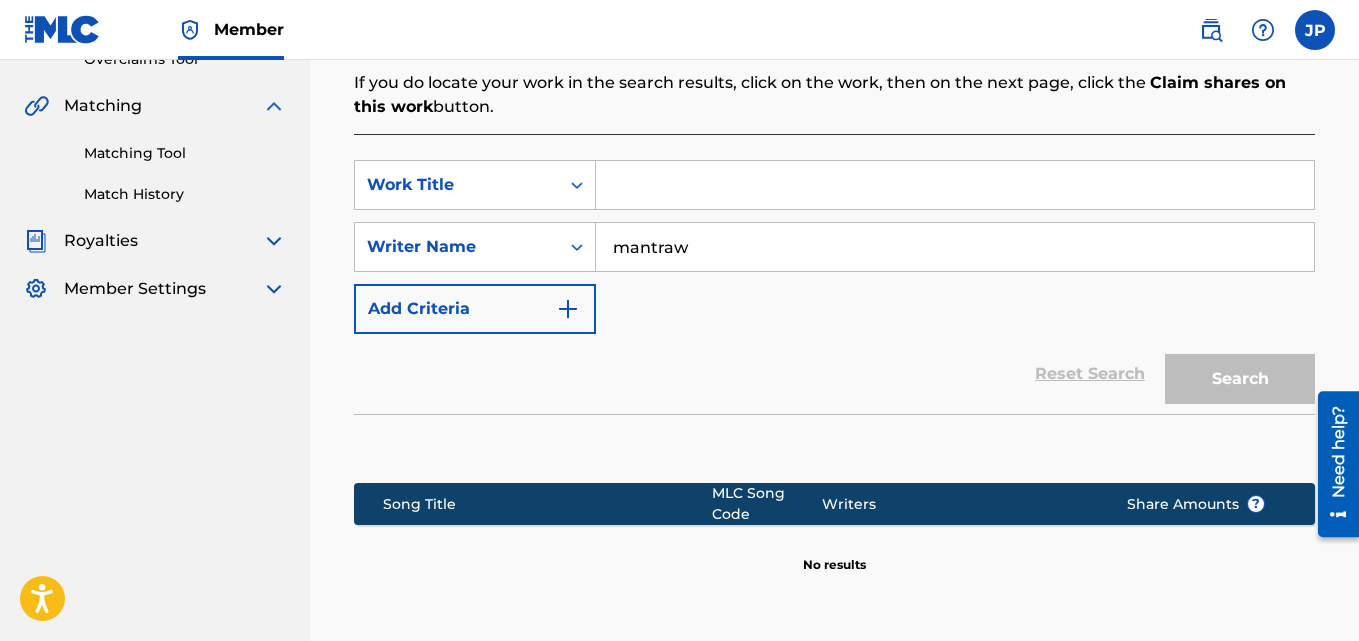 click at bounding box center (955, 185) 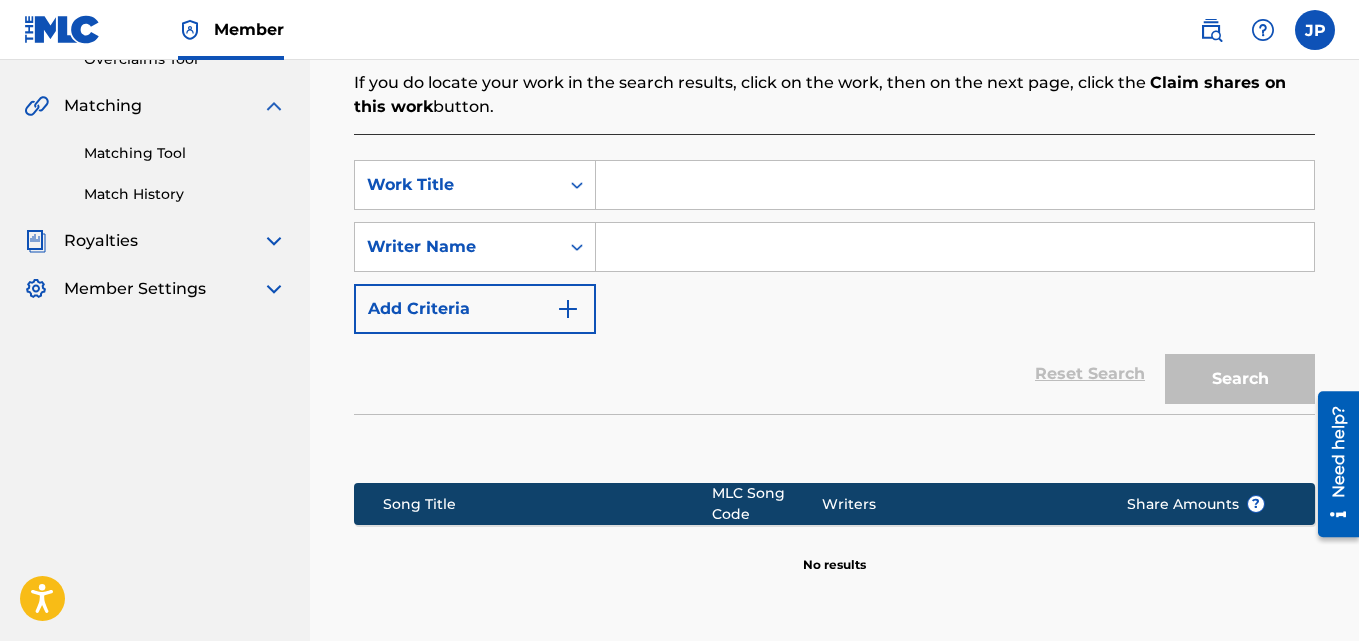 type 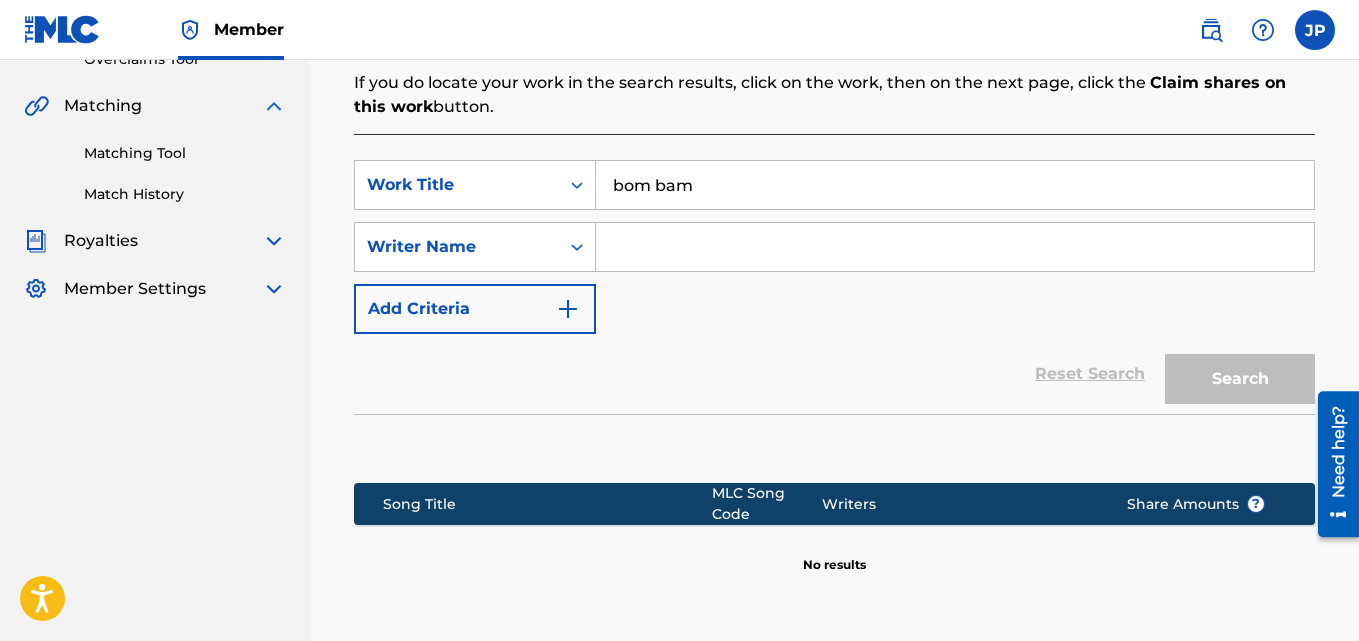 type on "bom bam" 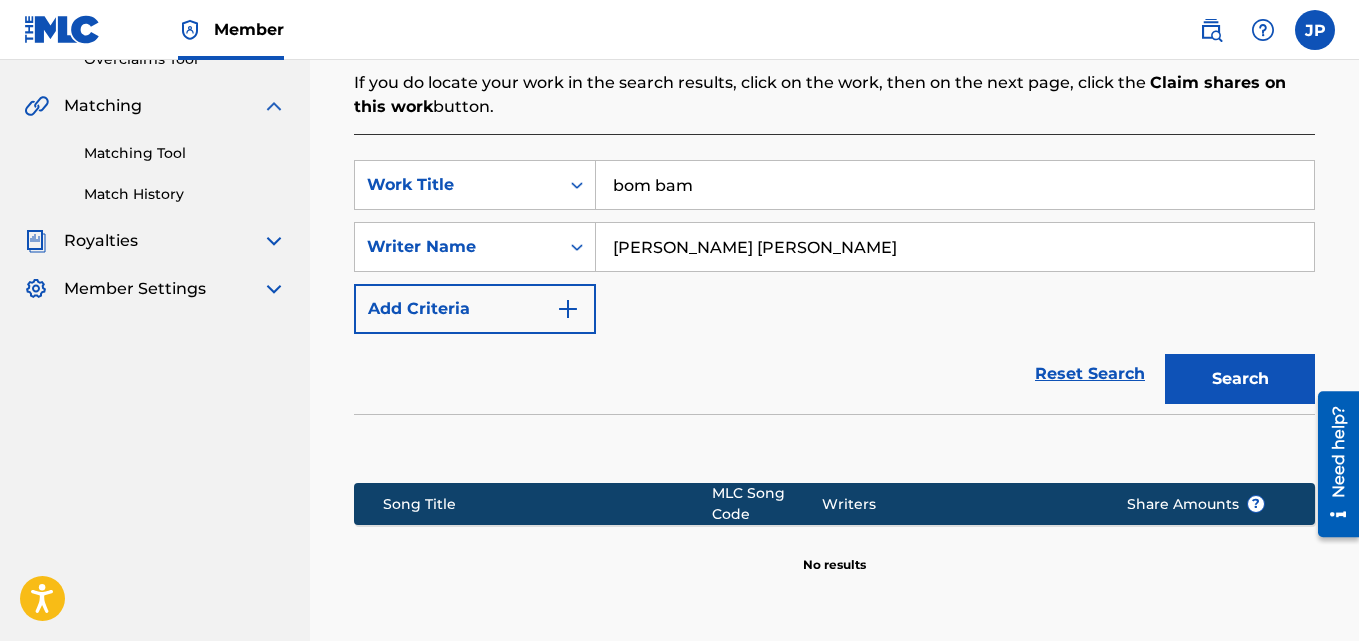 click on "Search" at bounding box center [1240, 379] 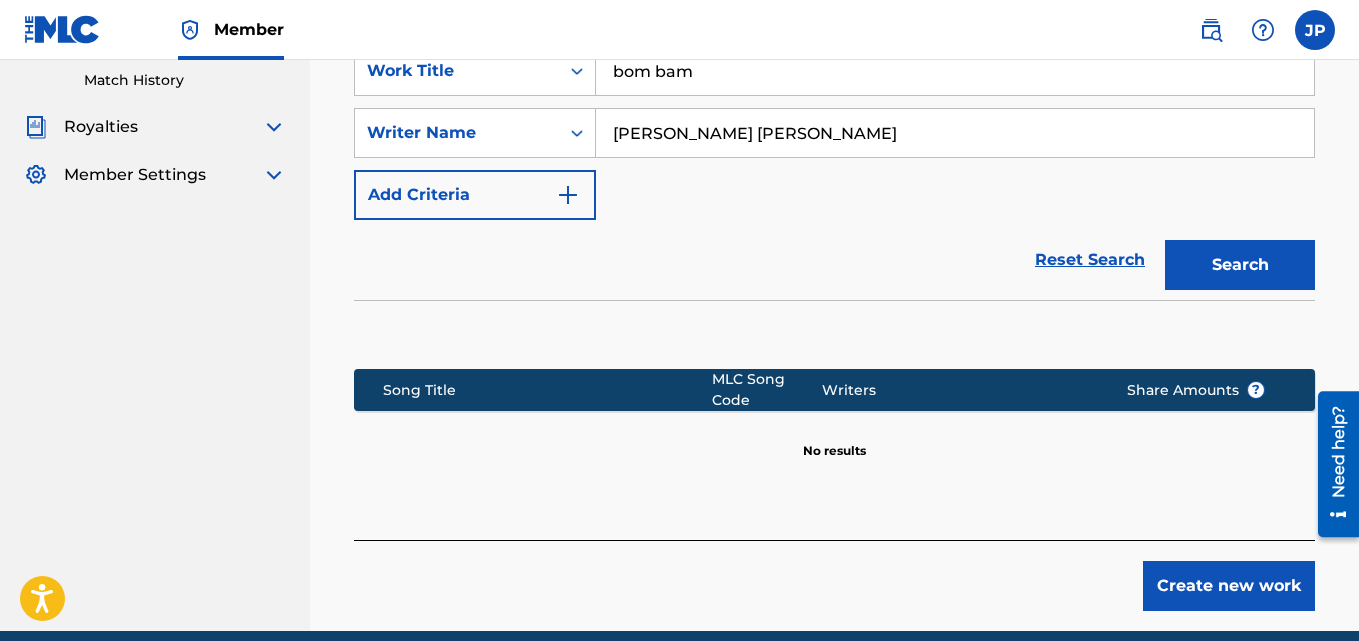 scroll, scrollTop: 440, scrollLeft: 0, axis: vertical 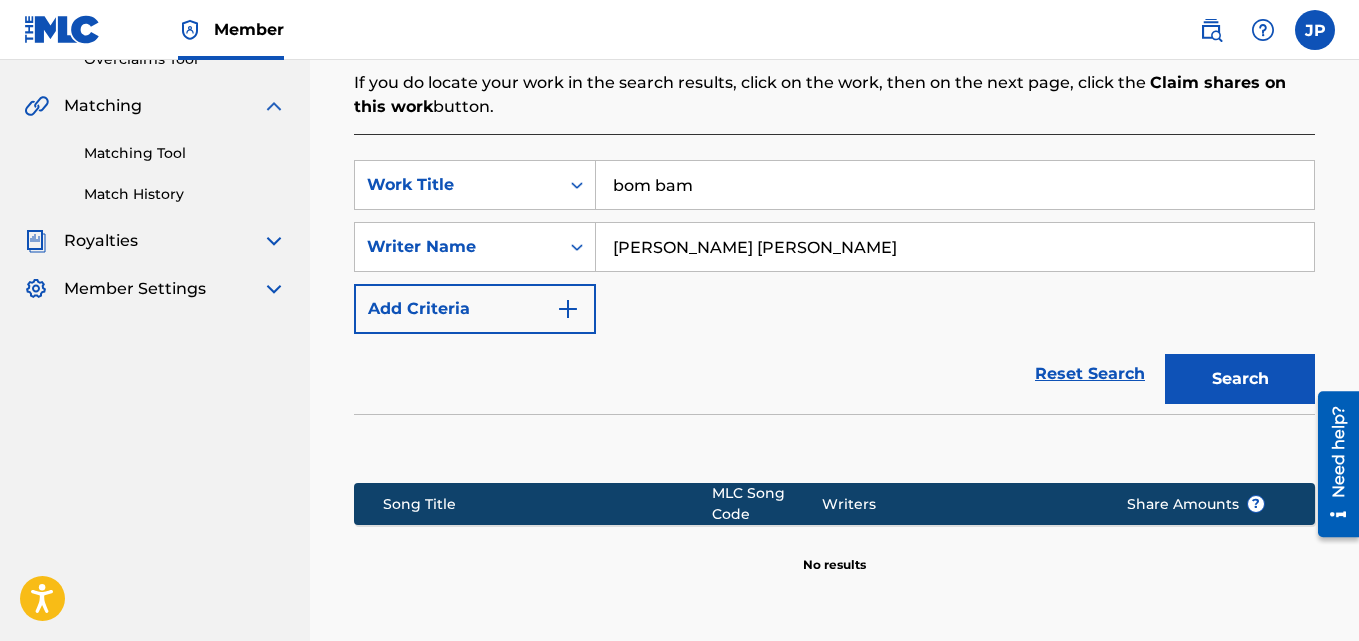 click on "[PERSON_NAME] [PERSON_NAME]" at bounding box center [955, 247] 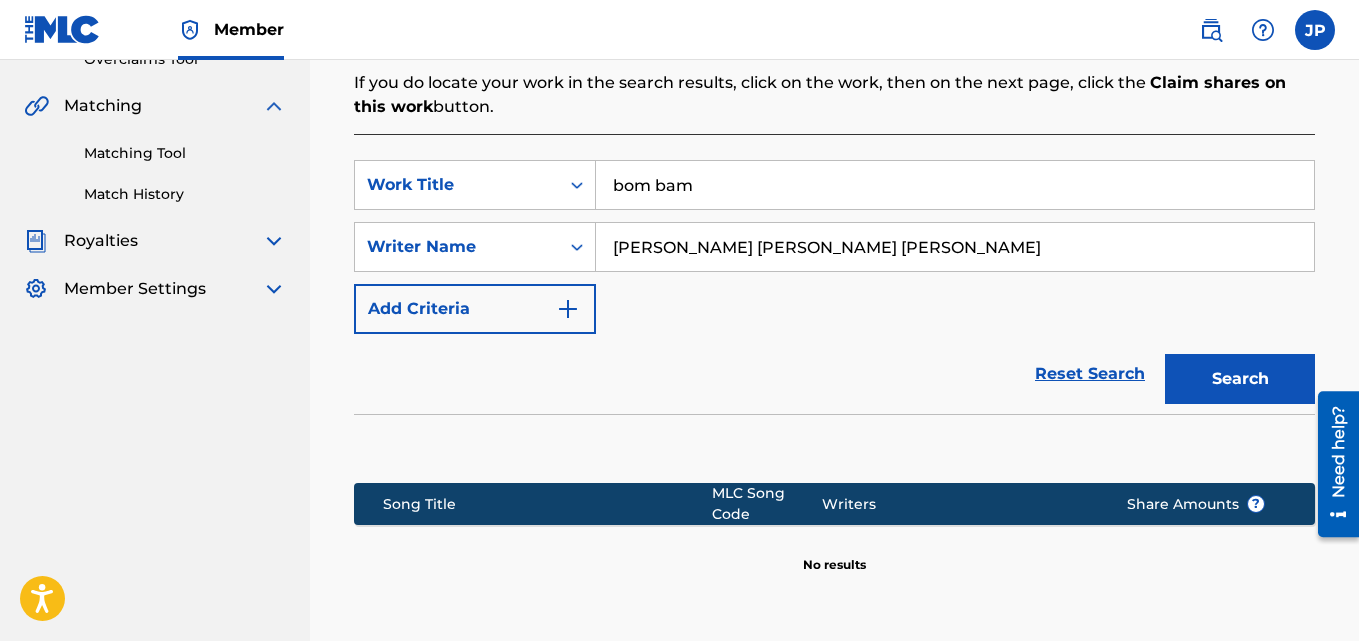 click on "Search" at bounding box center (1240, 379) 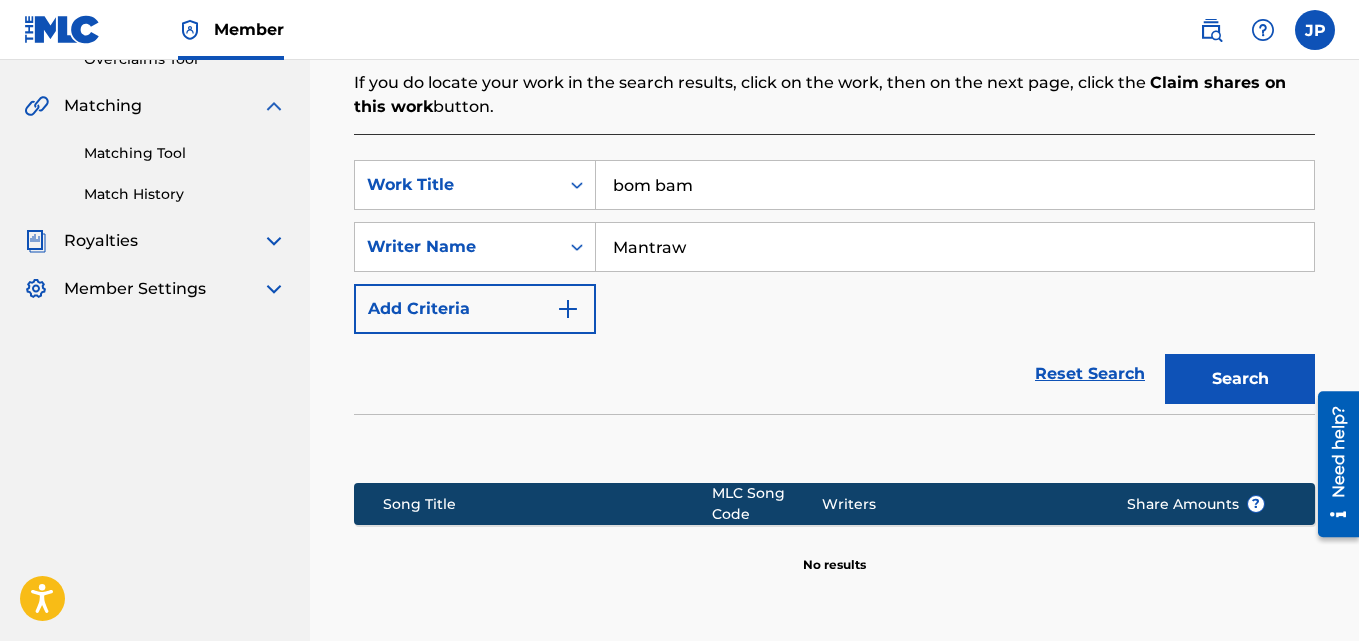 type on "Mantraw" 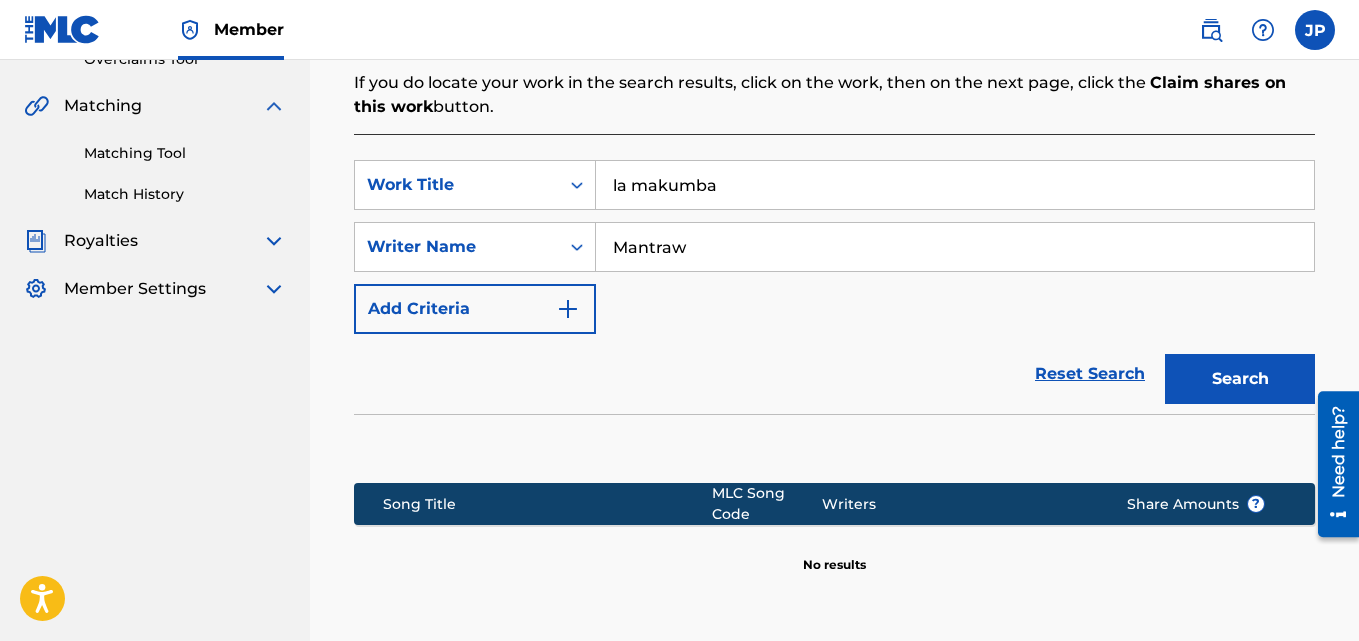 type on "la makumba" 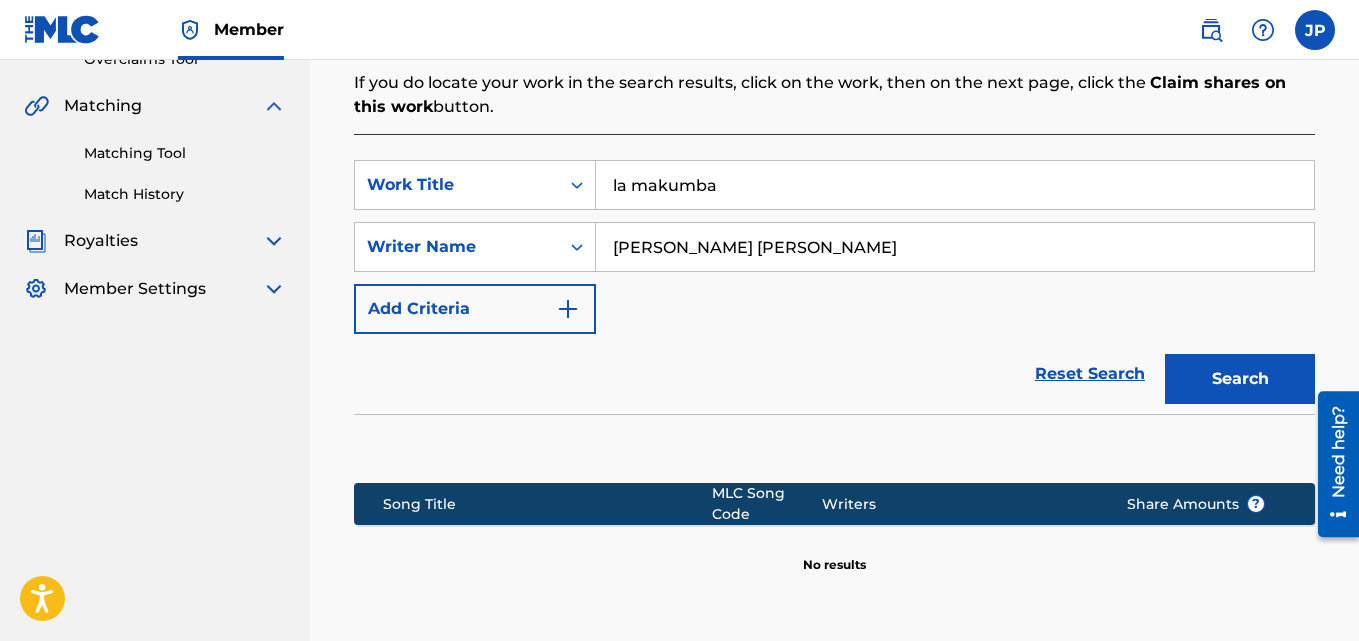 click on "Search" at bounding box center [1235, 374] 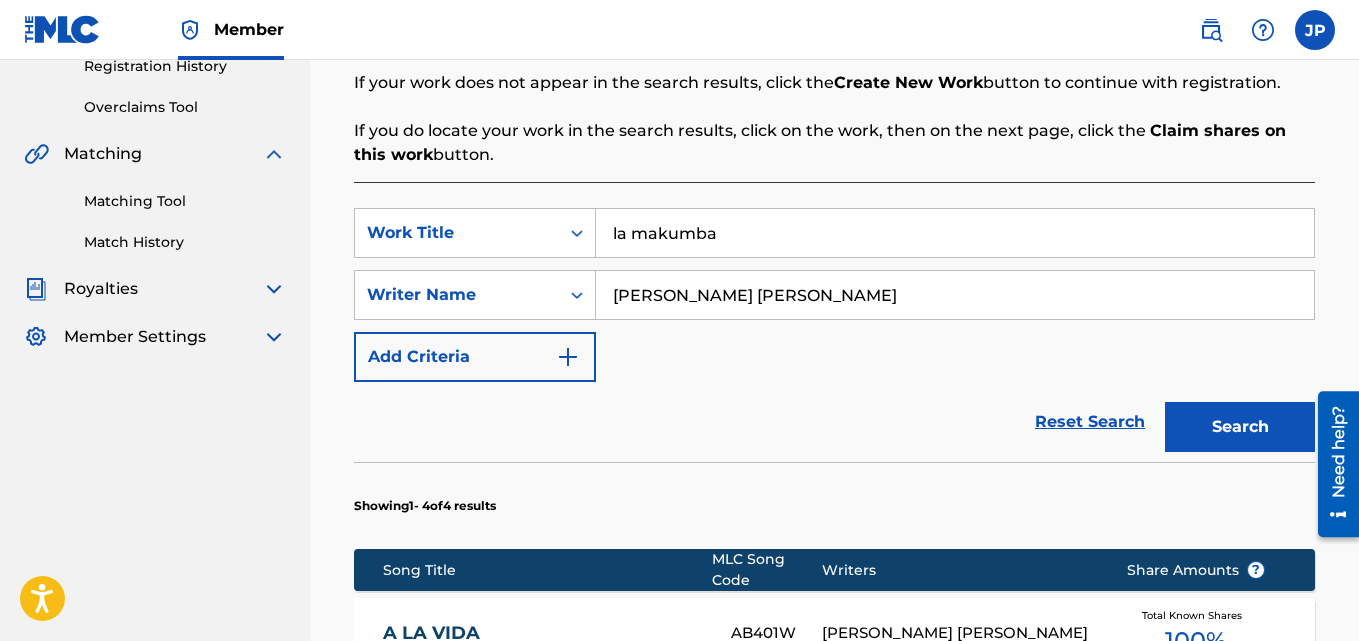 scroll, scrollTop: 340, scrollLeft: 0, axis: vertical 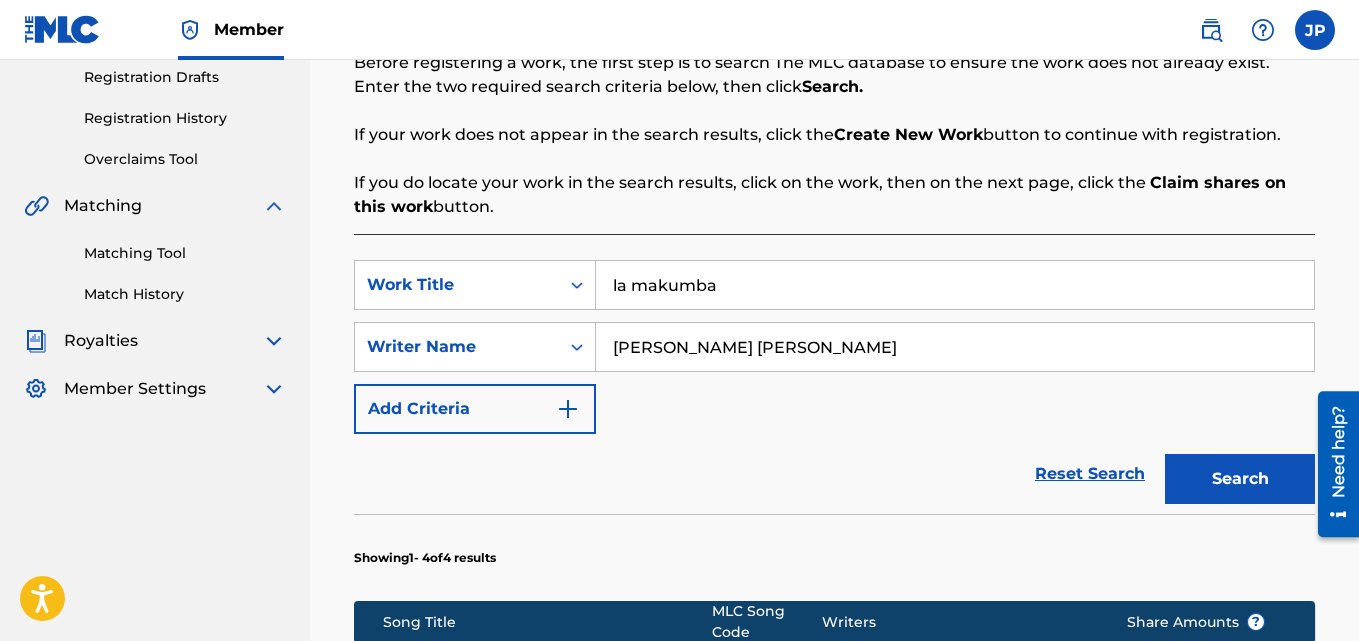 click on "[PERSON_NAME] [PERSON_NAME]" at bounding box center (955, 347) 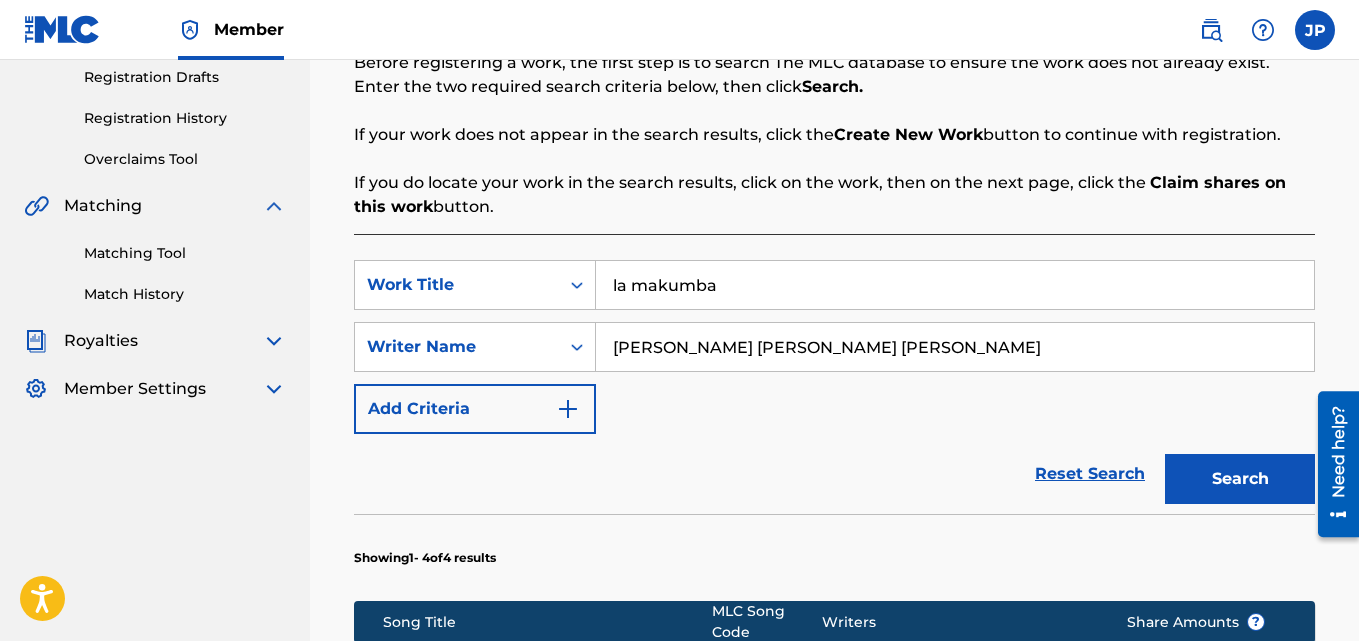 type on "[PERSON_NAME] [PERSON_NAME] [PERSON_NAME]" 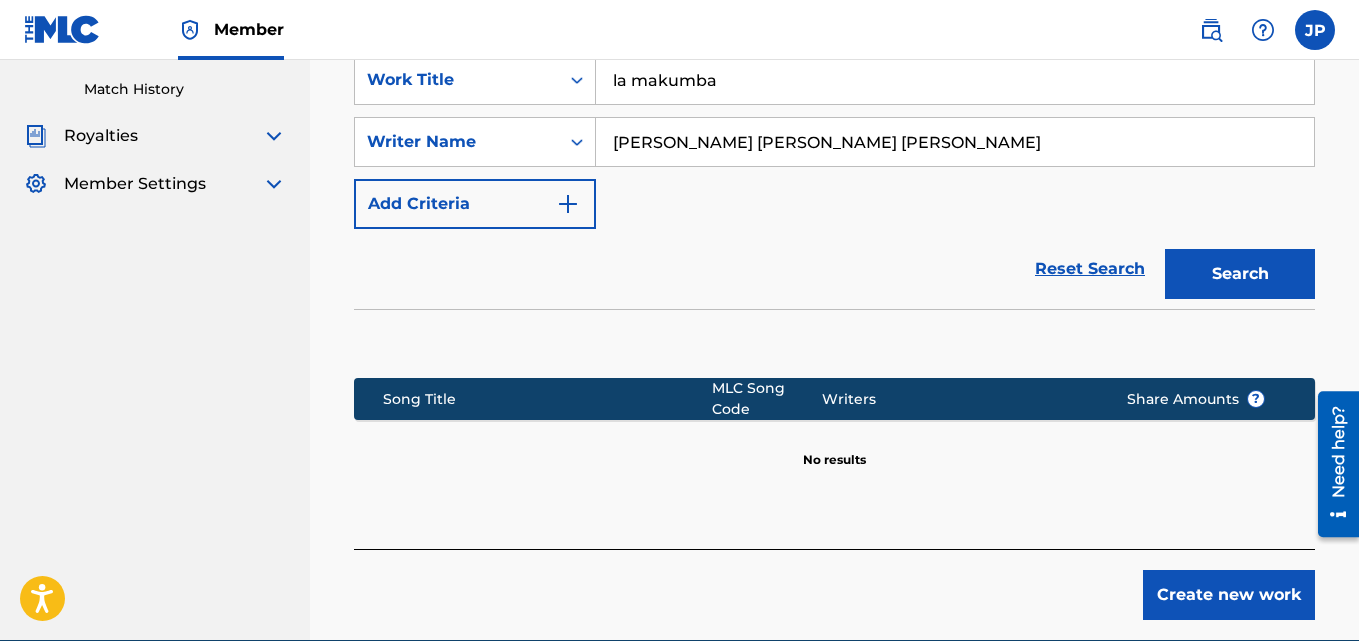 scroll, scrollTop: 440, scrollLeft: 0, axis: vertical 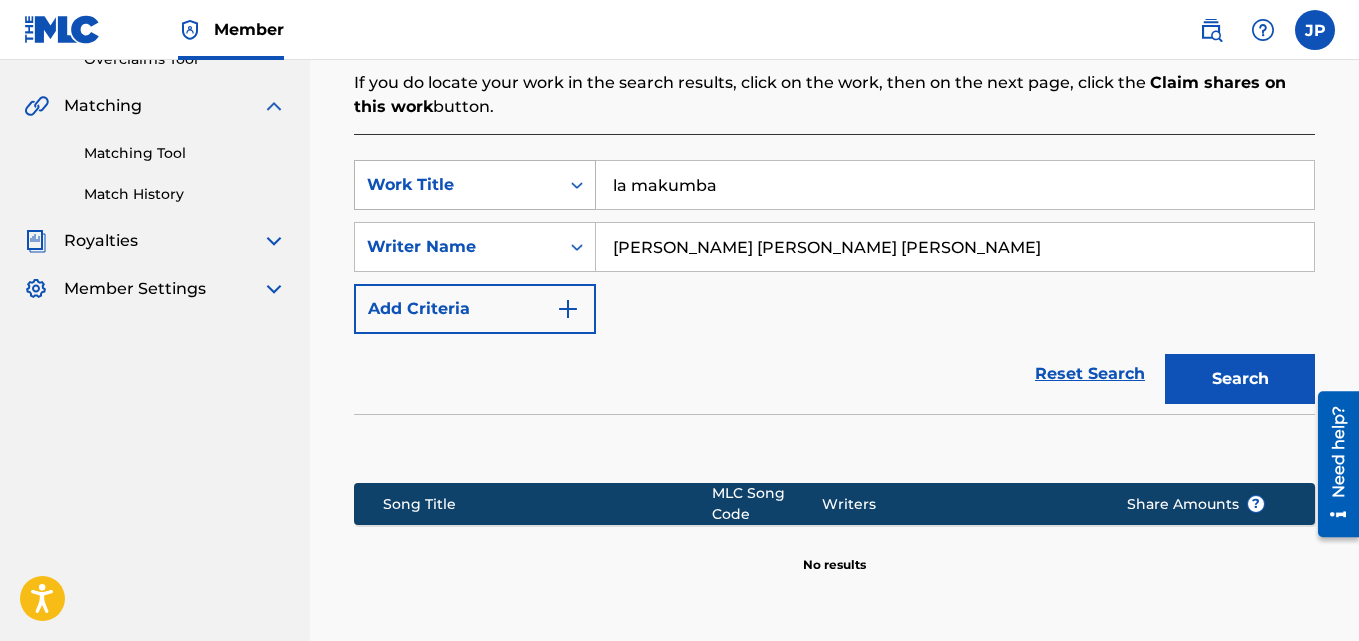 drag, startPoint x: 769, startPoint y: 201, endPoint x: 590, endPoint y: 197, distance: 179.0447 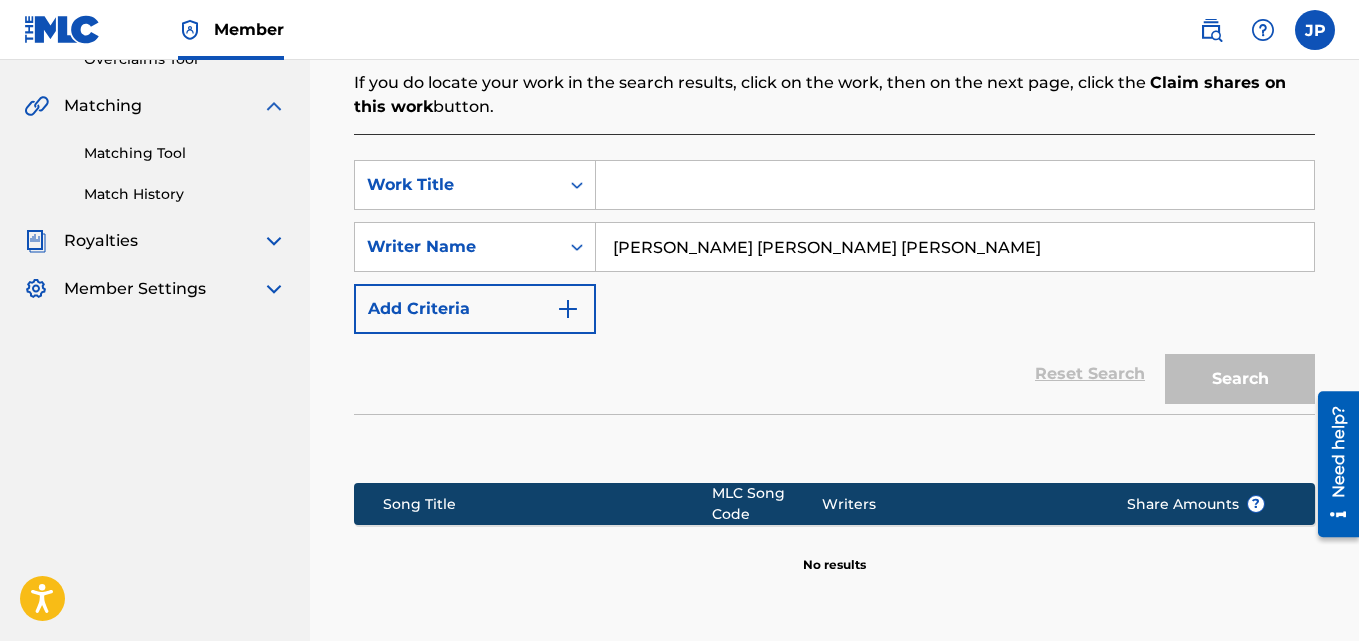 click at bounding box center [955, 185] 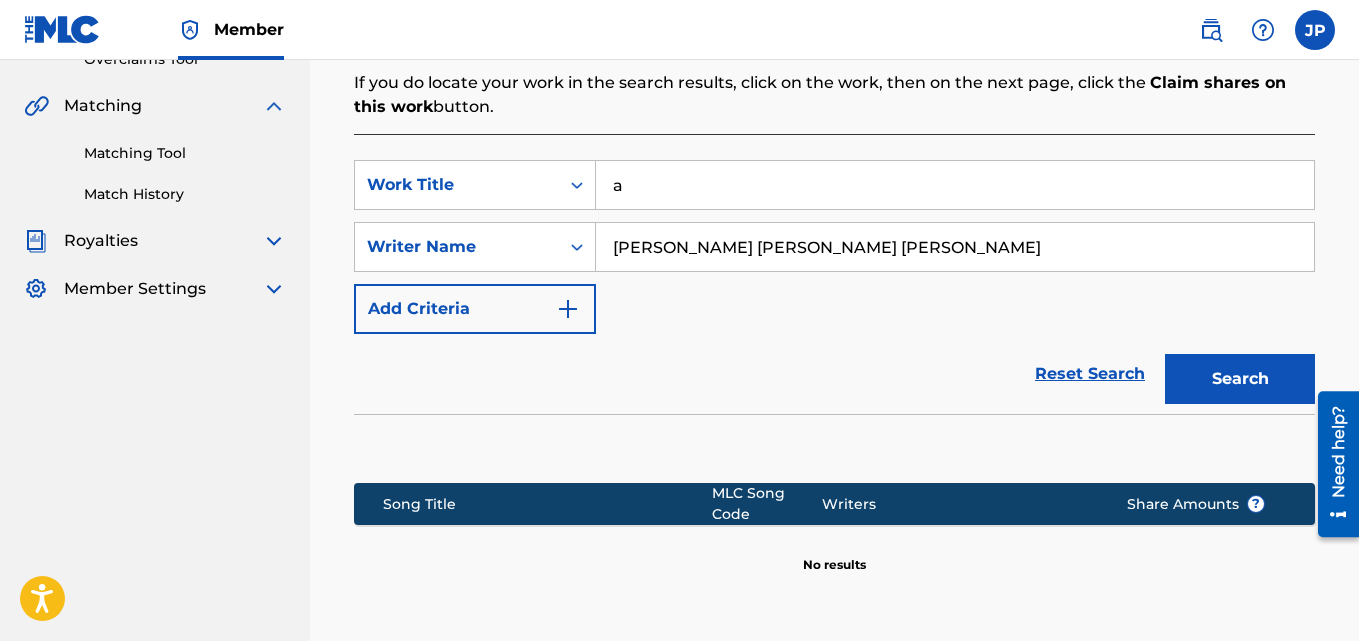 type on "a" 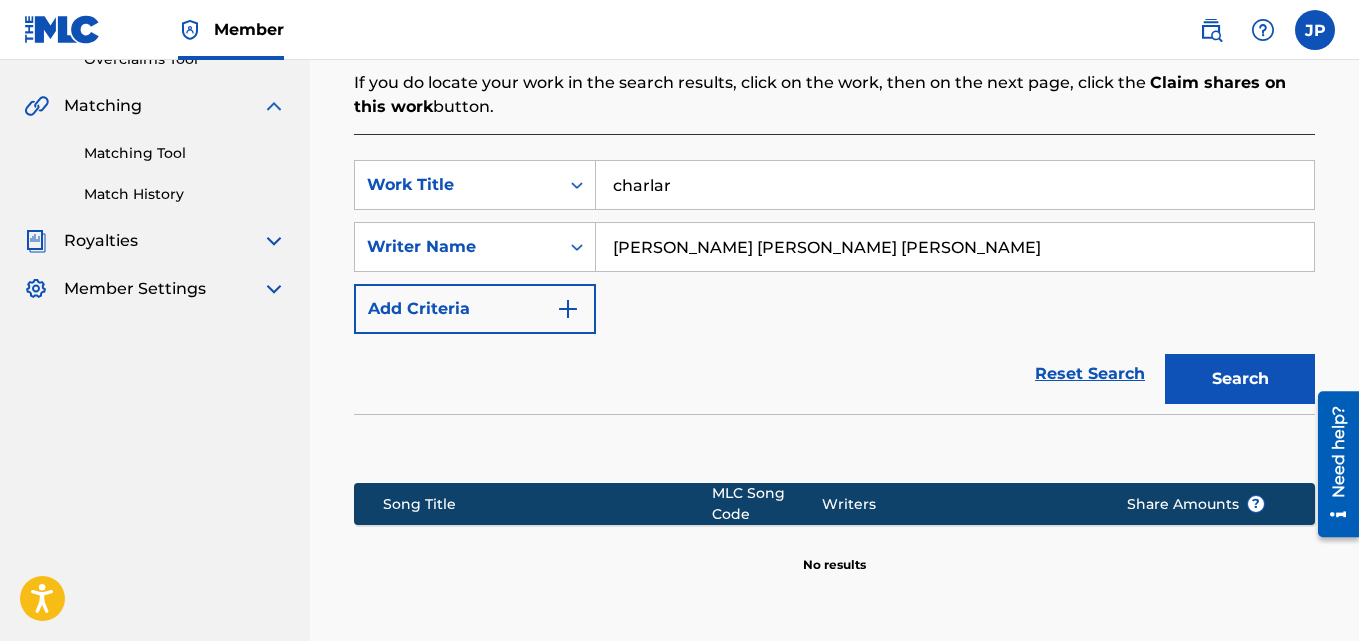 type on "charlar" 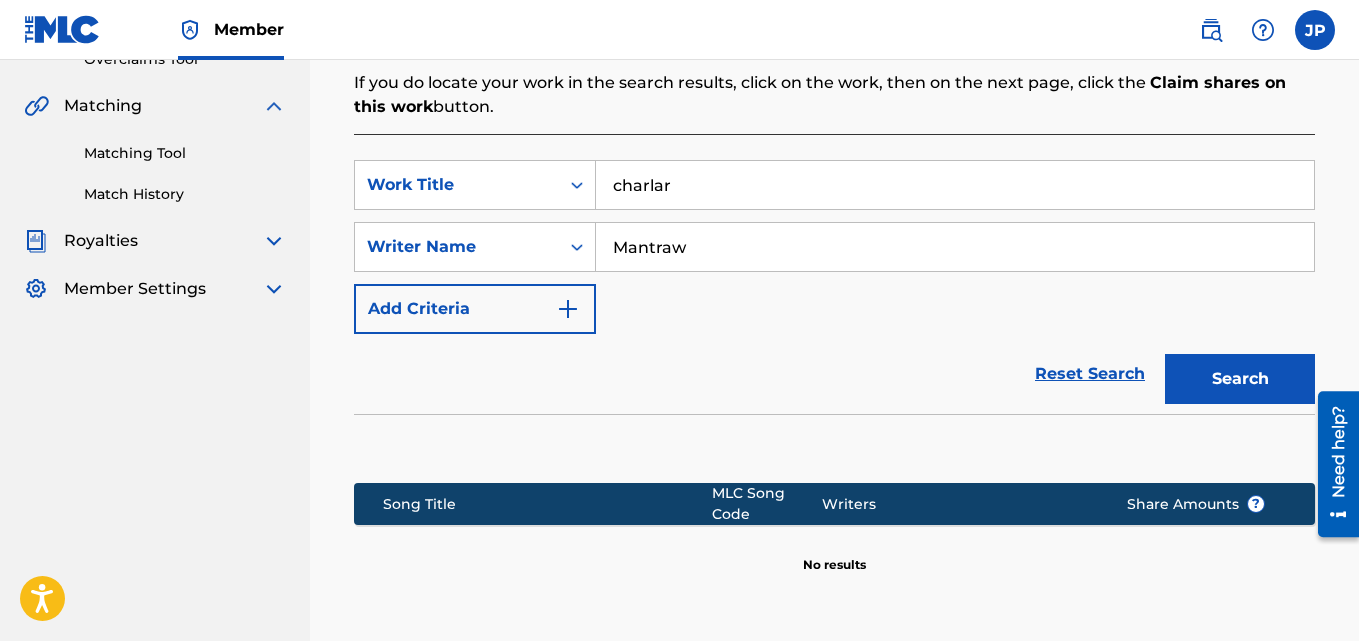 type on "Mantraw" 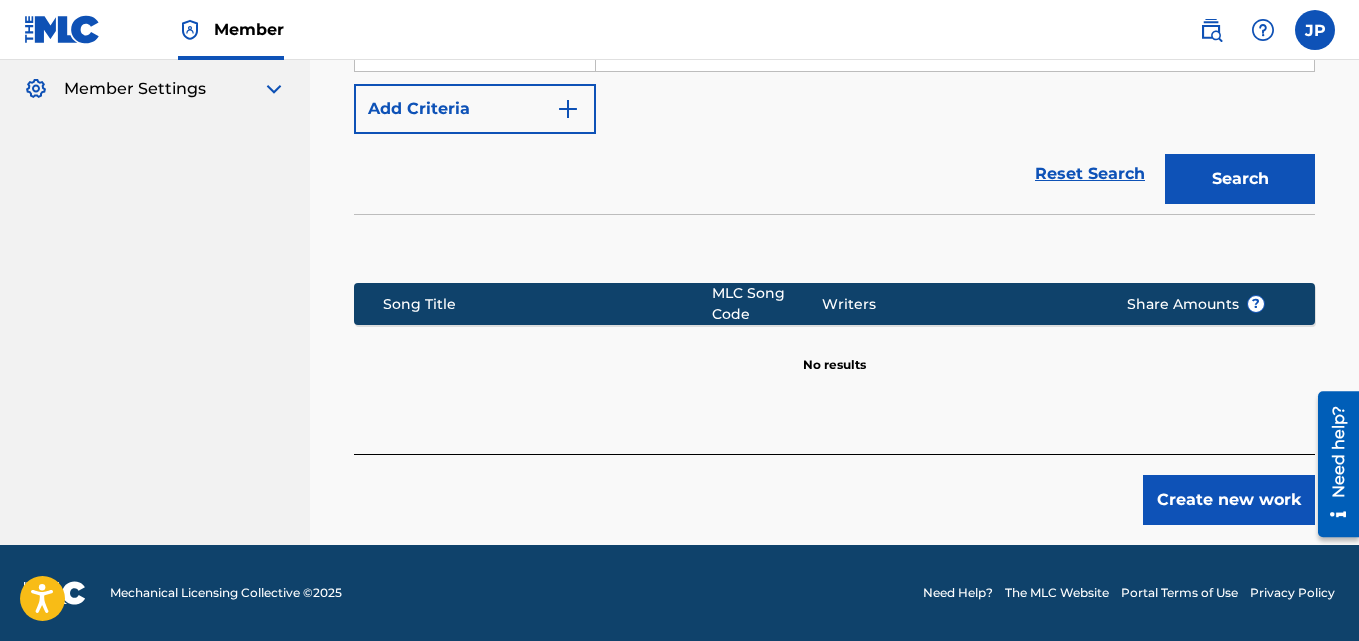 click on "Create new work" at bounding box center [1229, 500] 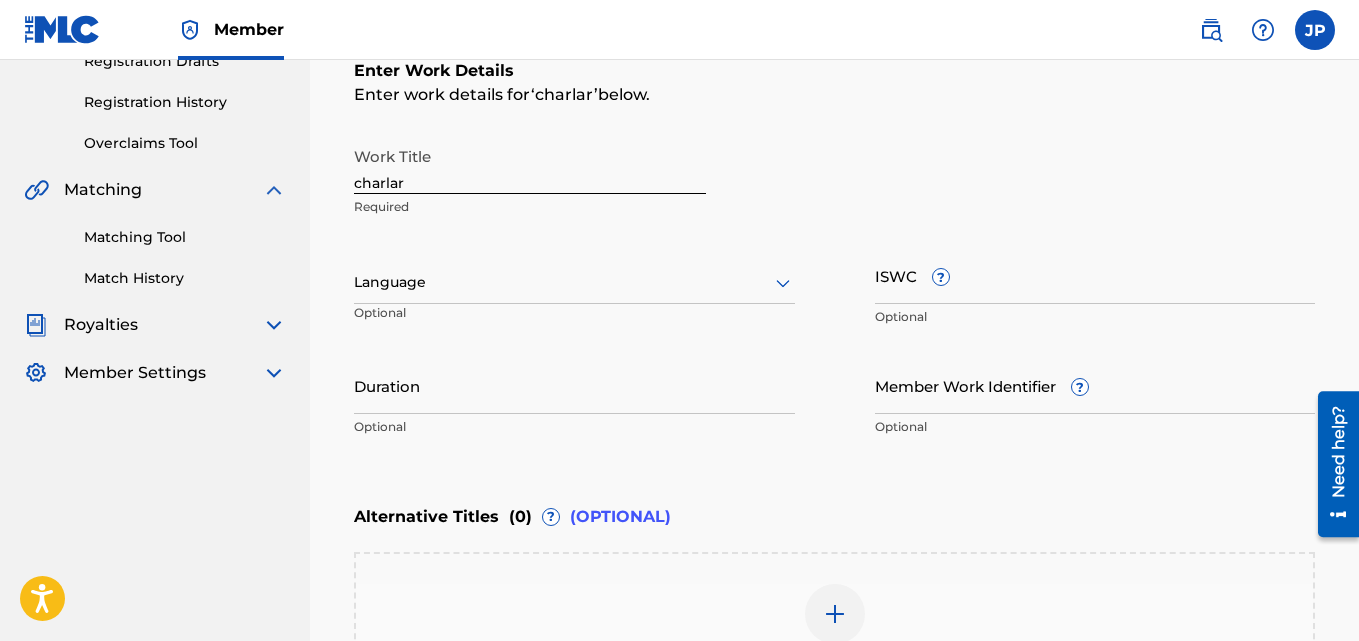 scroll, scrollTop: 340, scrollLeft: 0, axis: vertical 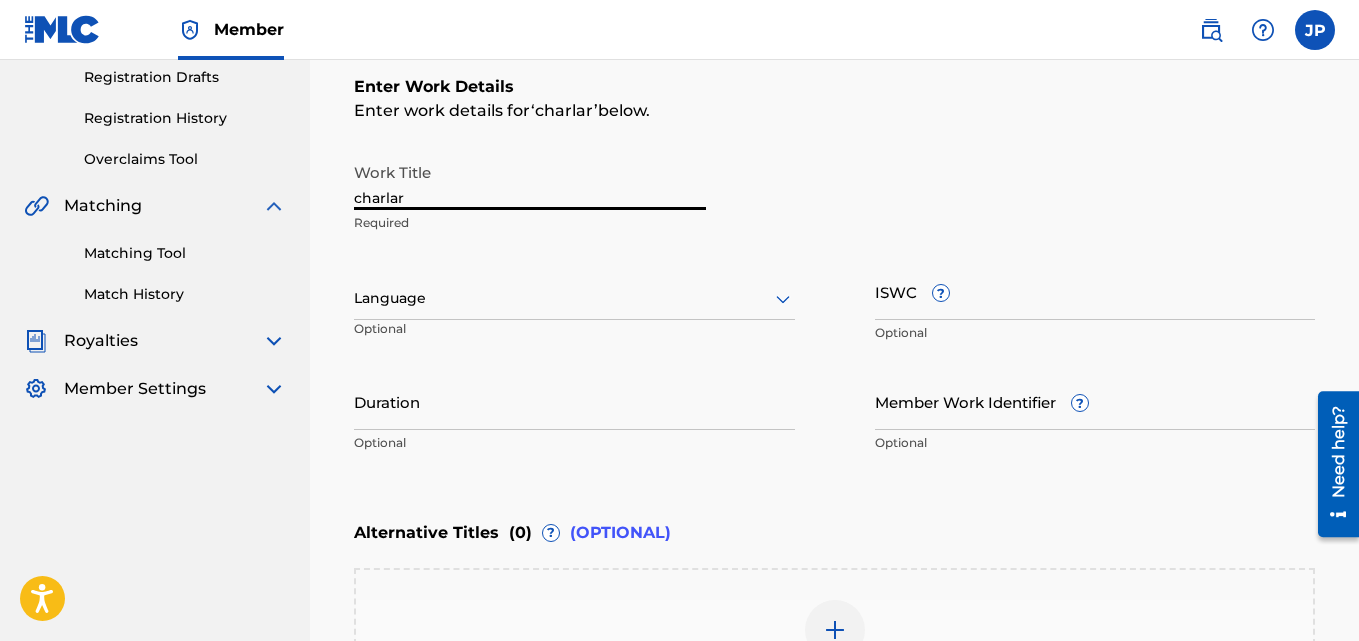 click on "charlar" at bounding box center [530, 181] 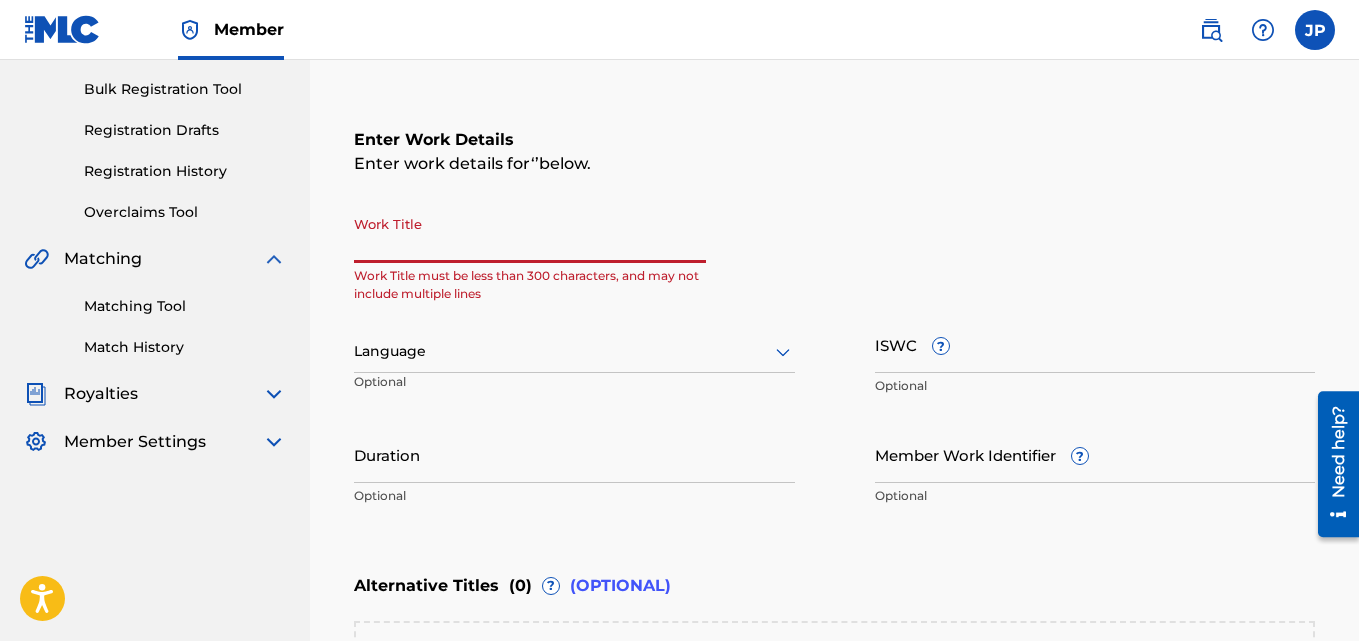 scroll, scrollTop: 240, scrollLeft: 0, axis: vertical 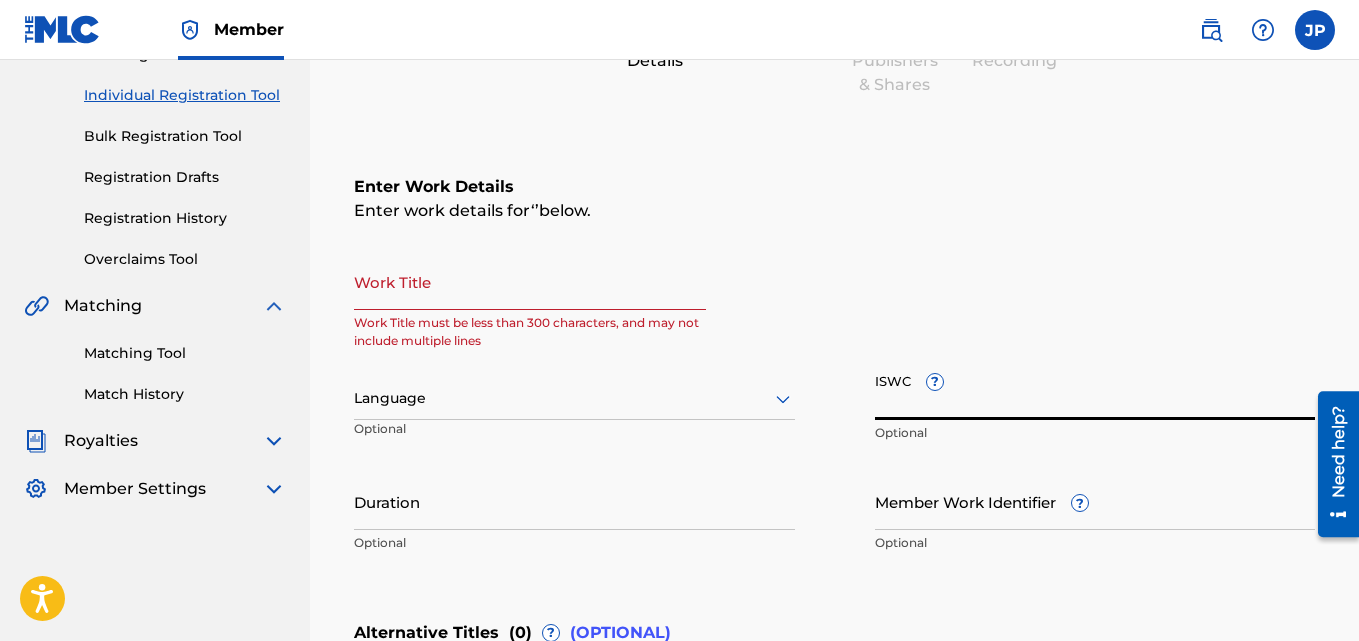 click on "ISWC   ?" at bounding box center [1095, 391] 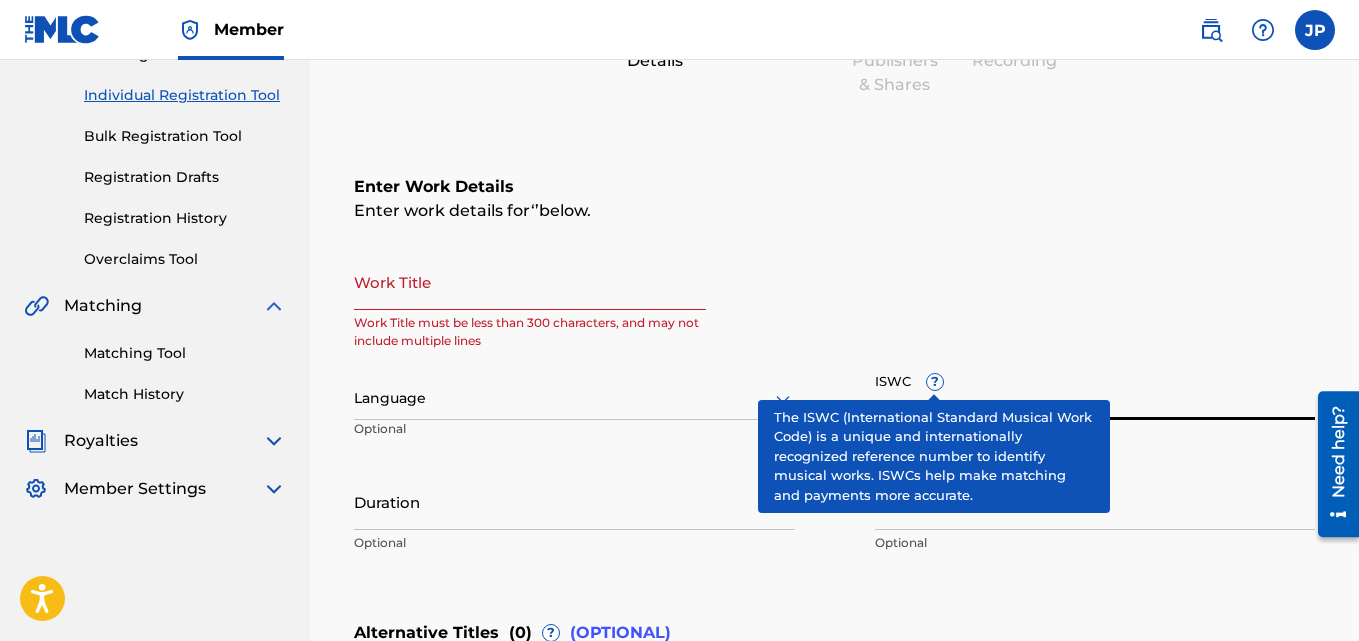 click on "?" at bounding box center [935, 382] 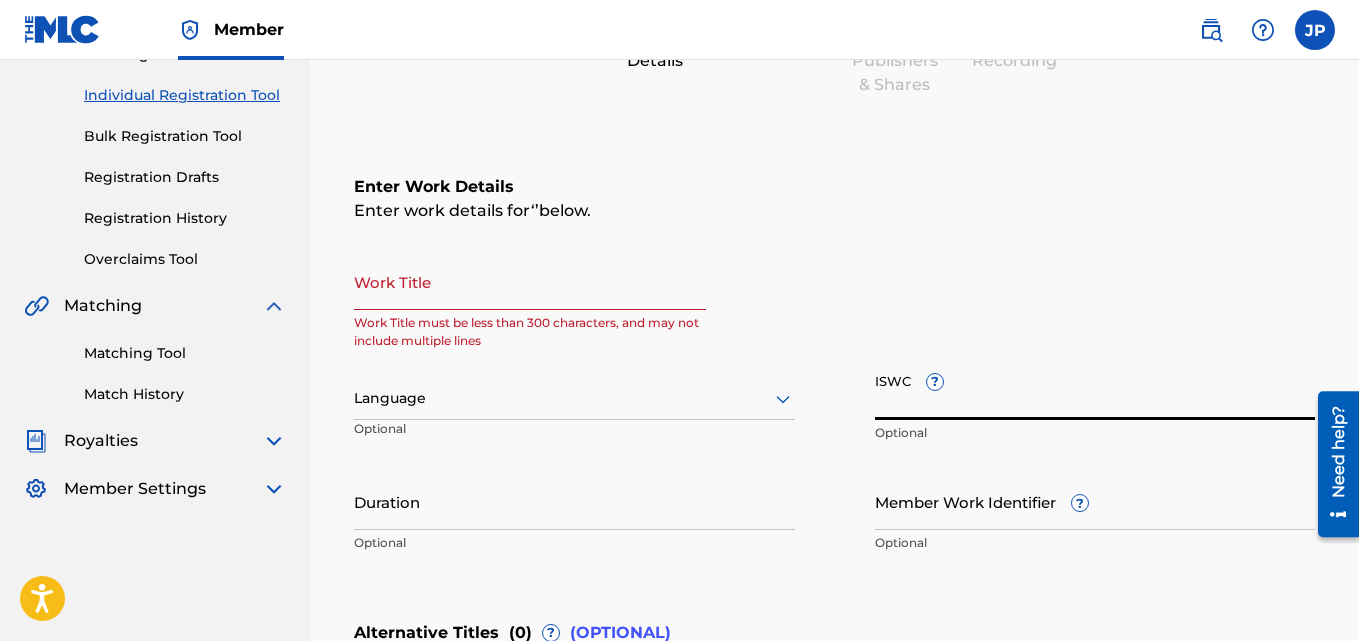 click at bounding box center (574, 398) 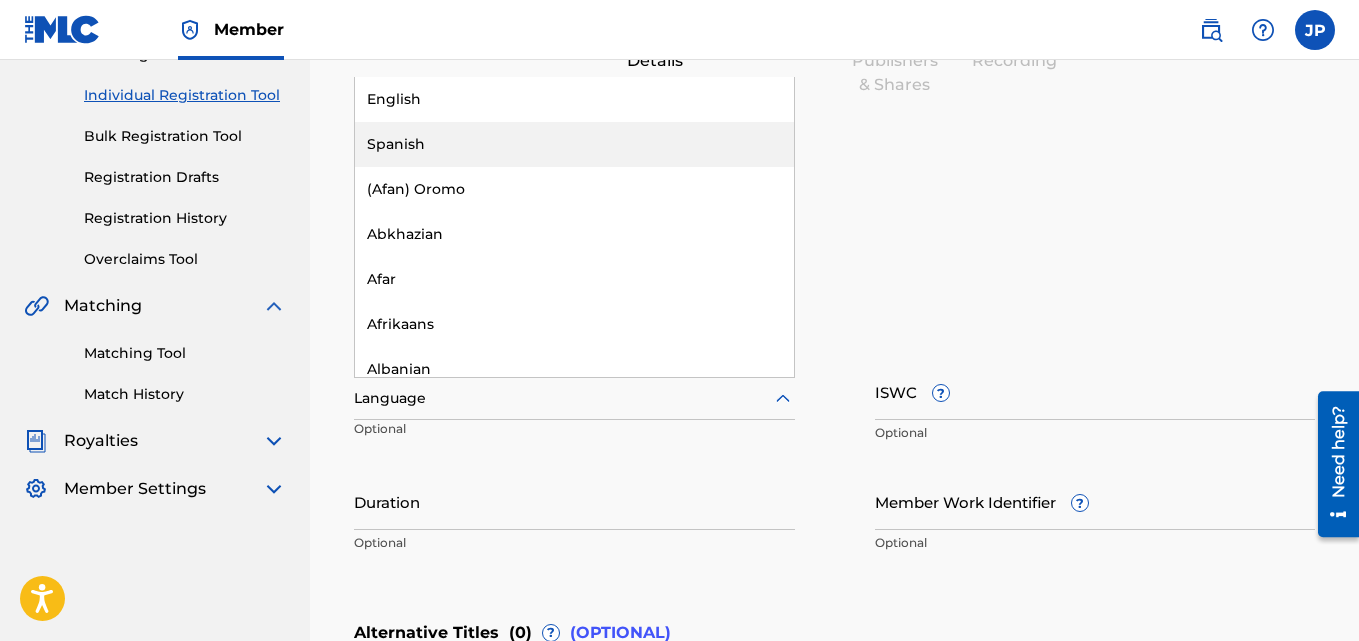 click on "Spanish" at bounding box center [574, 144] 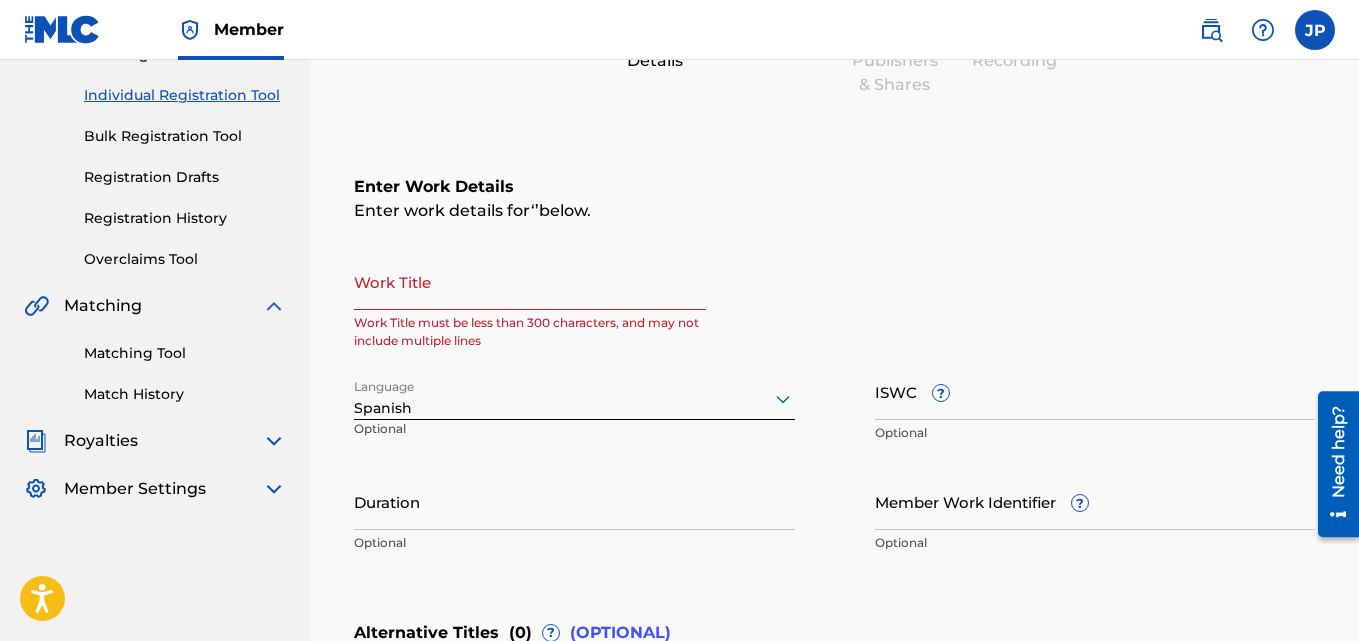 click on "Work Title" at bounding box center (530, 281) 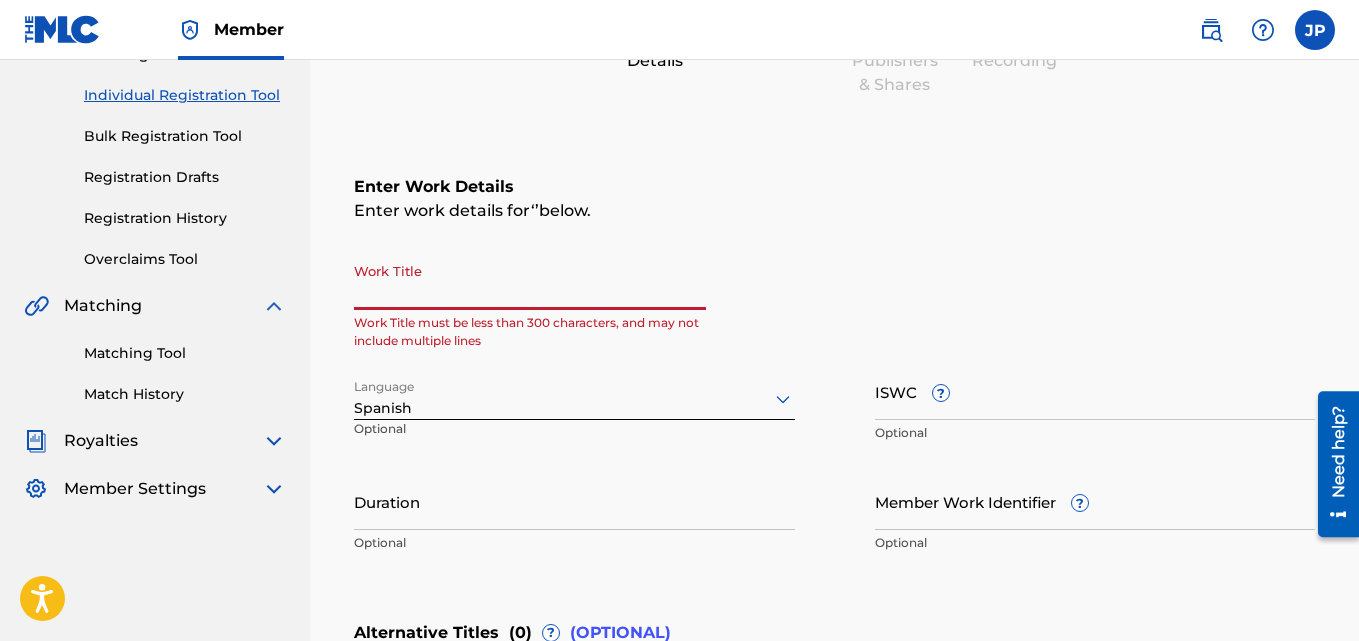 type on "B" 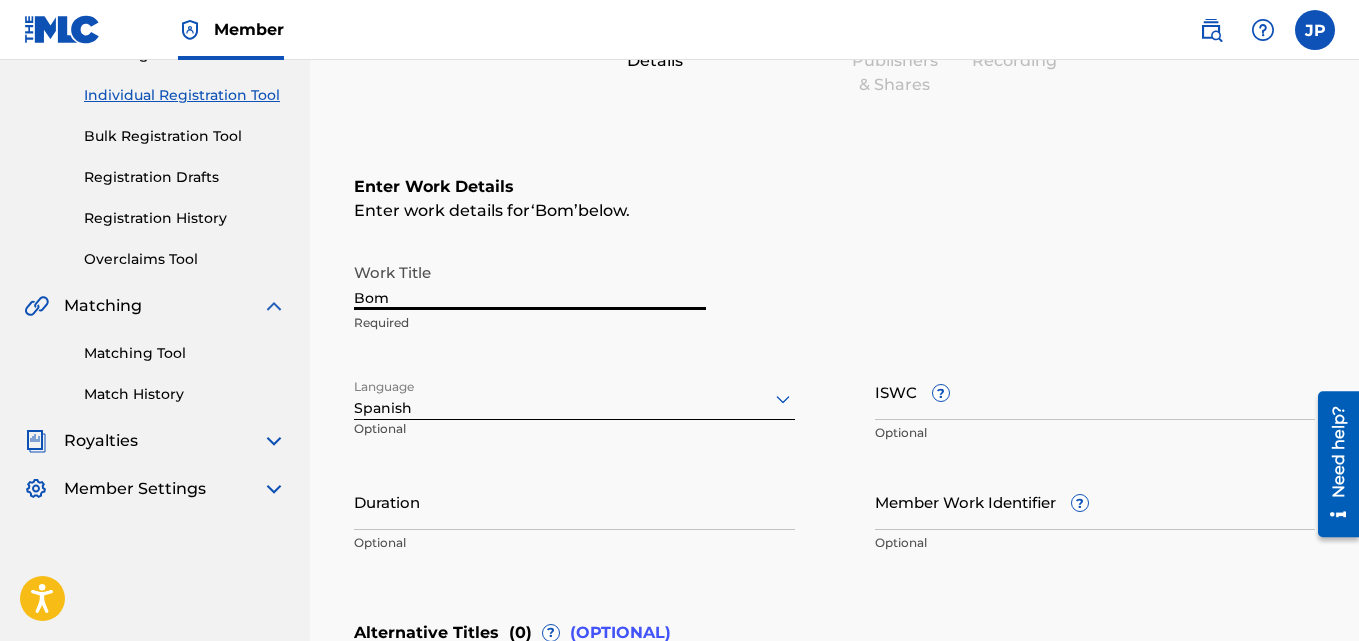 type on "Bo" 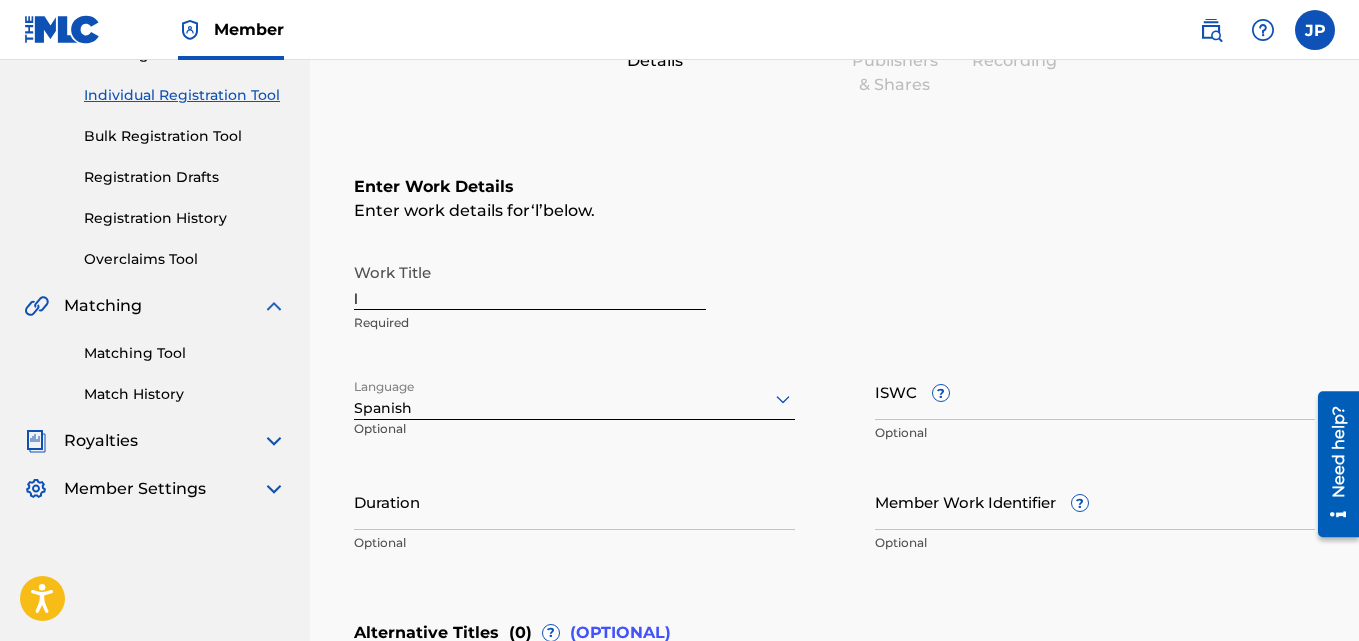 drag, startPoint x: 941, startPoint y: 271, endPoint x: 803, endPoint y: 278, distance: 138.17743 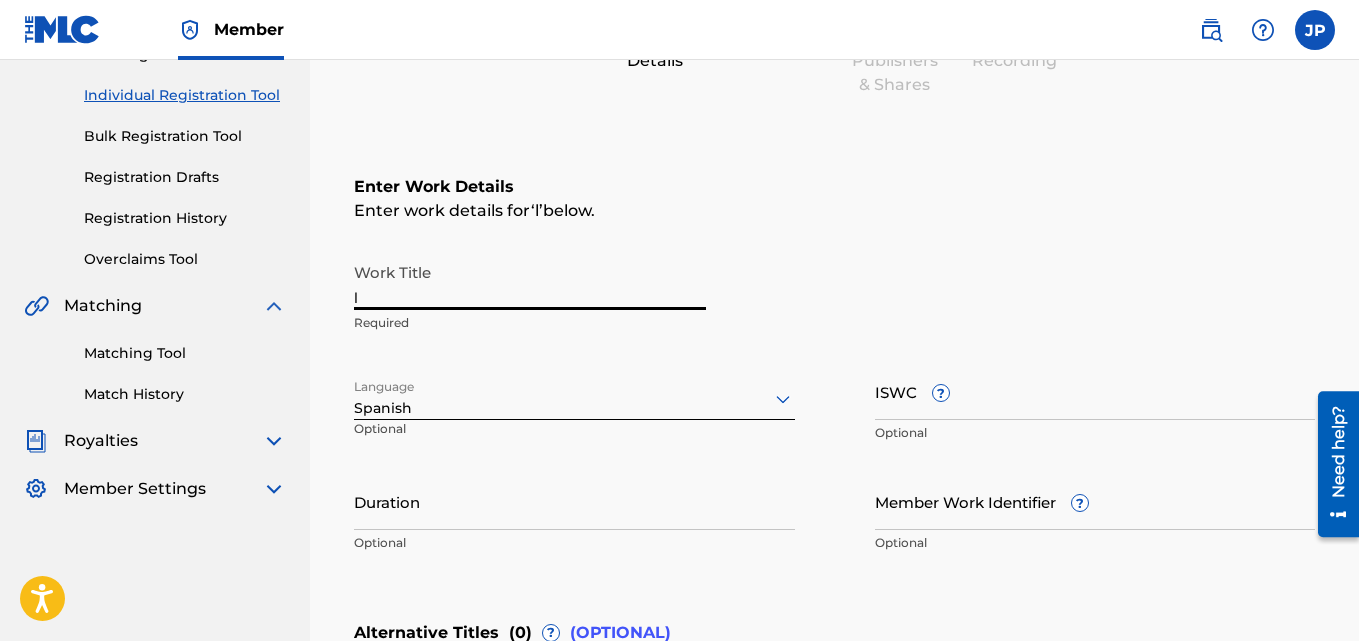 type on "L" 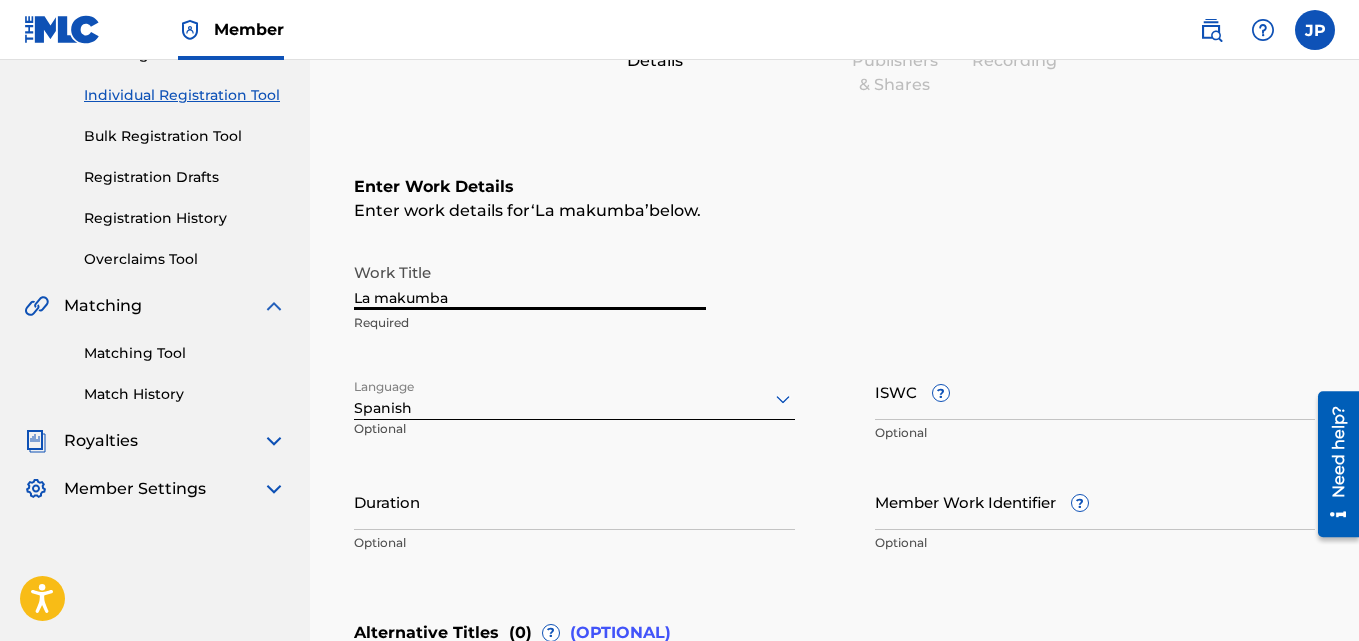 scroll, scrollTop: 340, scrollLeft: 0, axis: vertical 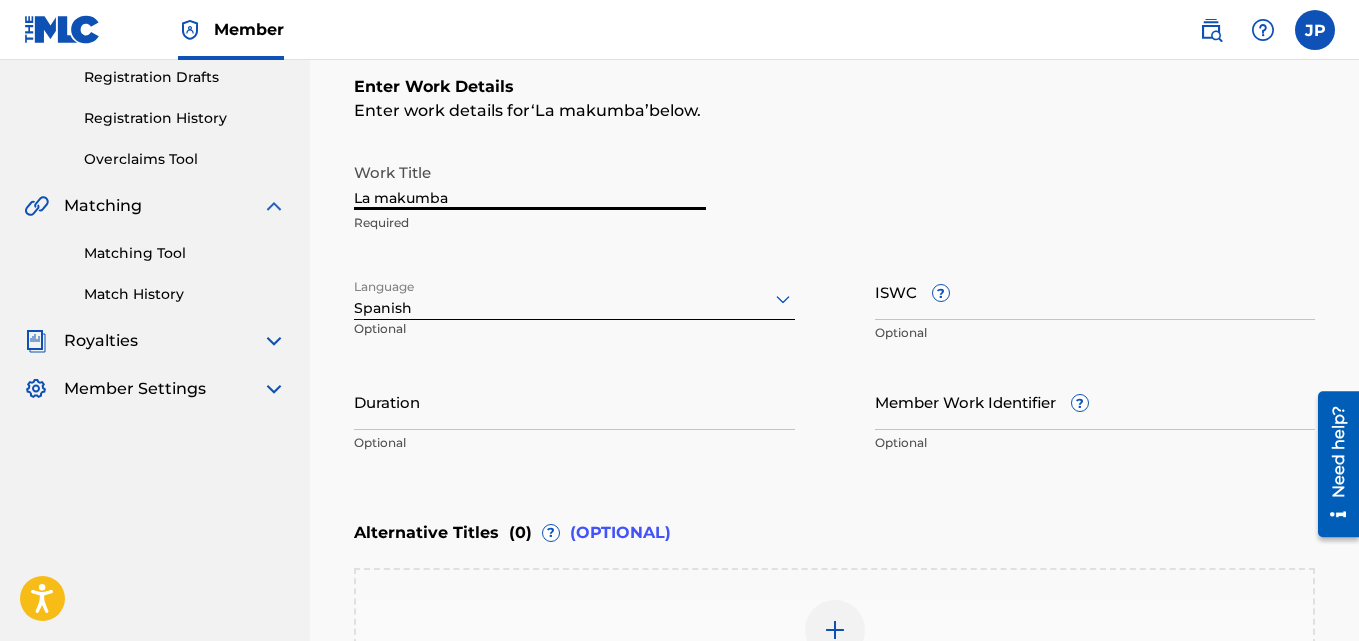 type on "La makumba" 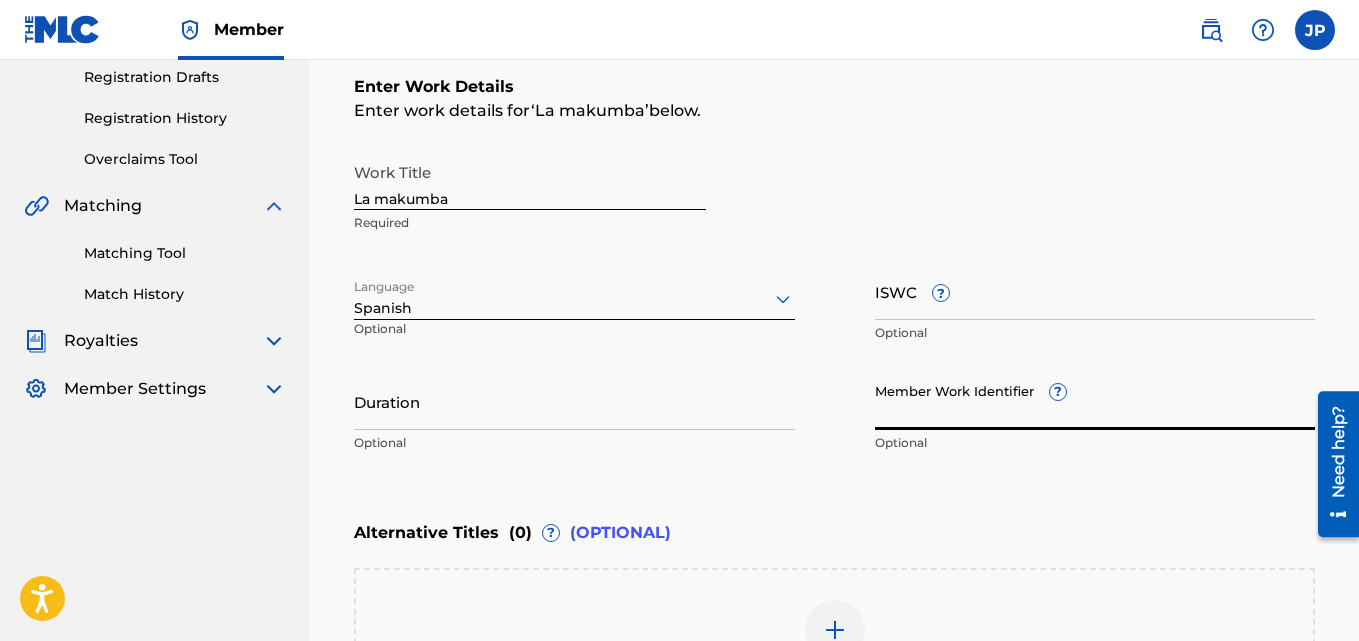 click on "Member Work Identifier   ?" at bounding box center [1095, 401] 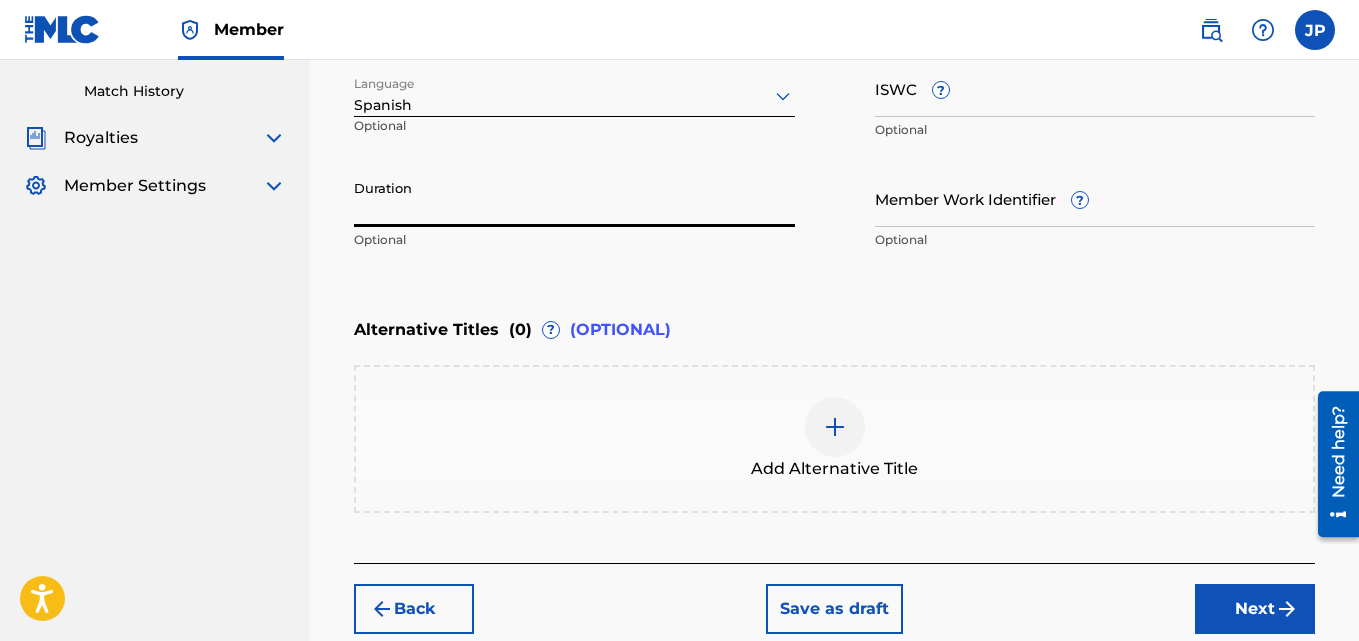 scroll, scrollTop: 652, scrollLeft: 0, axis: vertical 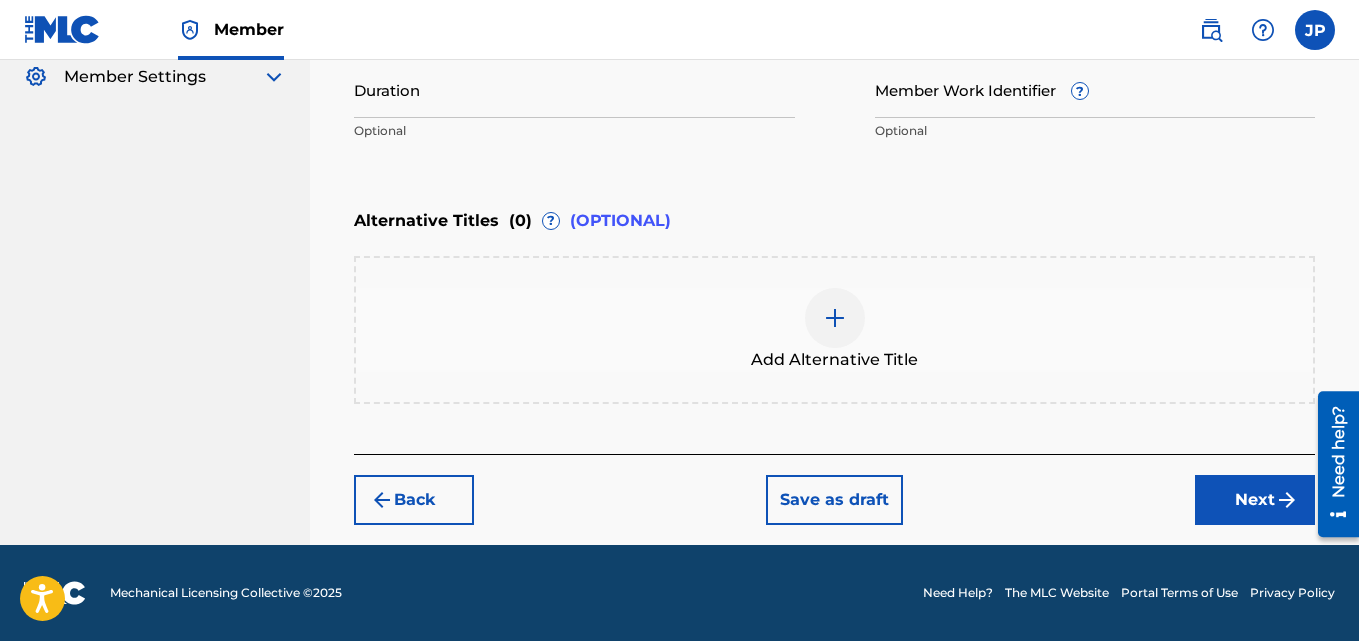 click at bounding box center [835, 318] 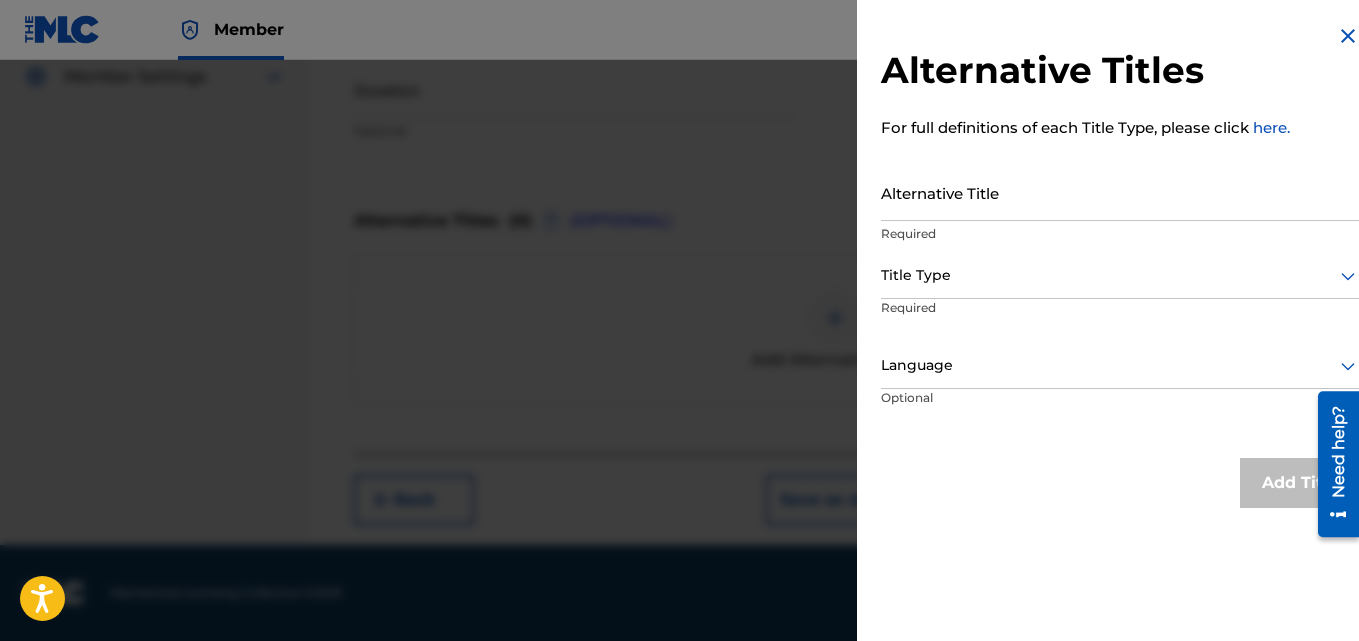 click on "Alternative Title" at bounding box center [1120, 192] 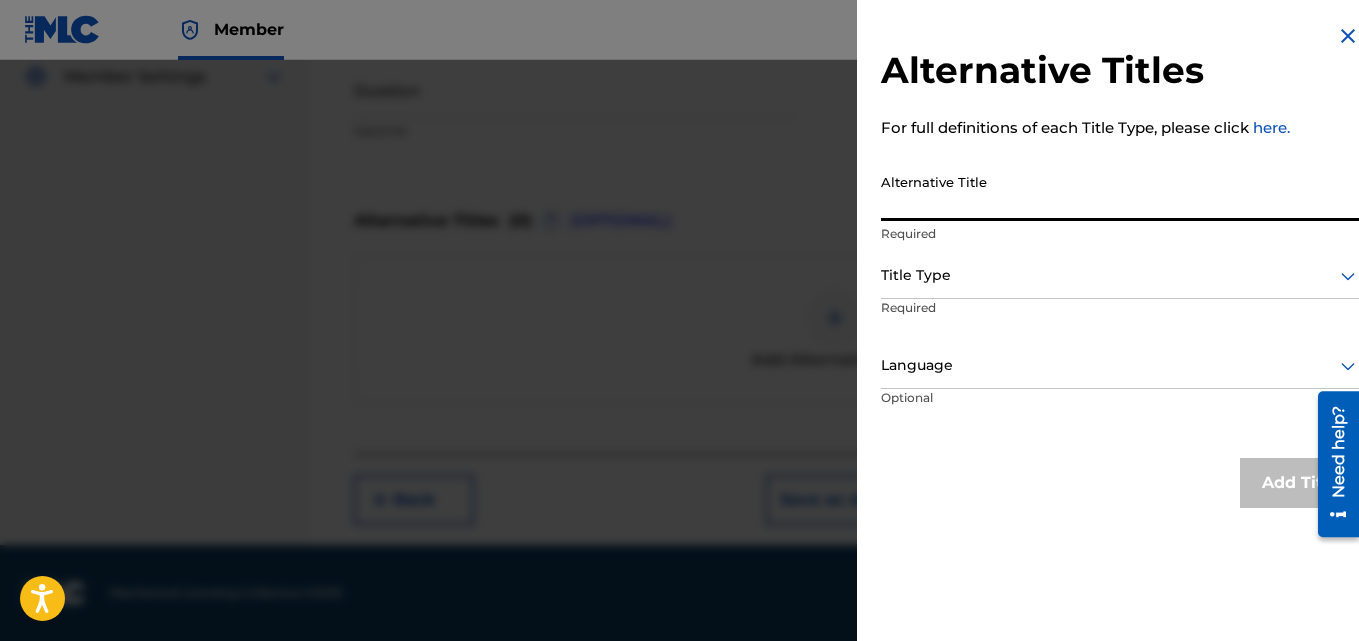 click at bounding box center (1120, 275) 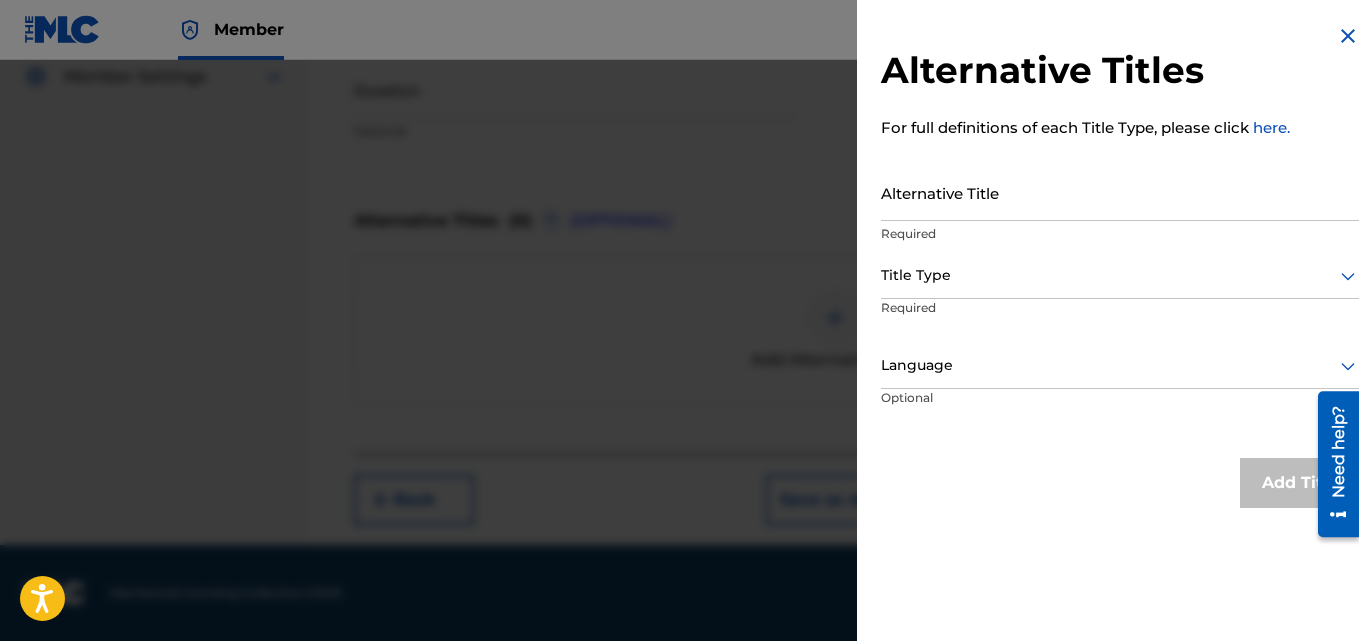 click on "Alternative Titles For full definitions of each Title Type, please click   here. Alternative Title   Required Title Type Required Language Optional Add Title" at bounding box center (1120, 266) 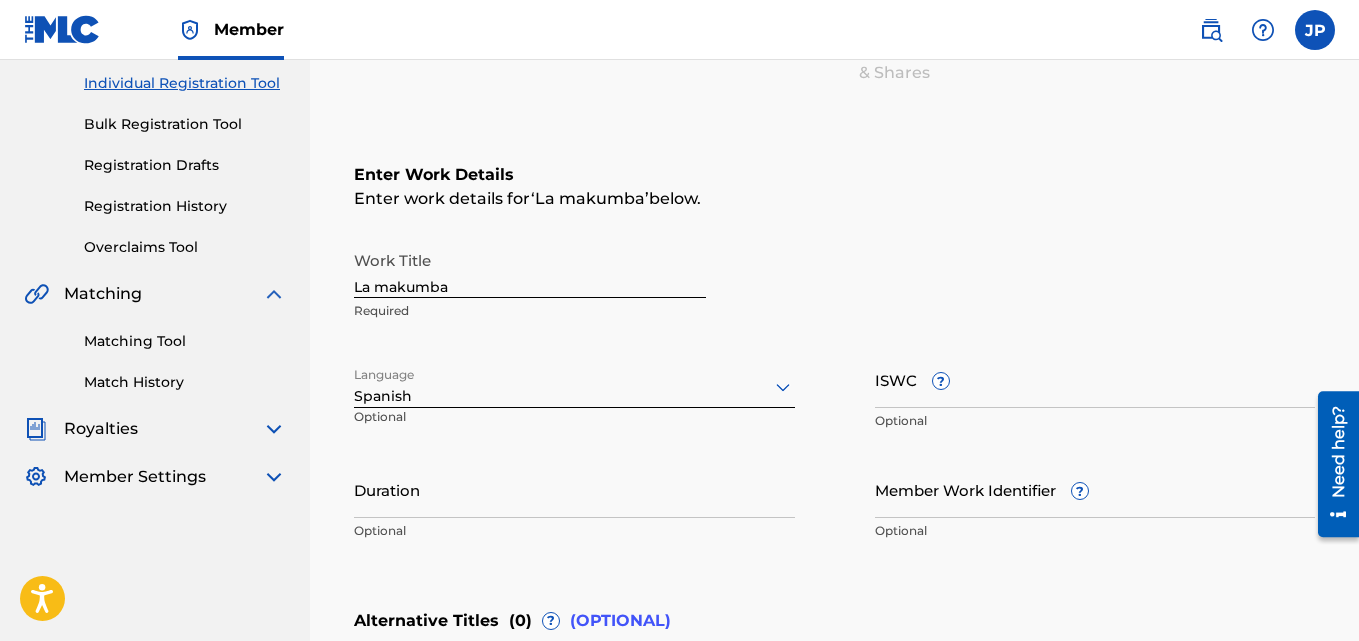 scroll, scrollTop: 0, scrollLeft: 0, axis: both 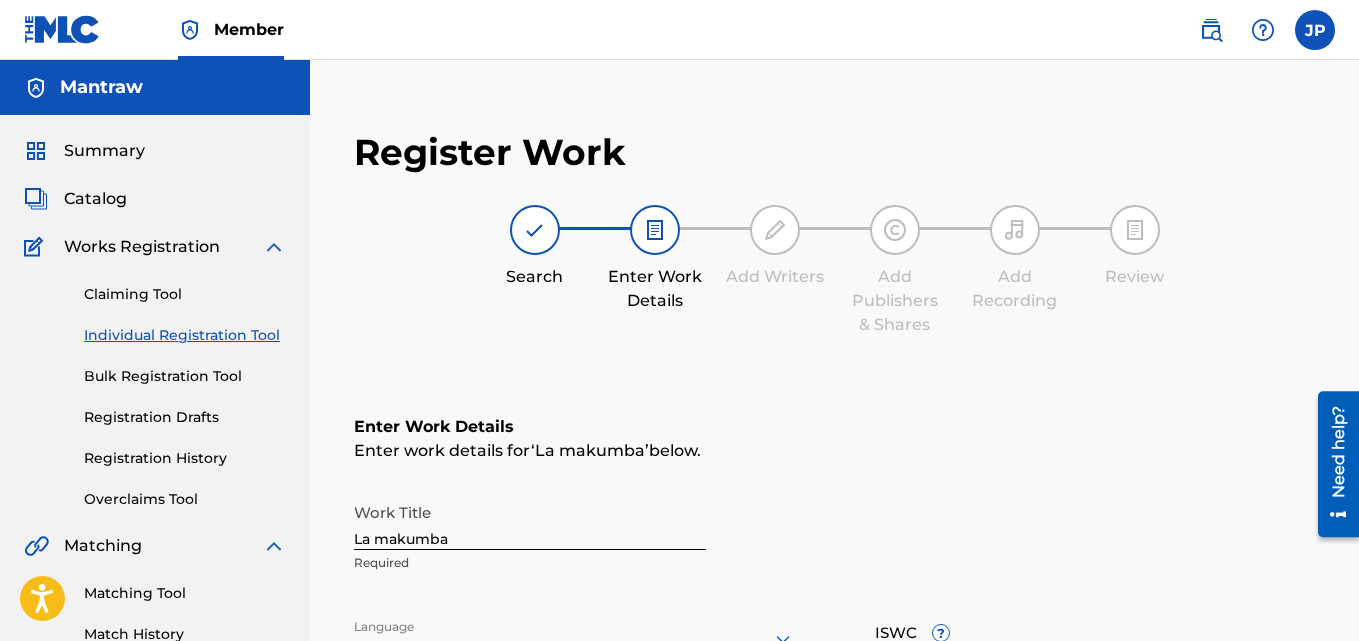 click at bounding box center [1315, 30] 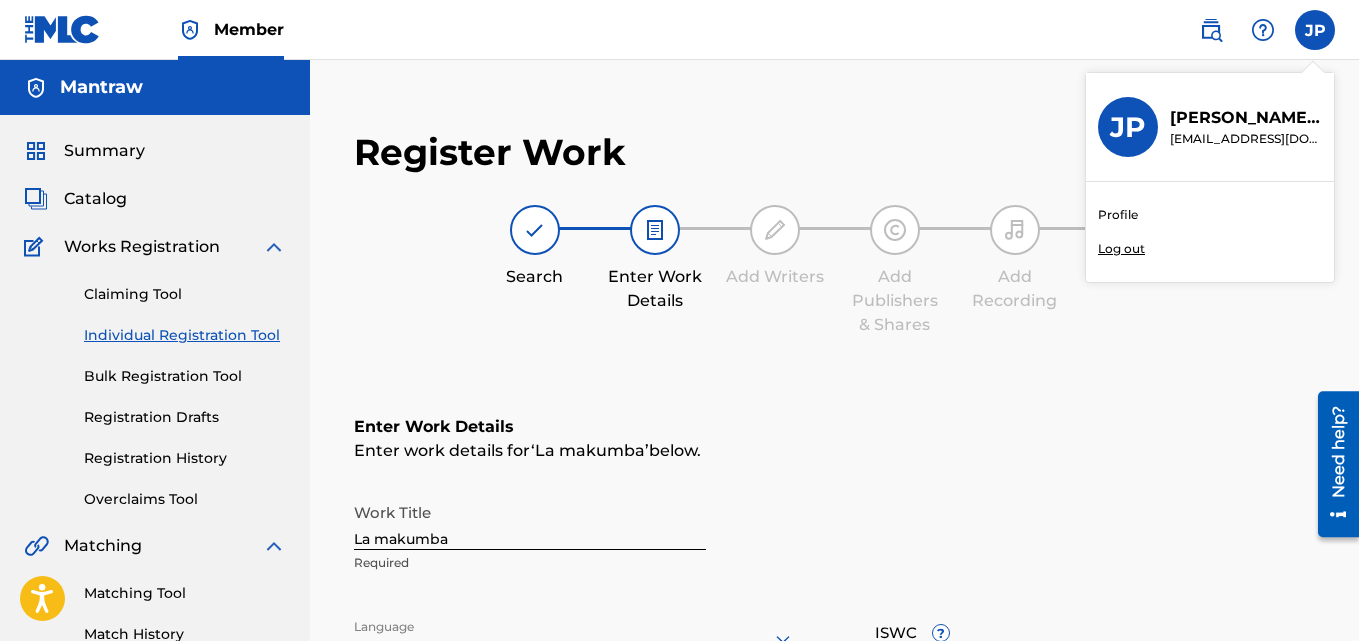 click on "Log out" at bounding box center (1121, 249) 